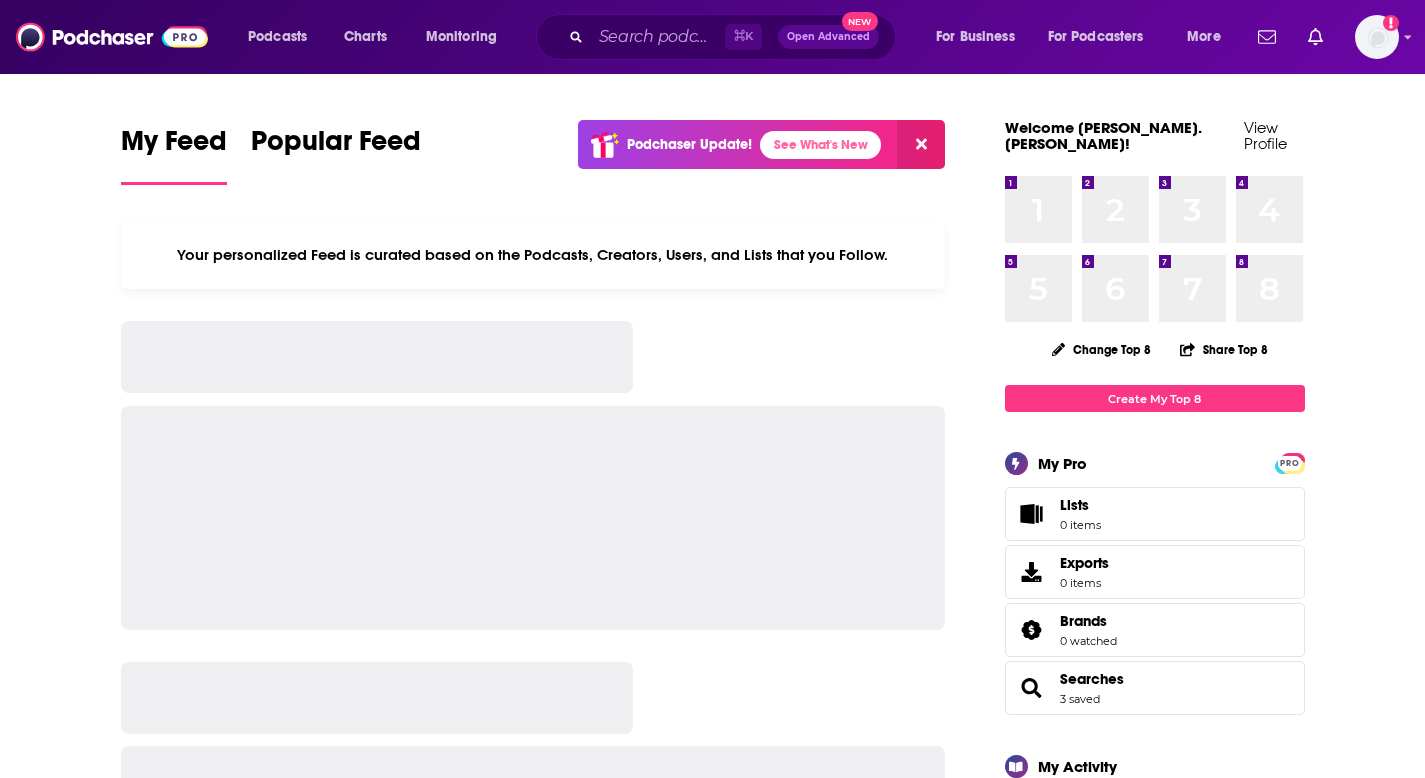 scroll, scrollTop: 0, scrollLeft: 0, axis: both 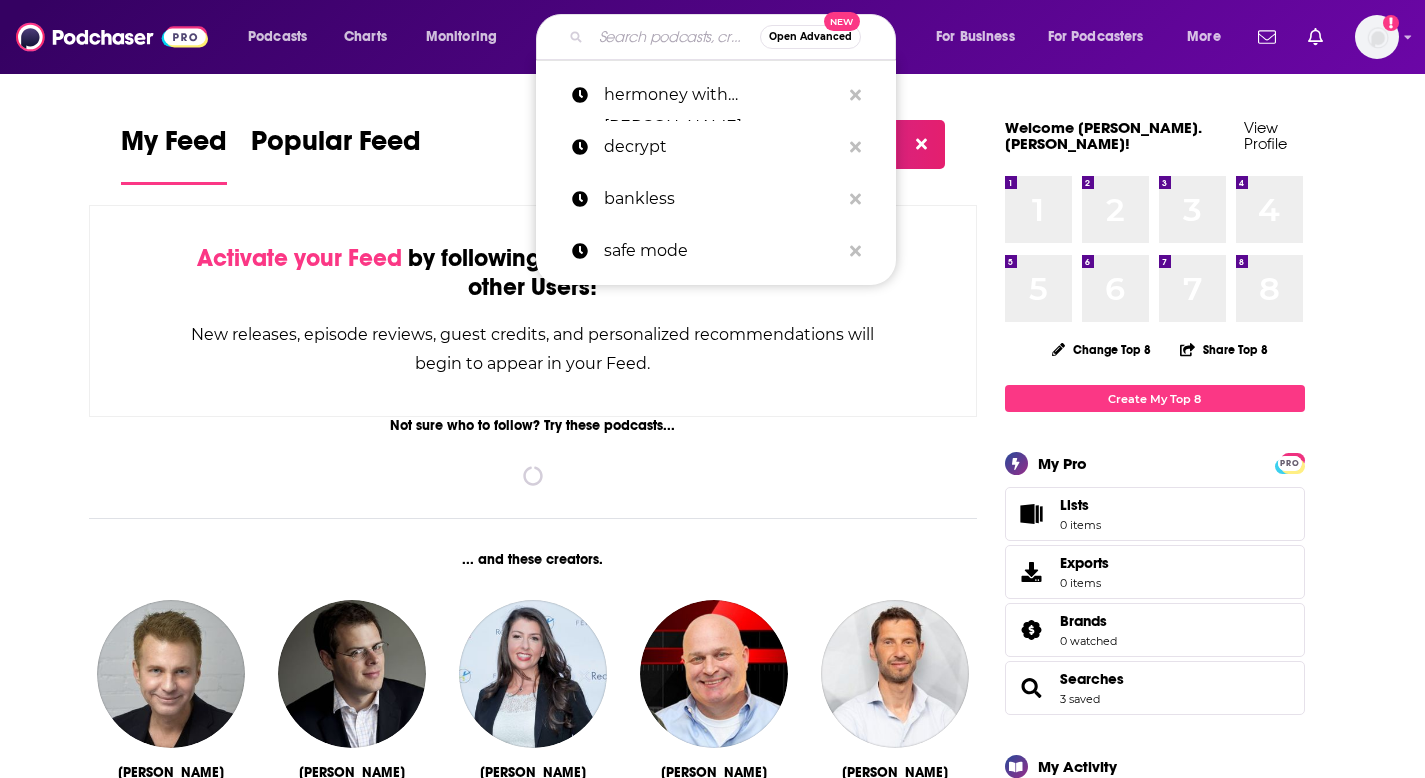 click at bounding box center [675, 37] 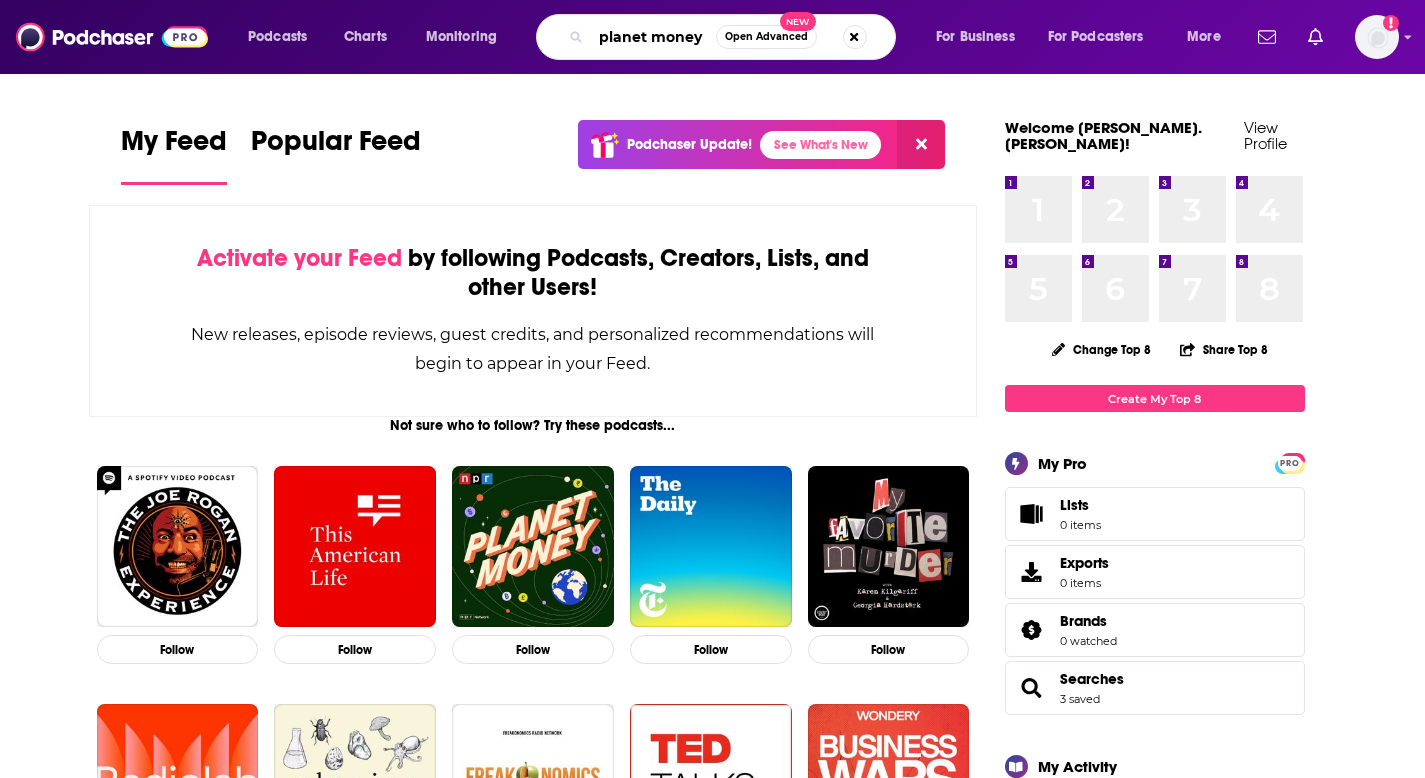 type on "planet money" 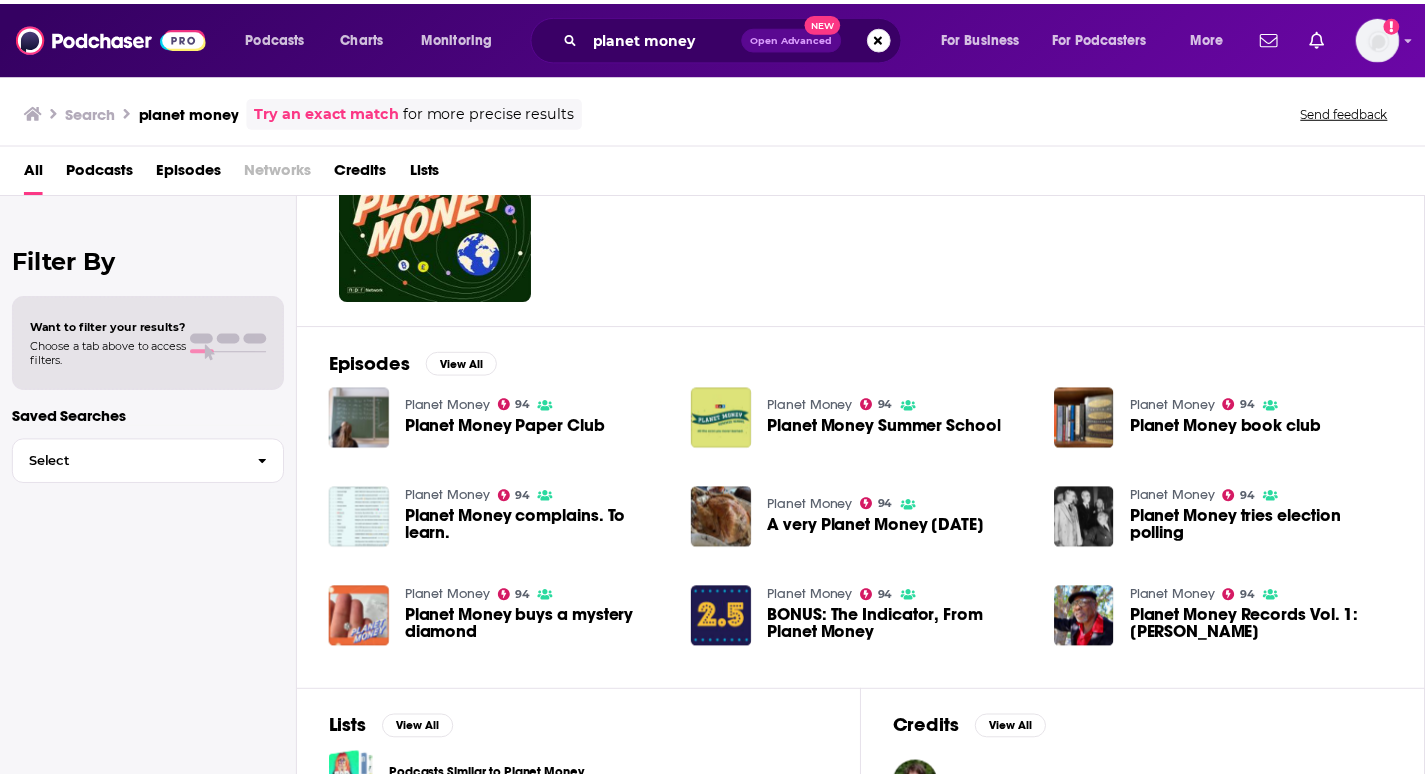 scroll, scrollTop: 0, scrollLeft: 0, axis: both 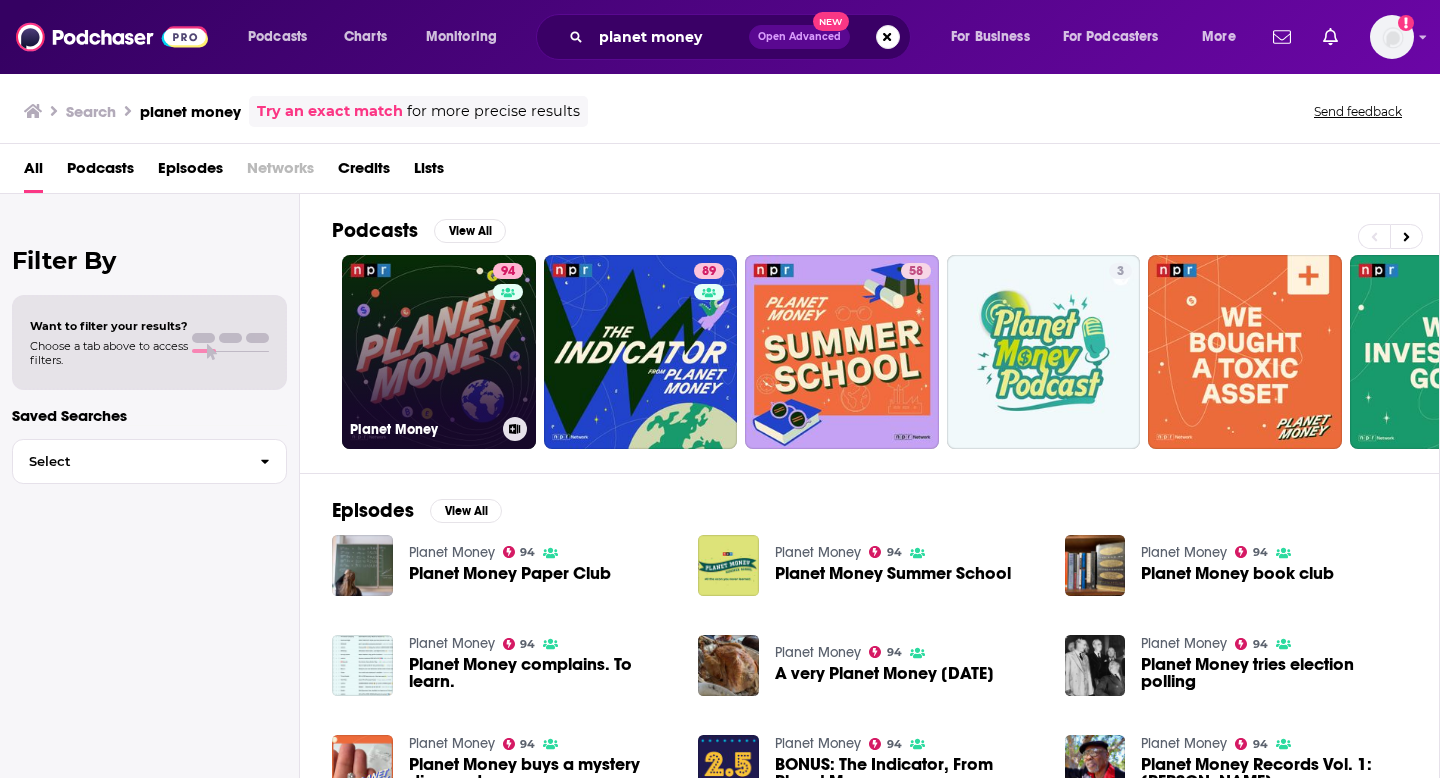 click on "94 Planet Money" at bounding box center (439, 352) 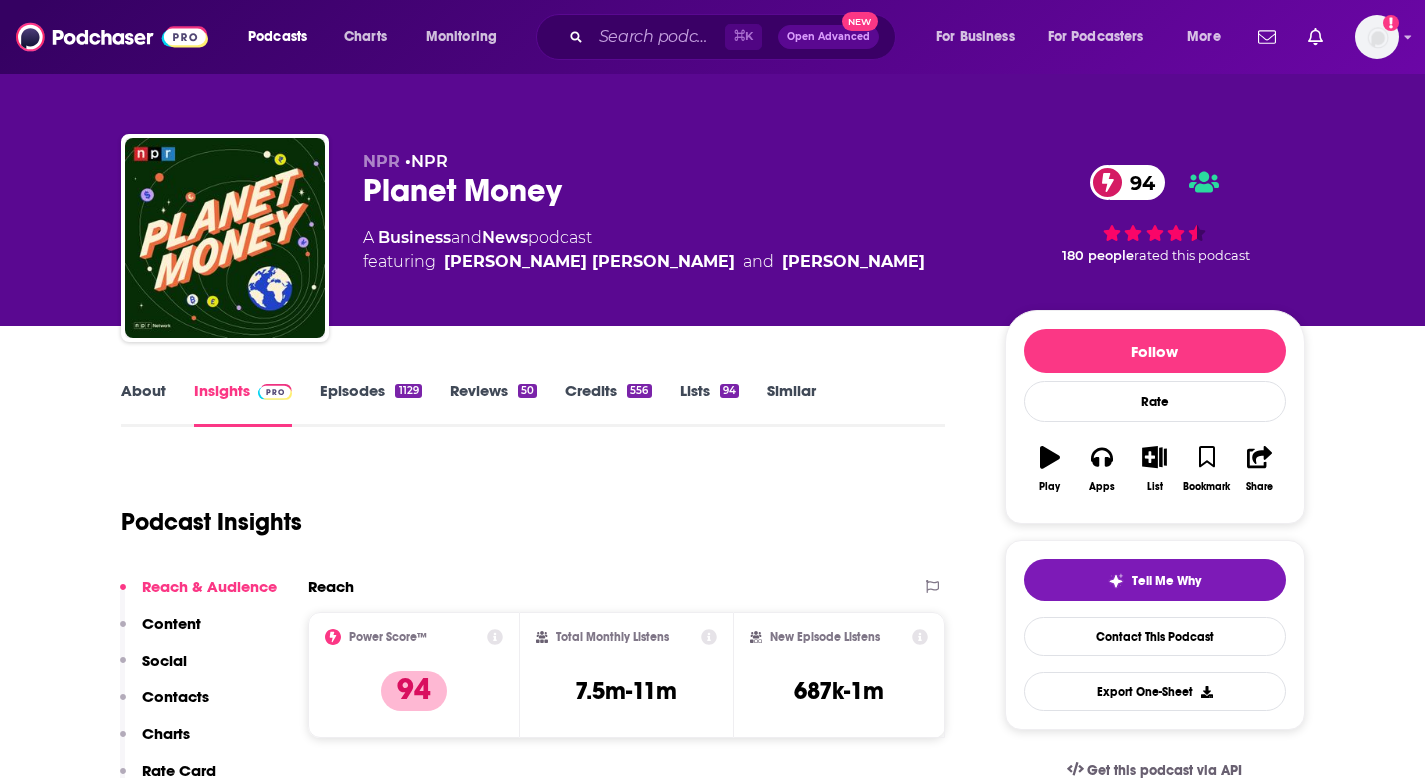 click on "Contacts" at bounding box center (175, 696) 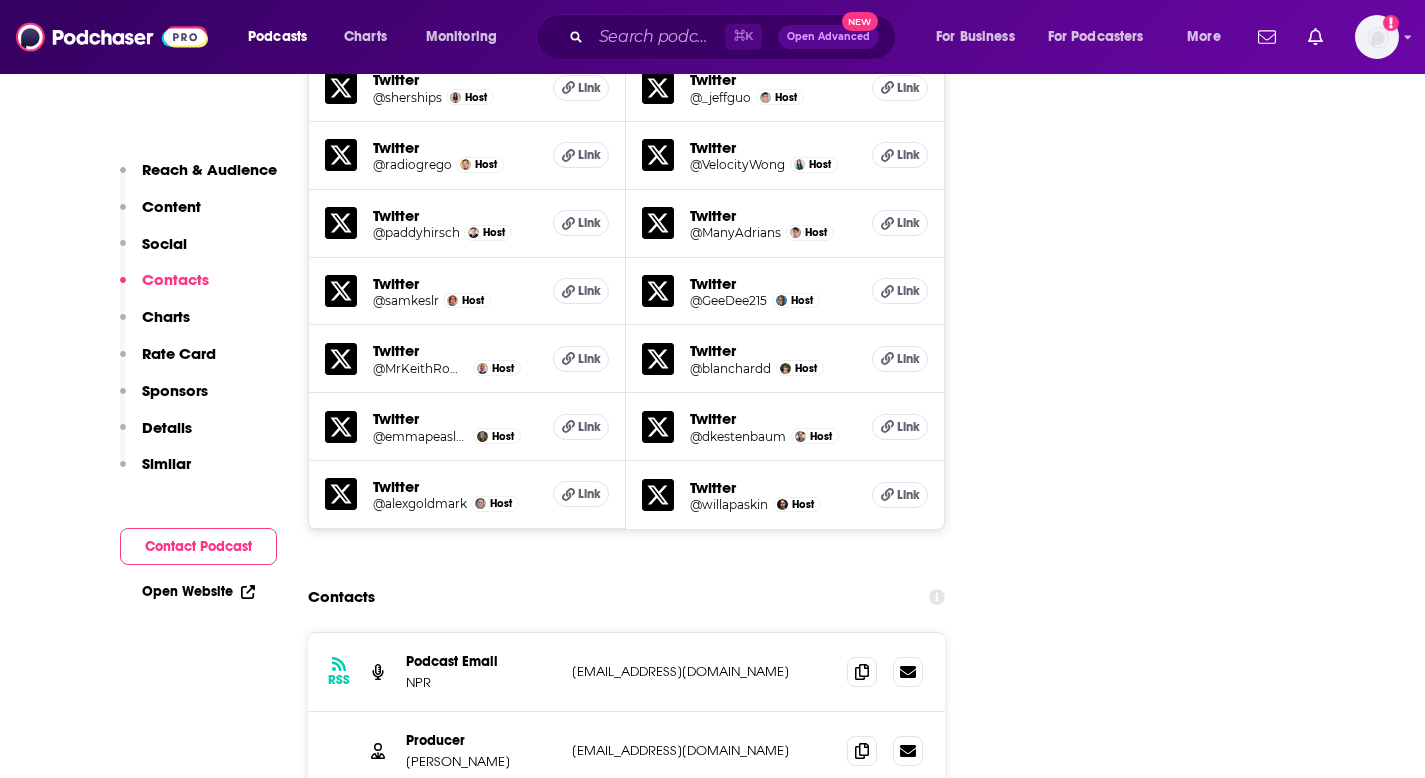 scroll, scrollTop: 2857, scrollLeft: 0, axis: vertical 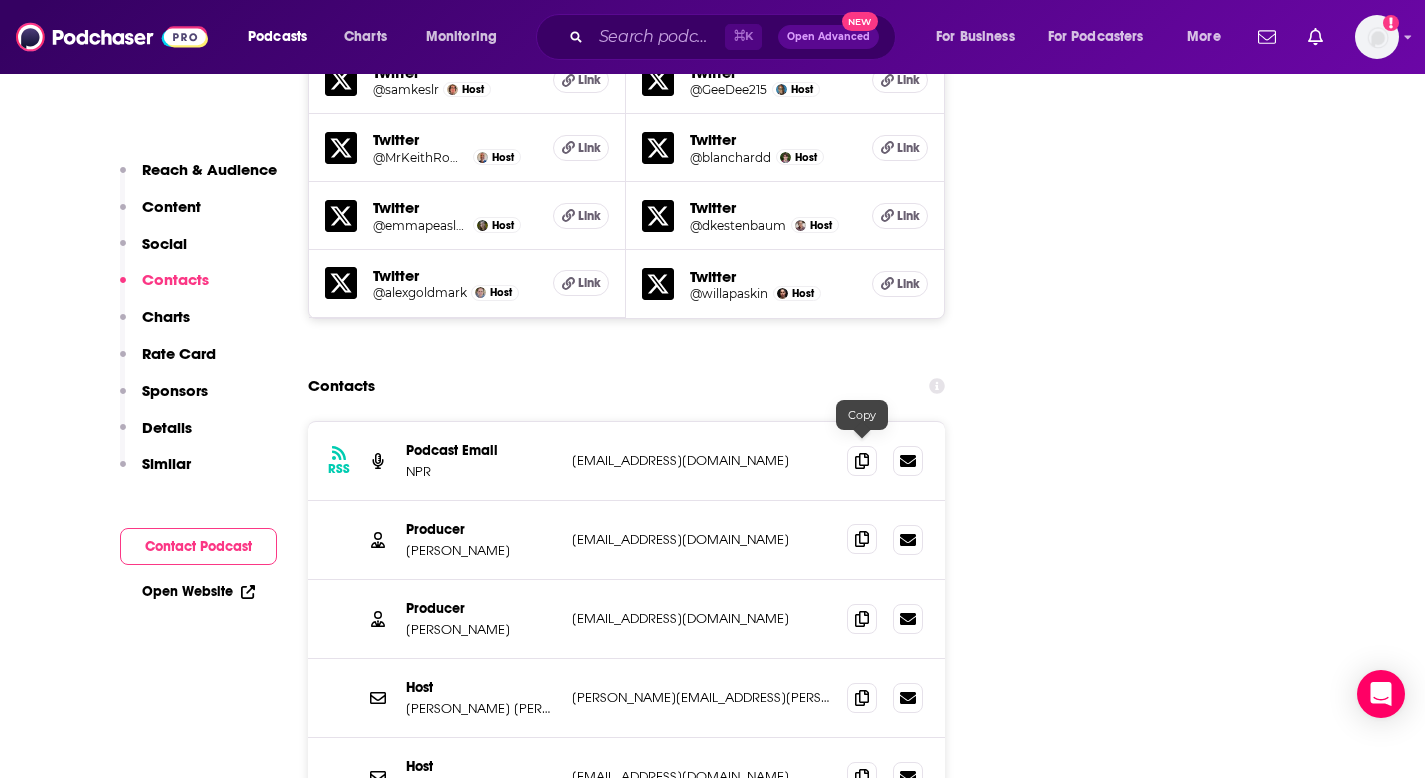 click 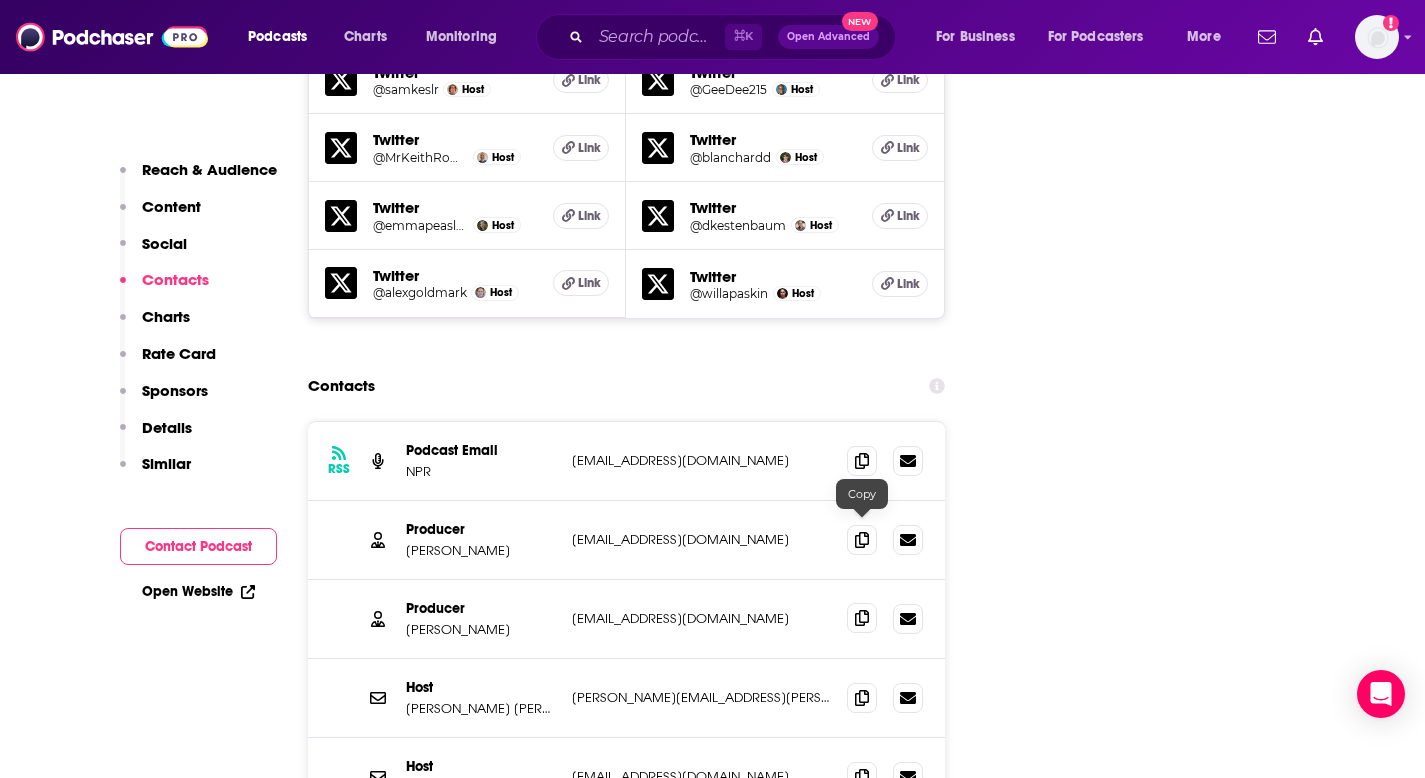 click 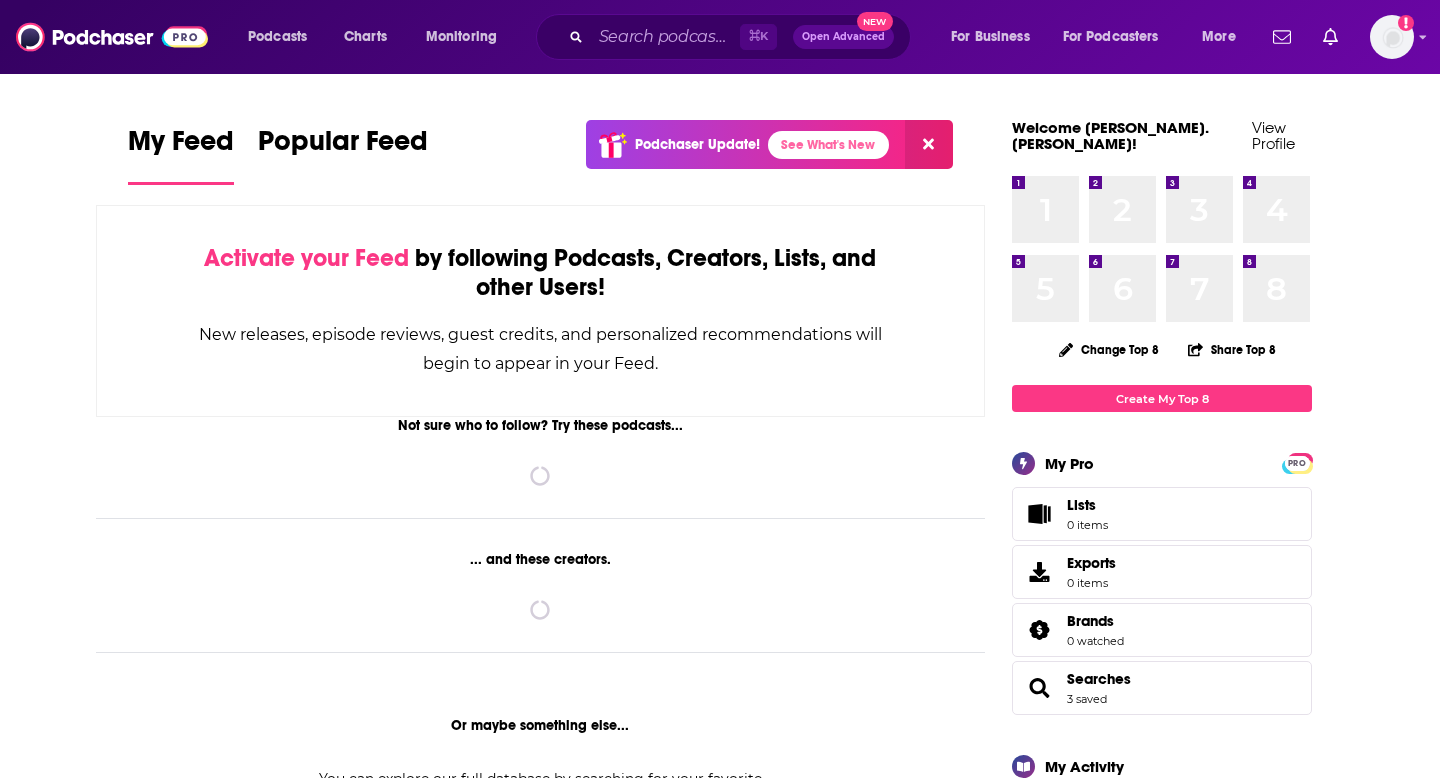scroll, scrollTop: 0, scrollLeft: 0, axis: both 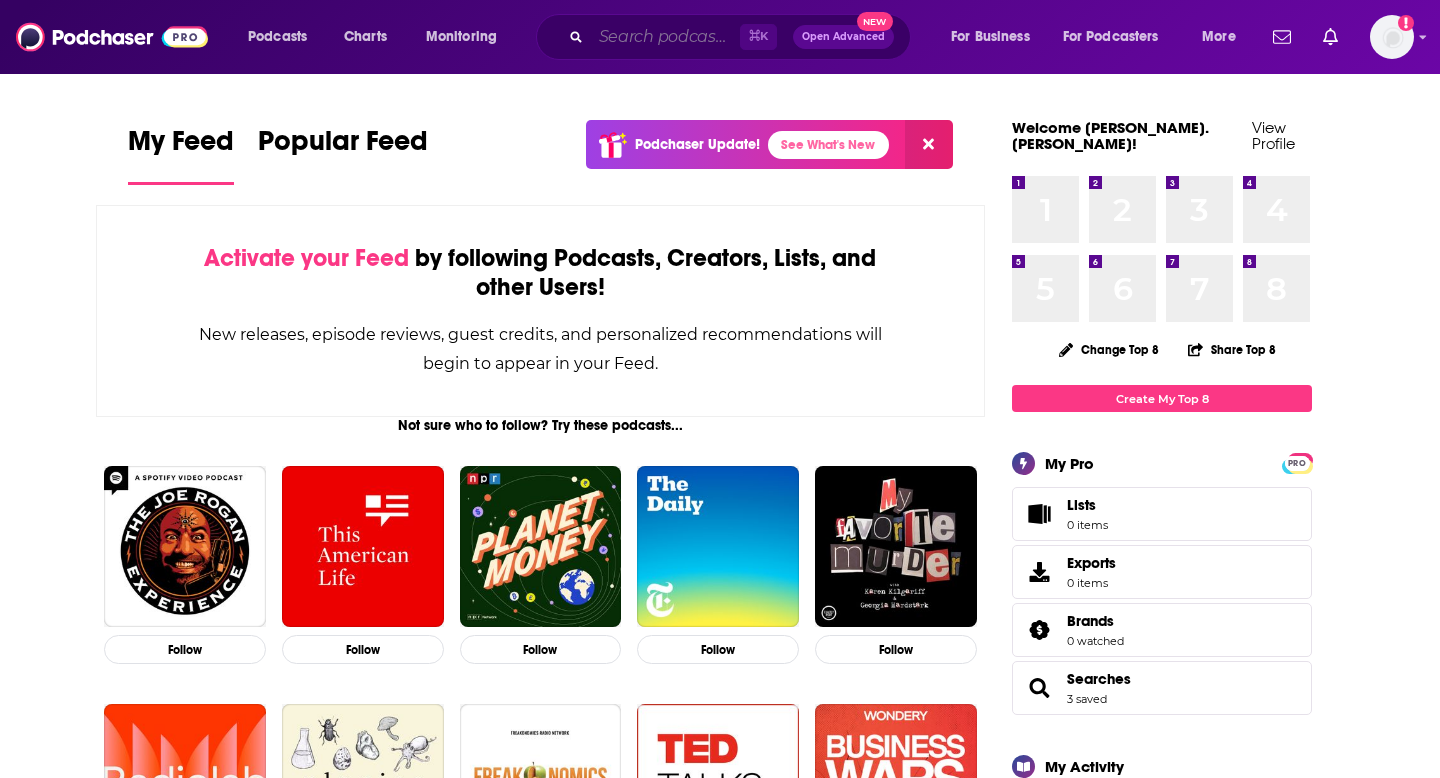 click at bounding box center [665, 37] 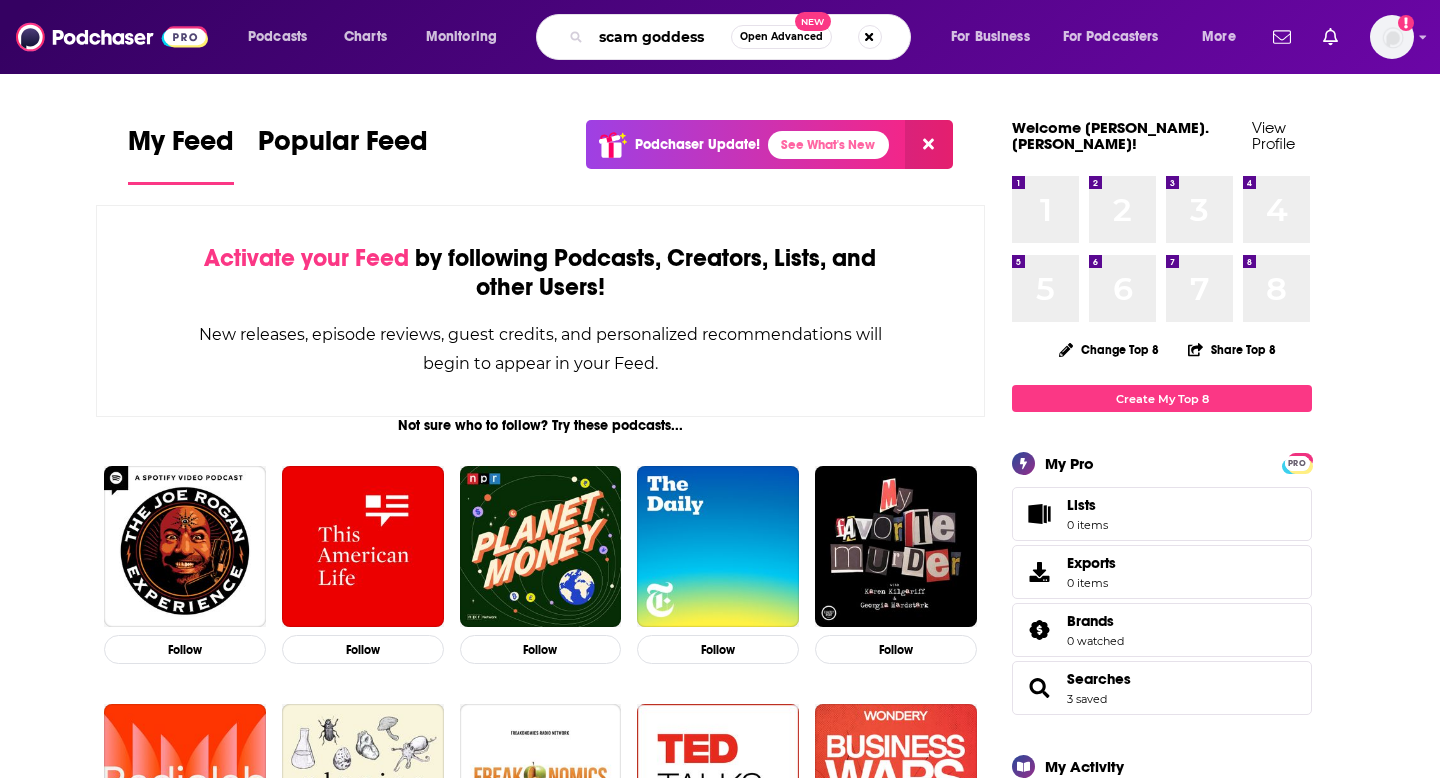 type on "scam goddess" 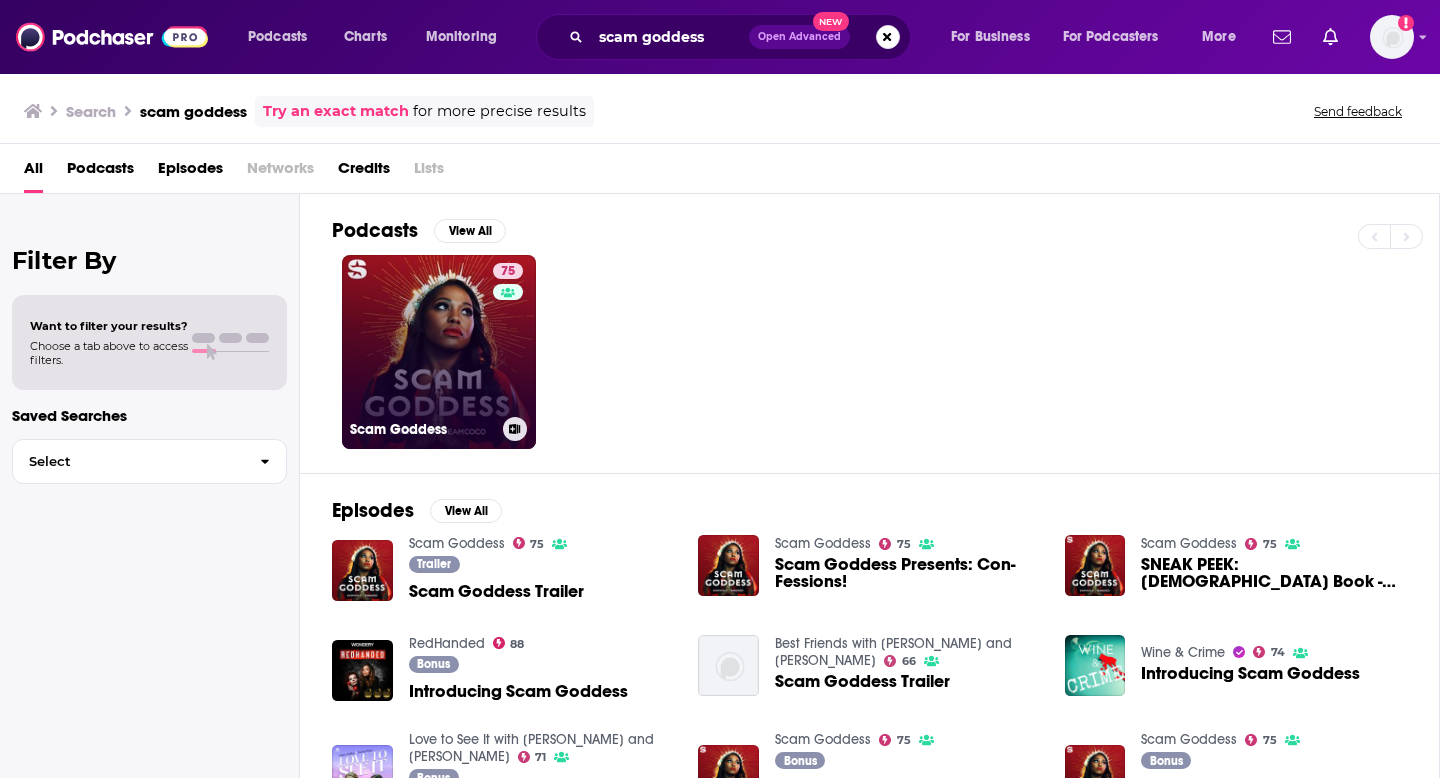 click on "75 Scam Goddess" at bounding box center (439, 352) 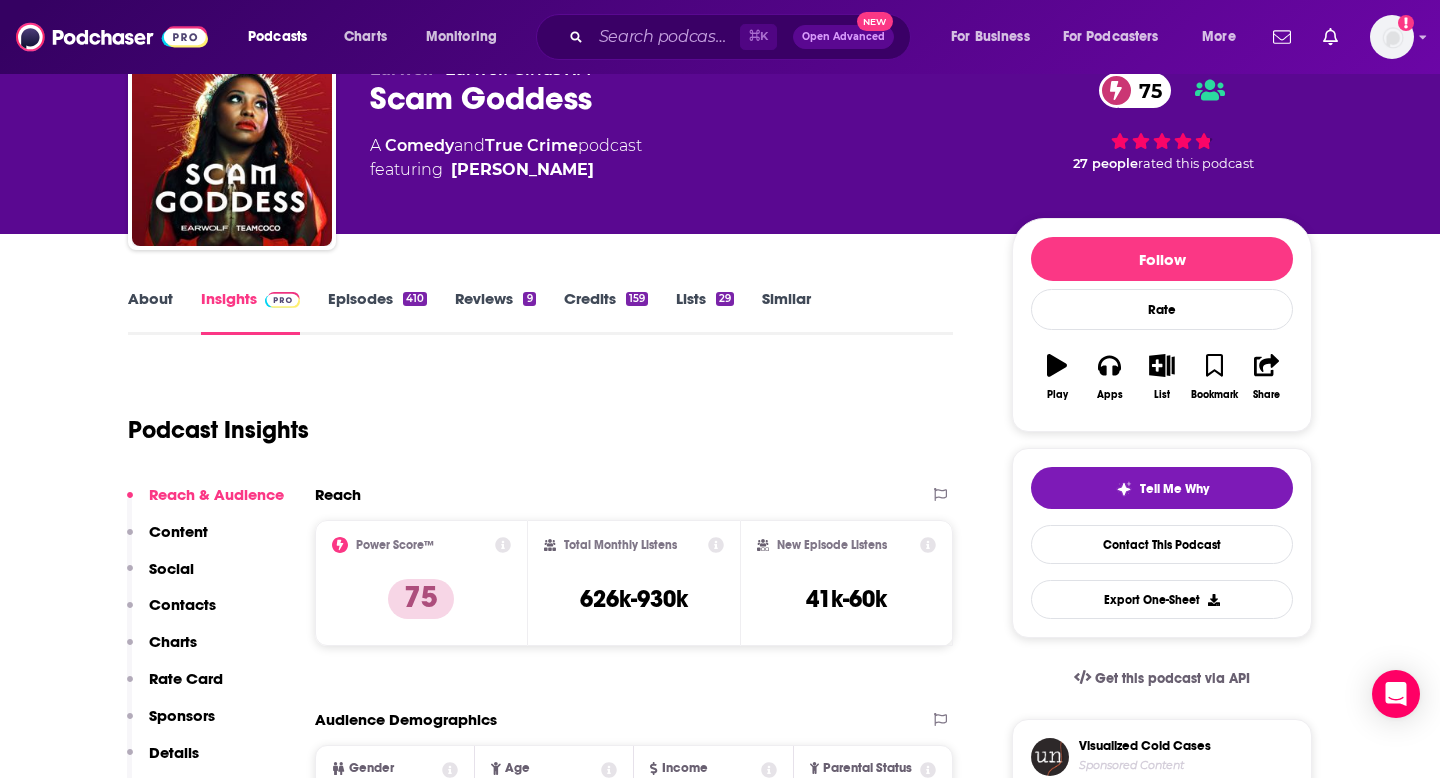 scroll, scrollTop: 0, scrollLeft: 0, axis: both 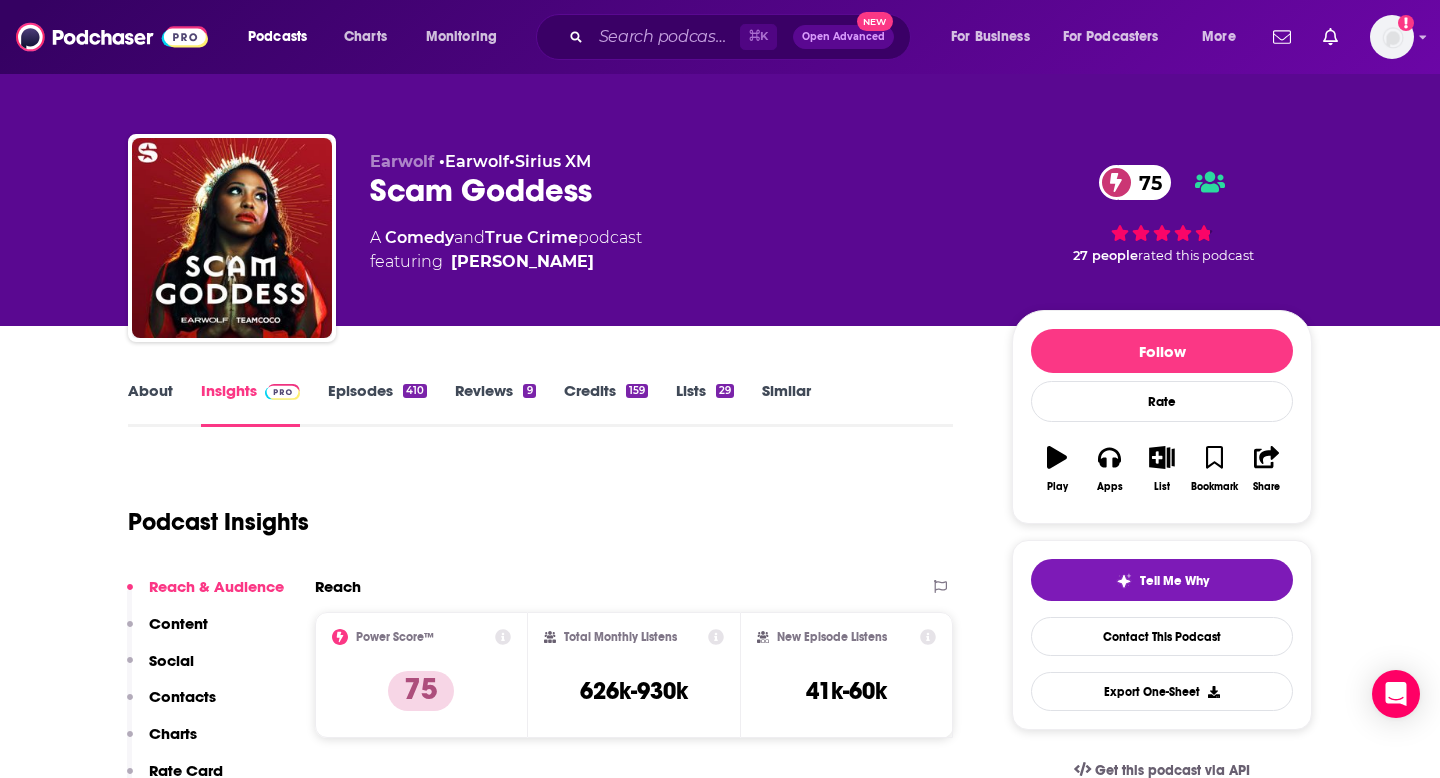 click on "Episodes 410" at bounding box center [377, 404] 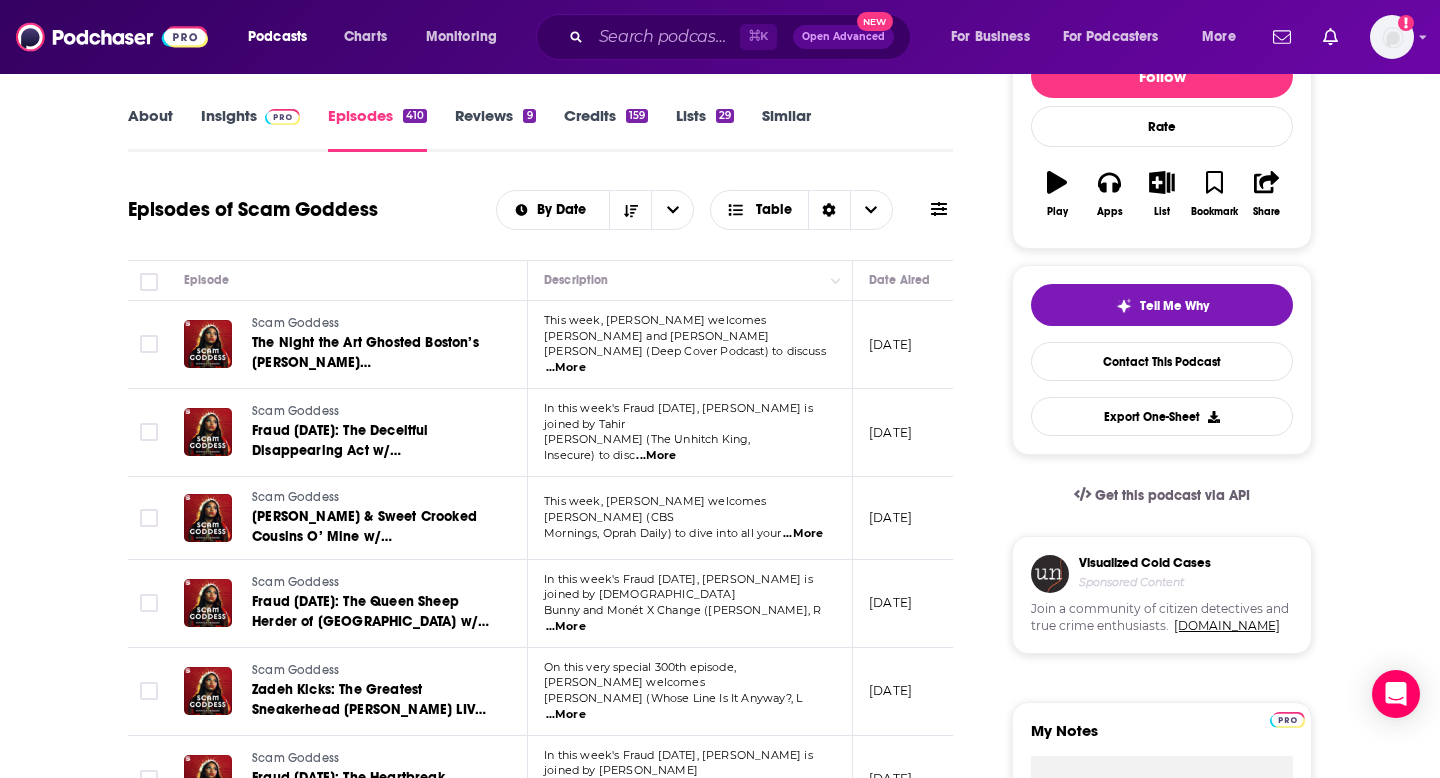 scroll, scrollTop: 279, scrollLeft: 0, axis: vertical 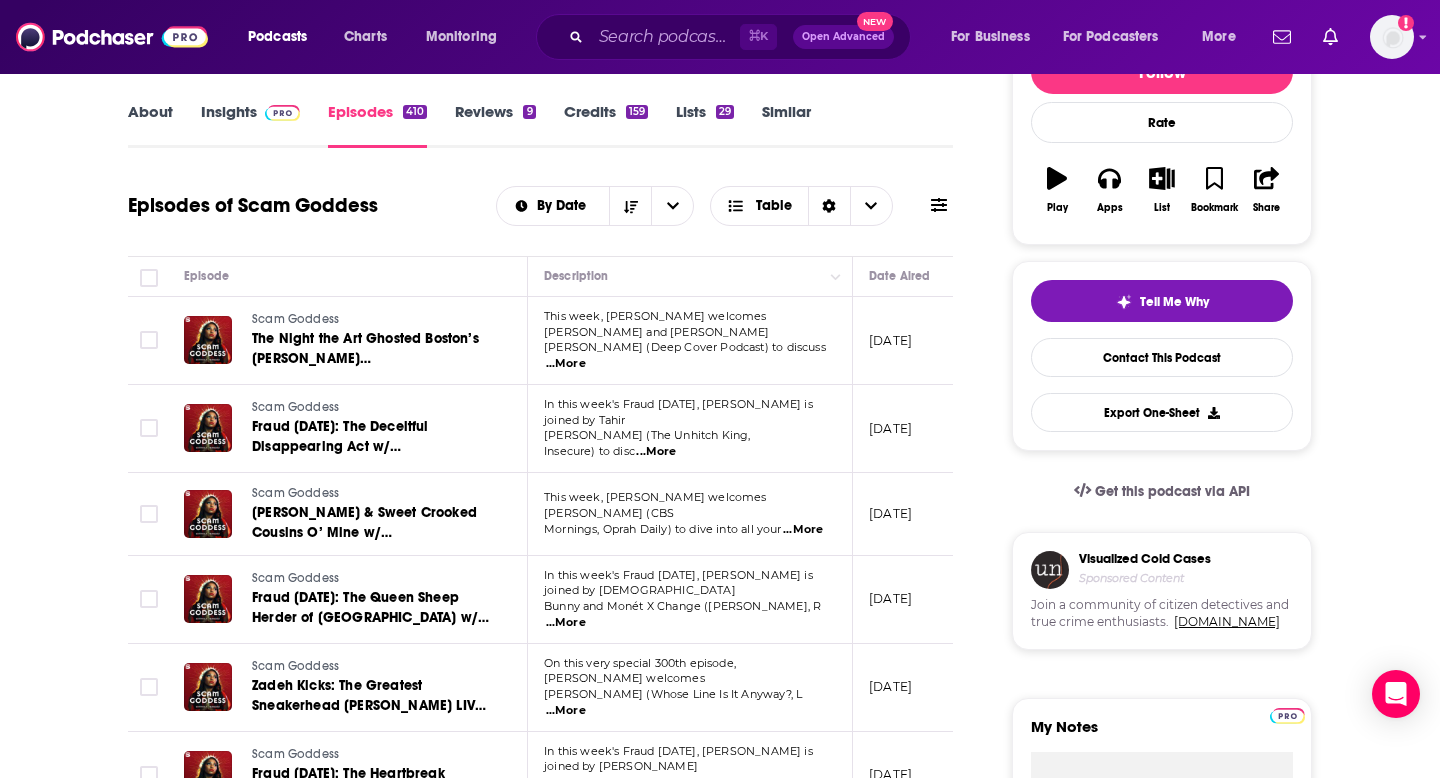 click on "About" at bounding box center [150, 125] 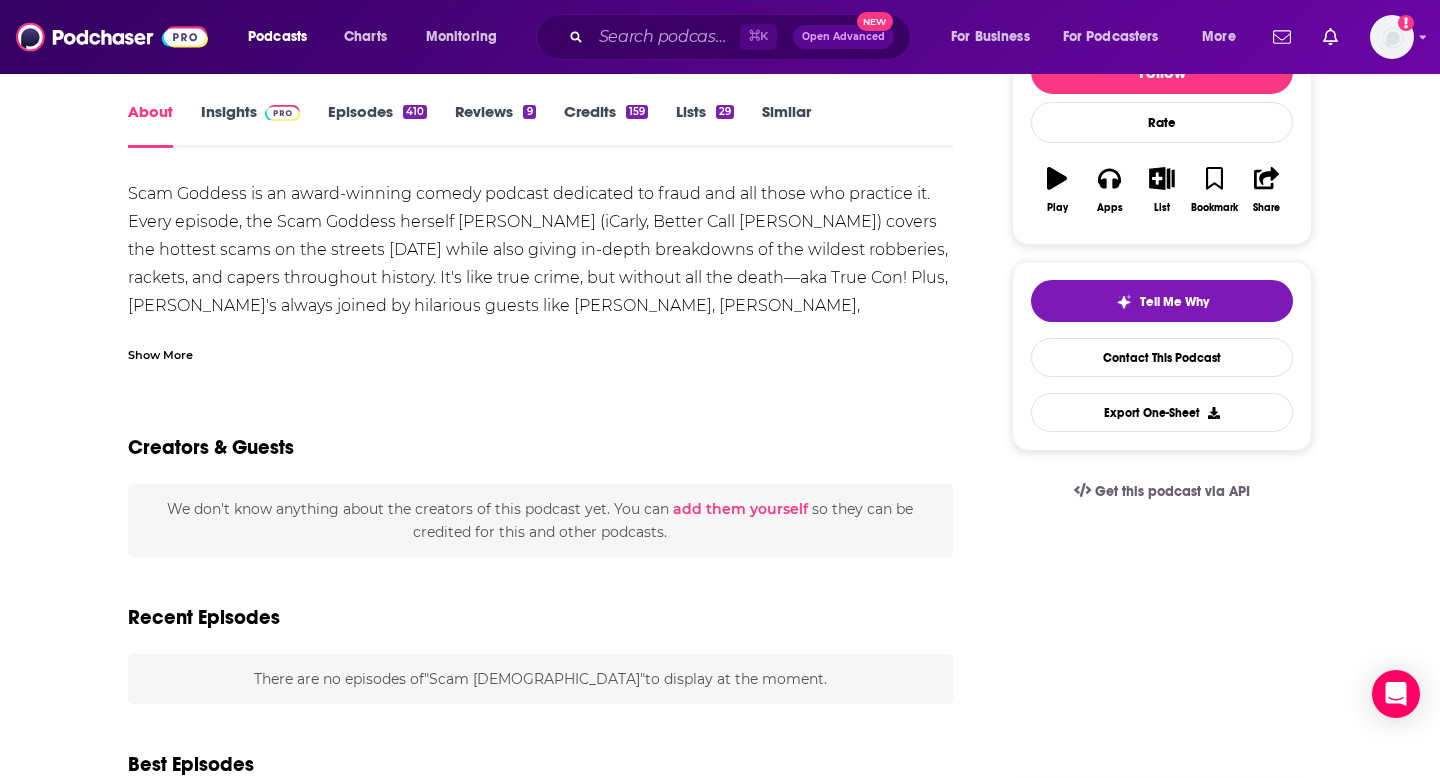 scroll, scrollTop: 0, scrollLeft: 0, axis: both 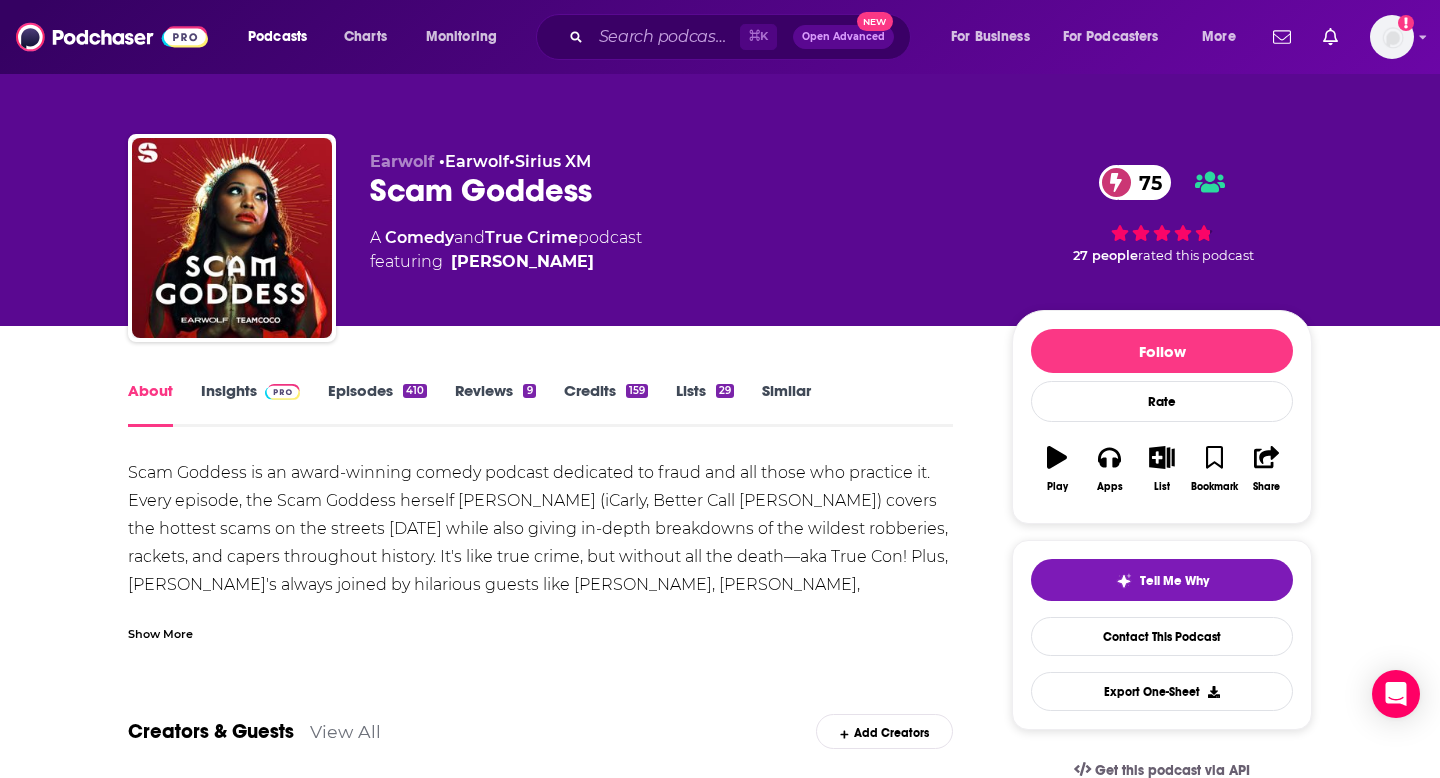 click on "Show More" at bounding box center (160, 632) 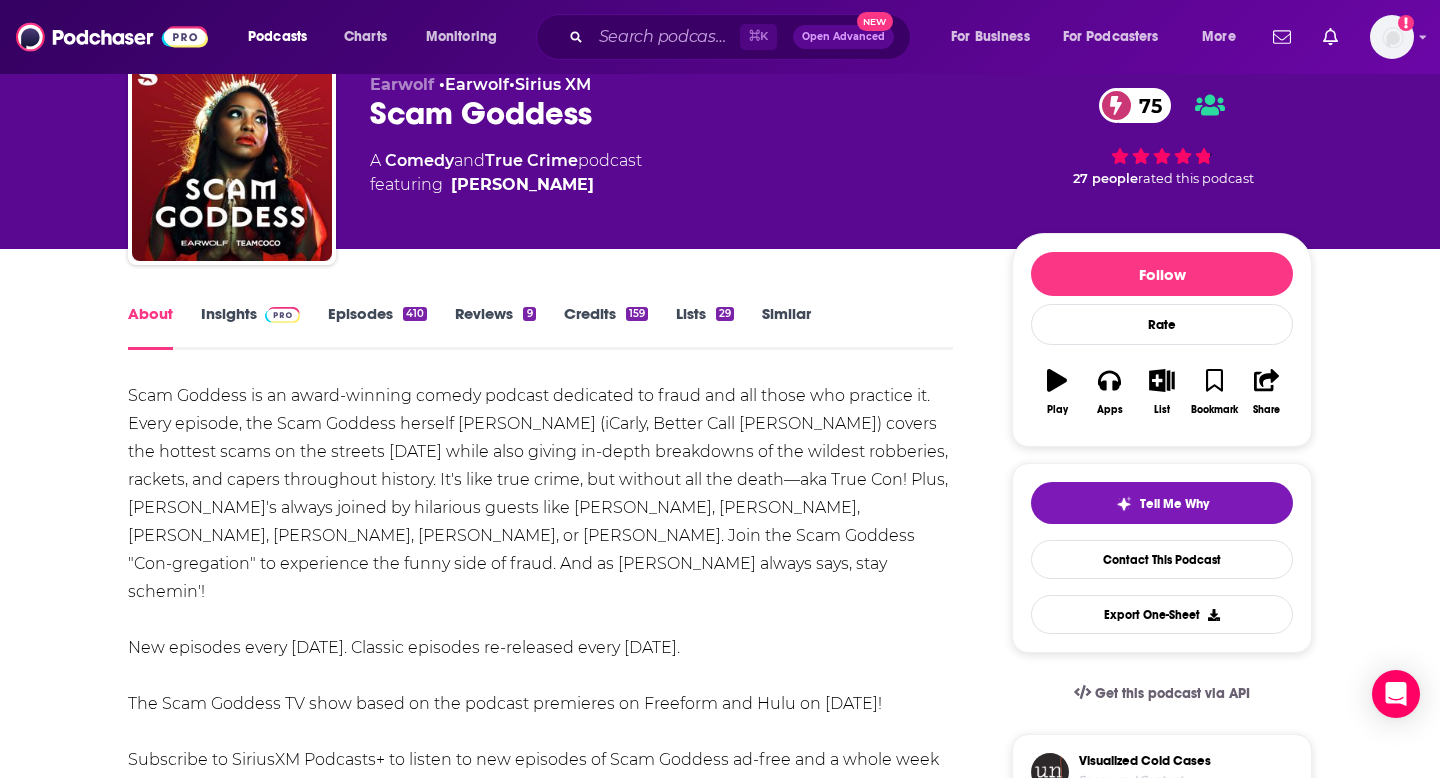 scroll, scrollTop: 82, scrollLeft: 0, axis: vertical 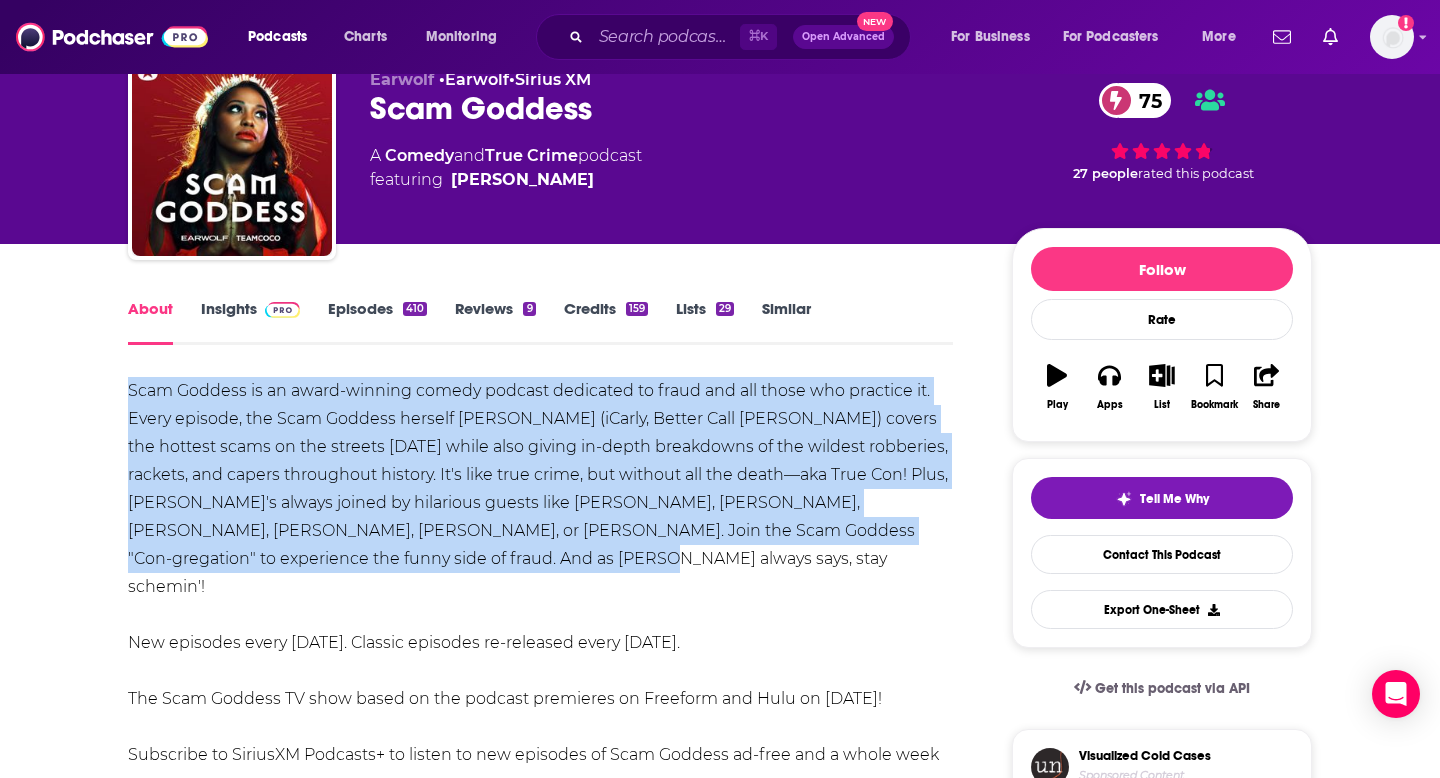 drag, startPoint x: 358, startPoint y: 563, endPoint x: 118, endPoint y: 390, distance: 295.853 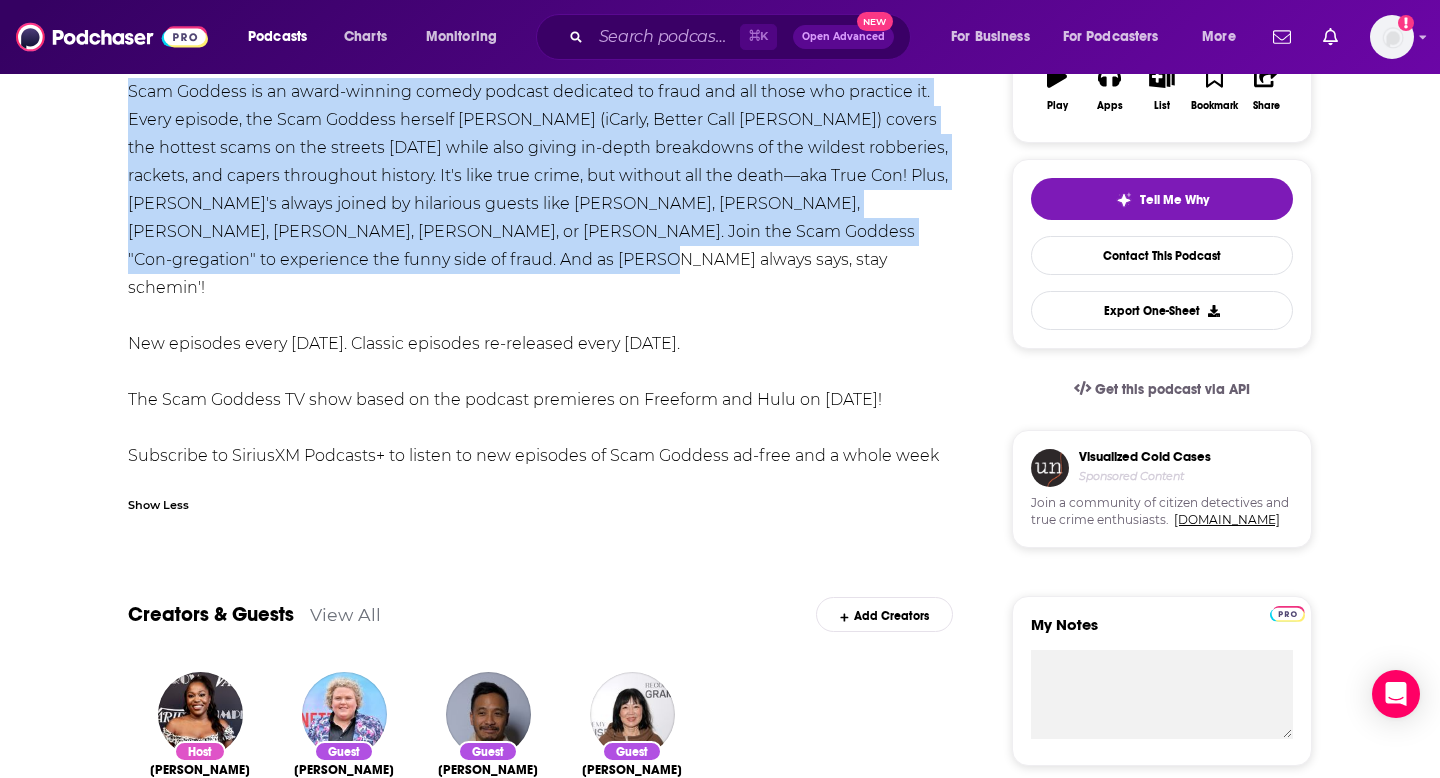 scroll, scrollTop: 0, scrollLeft: 0, axis: both 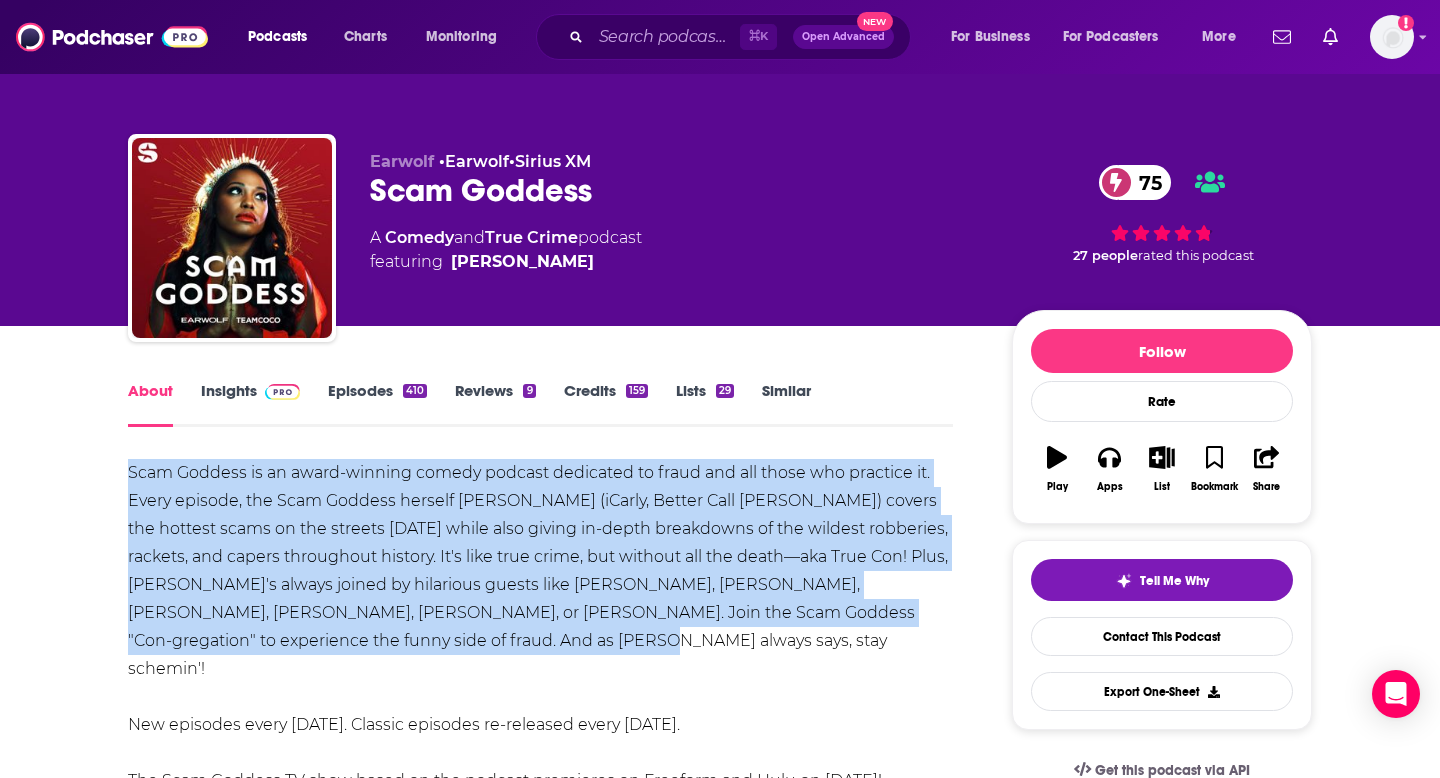 click on "Insights" at bounding box center [250, 404] 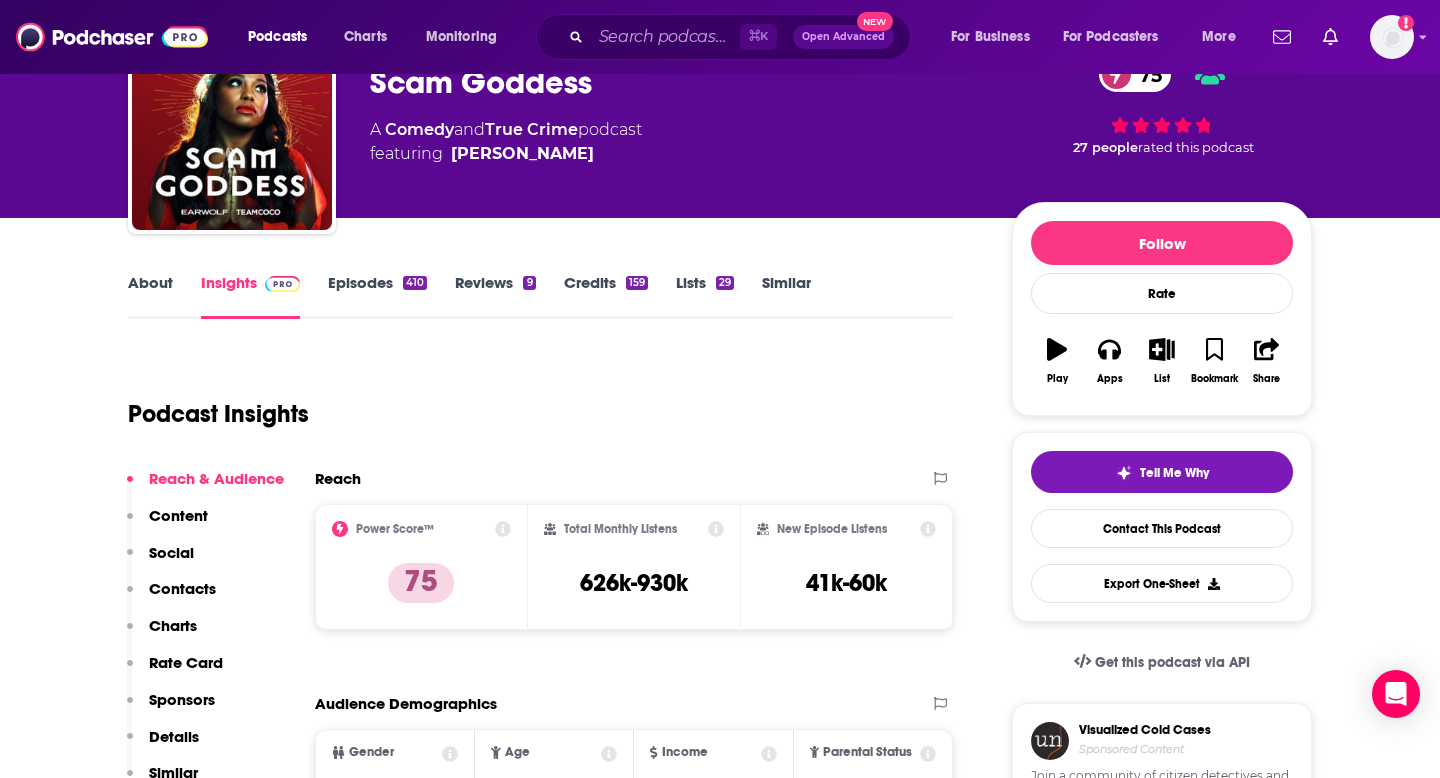 click on "Contacts" at bounding box center [182, 588] 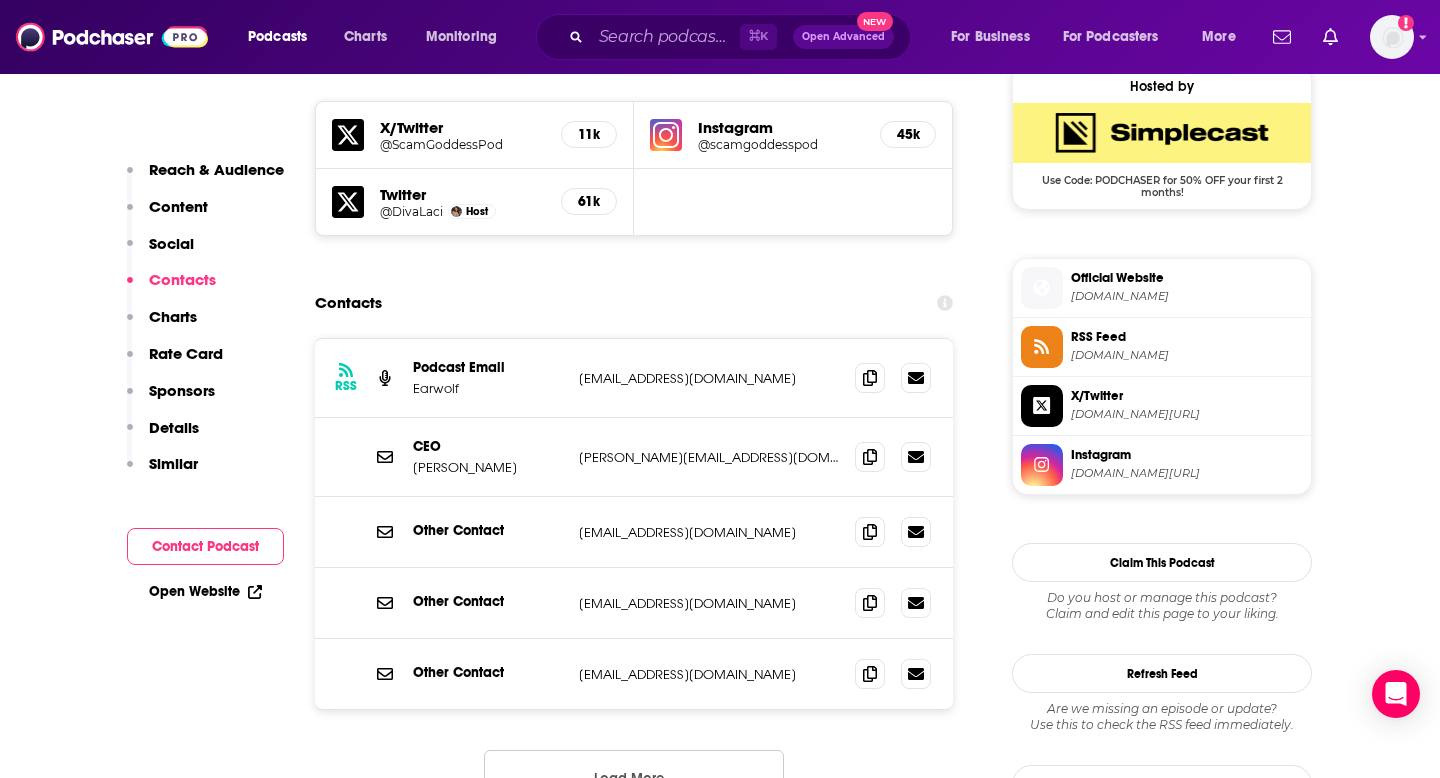 scroll, scrollTop: 1805, scrollLeft: 0, axis: vertical 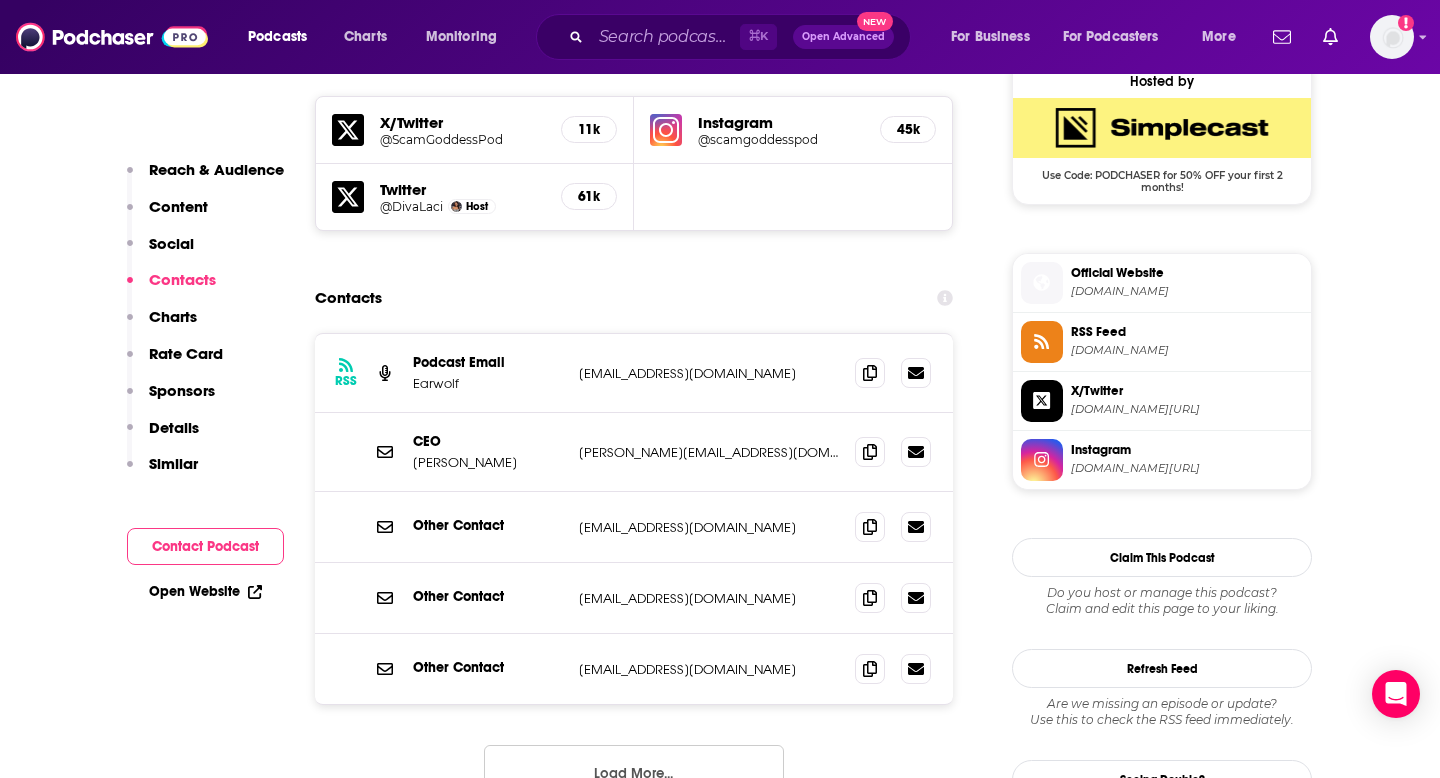 click on "Load More..." at bounding box center [634, 772] 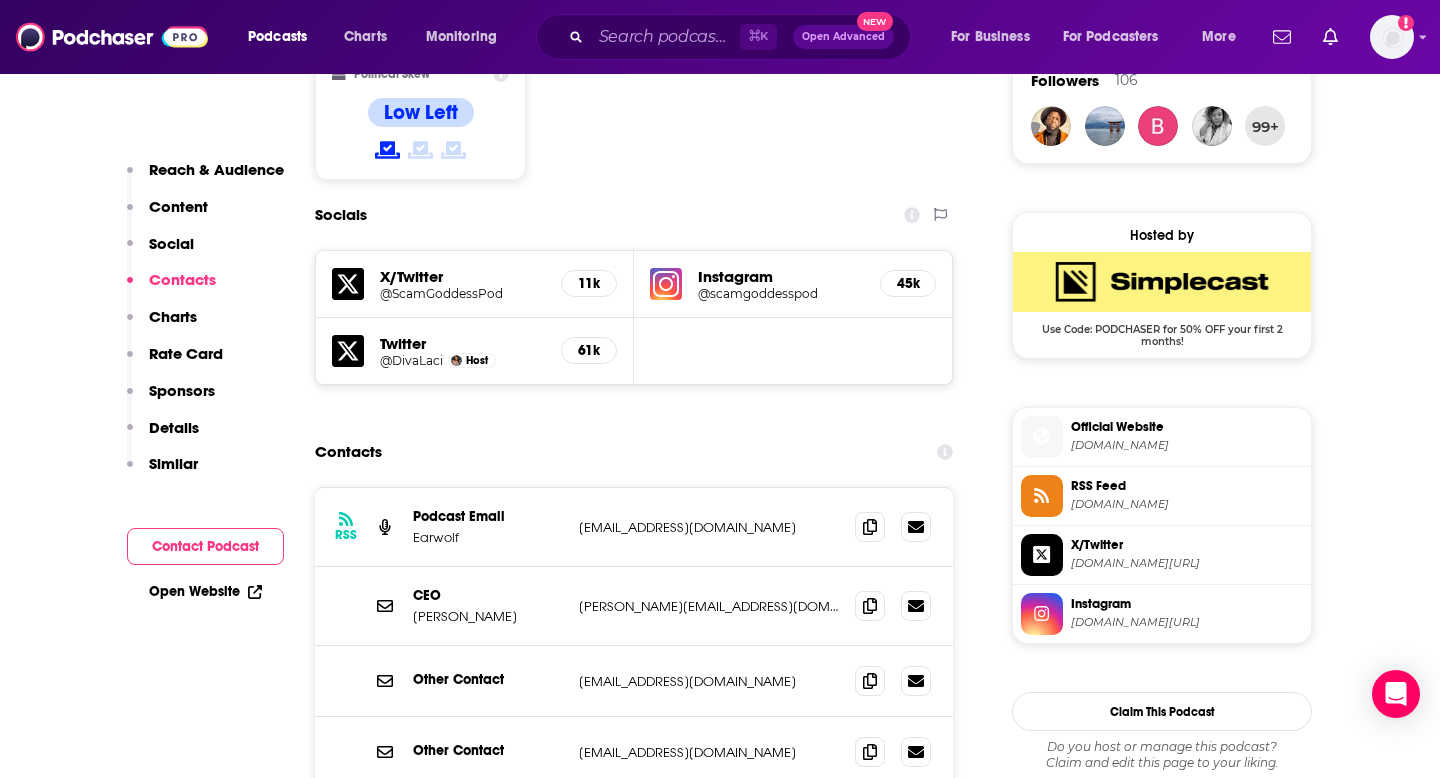 scroll, scrollTop: 1745, scrollLeft: 0, axis: vertical 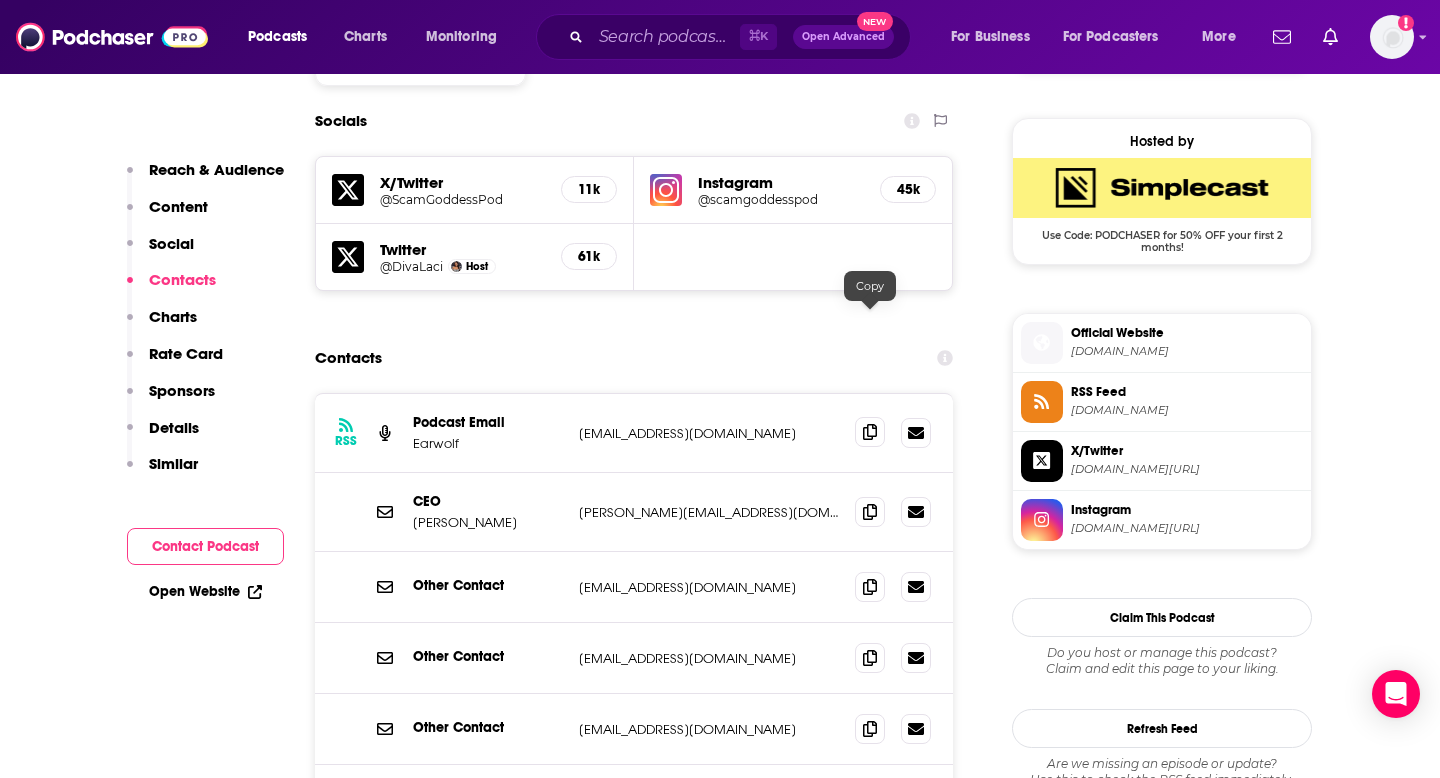 click 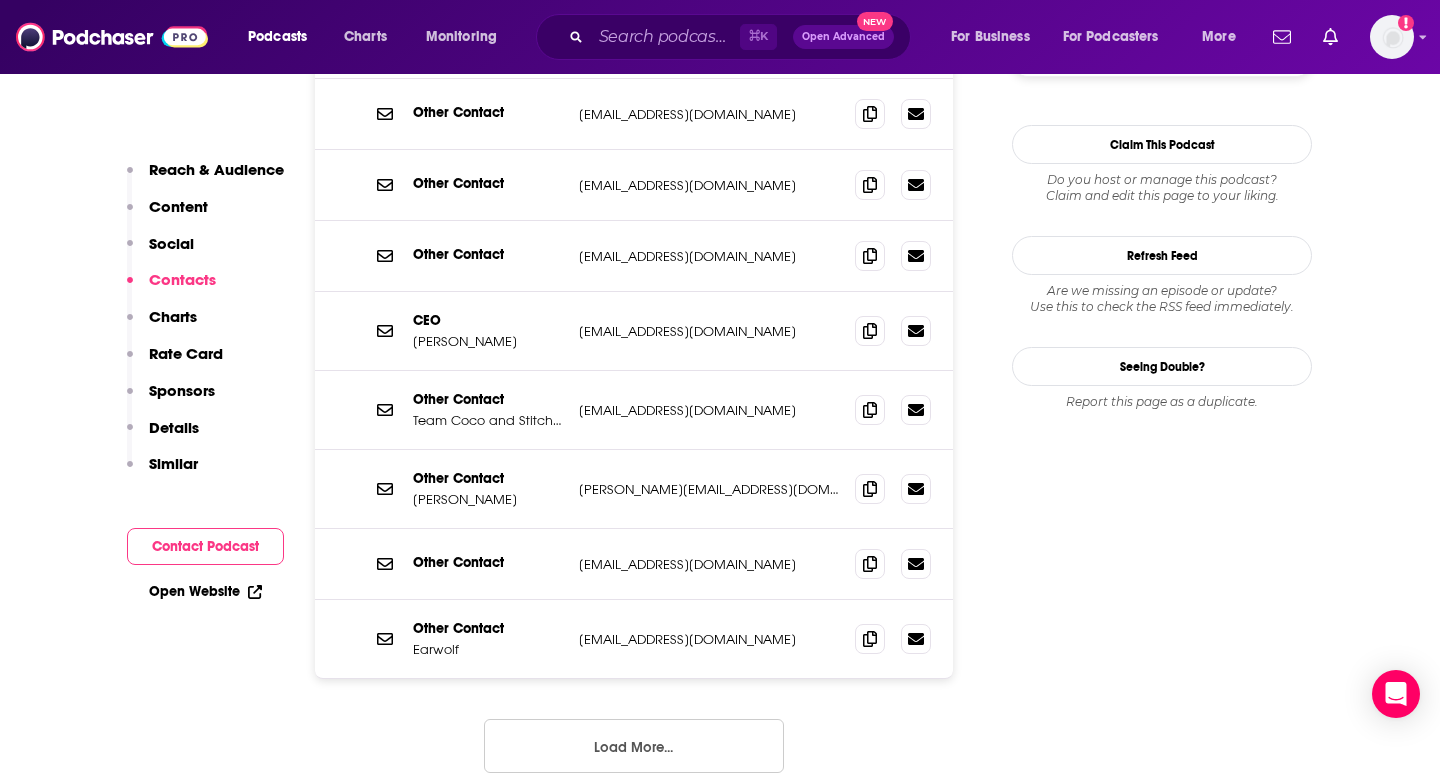 scroll, scrollTop: 2217, scrollLeft: 0, axis: vertical 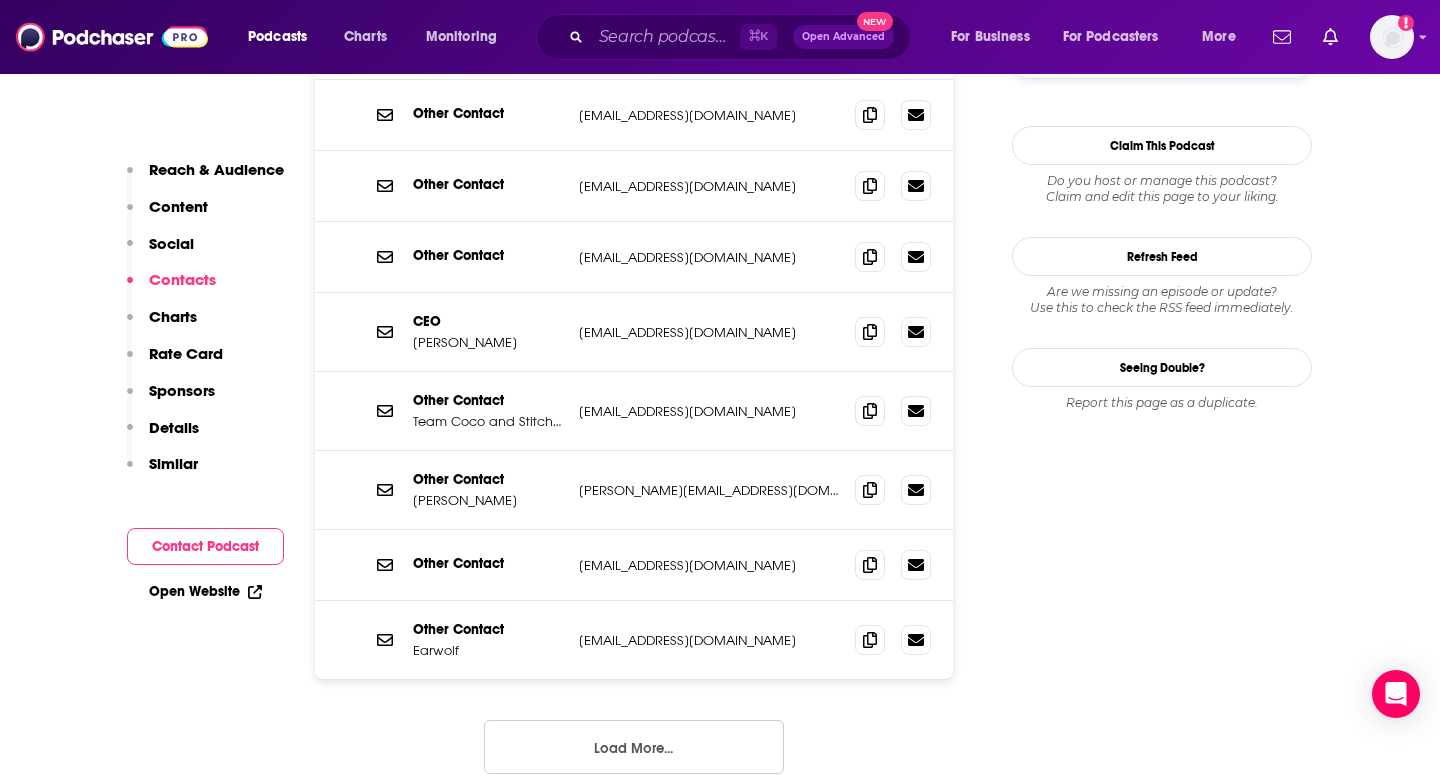 click on "Load More..." at bounding box center [634, 747] 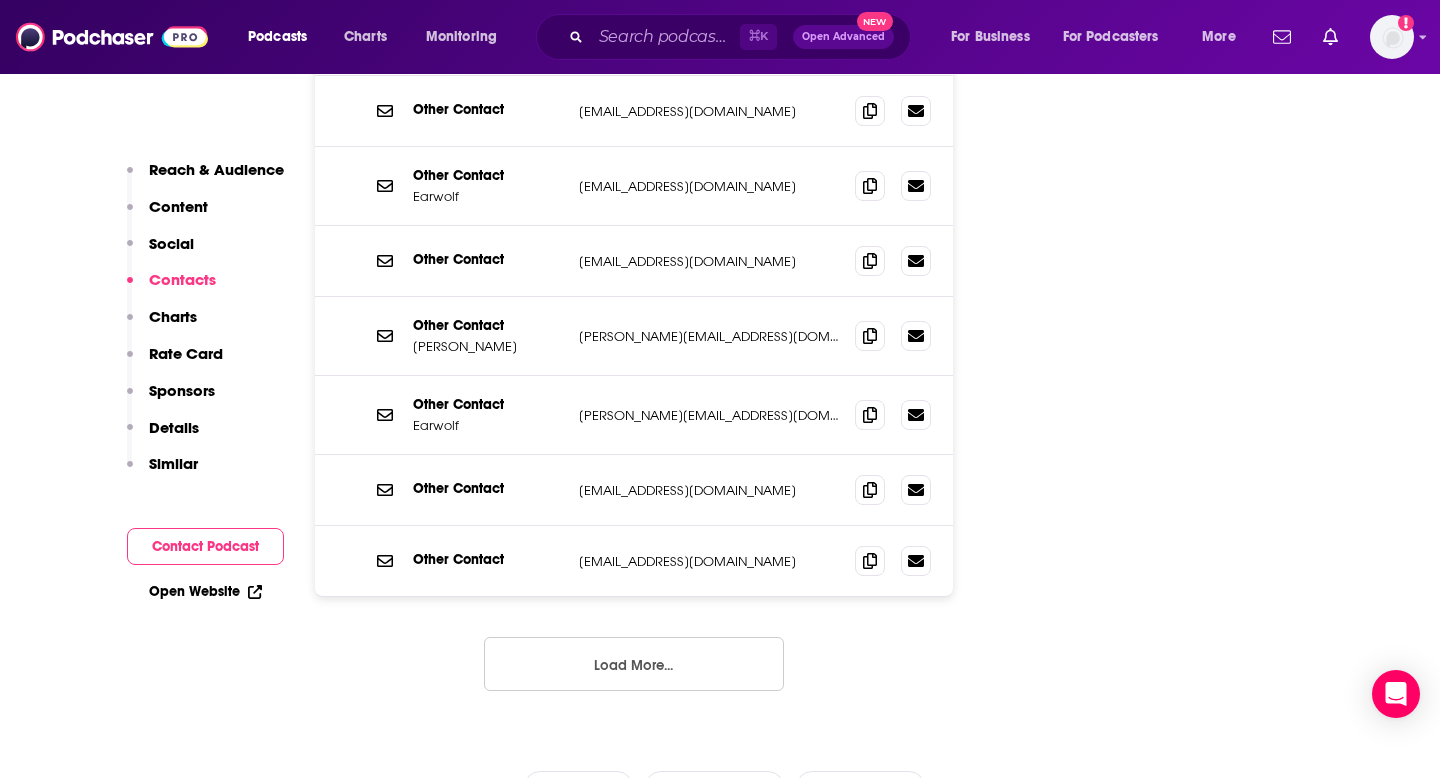 scroll, scrollTop: 2669, scrollLeft: 0, axis: vertical 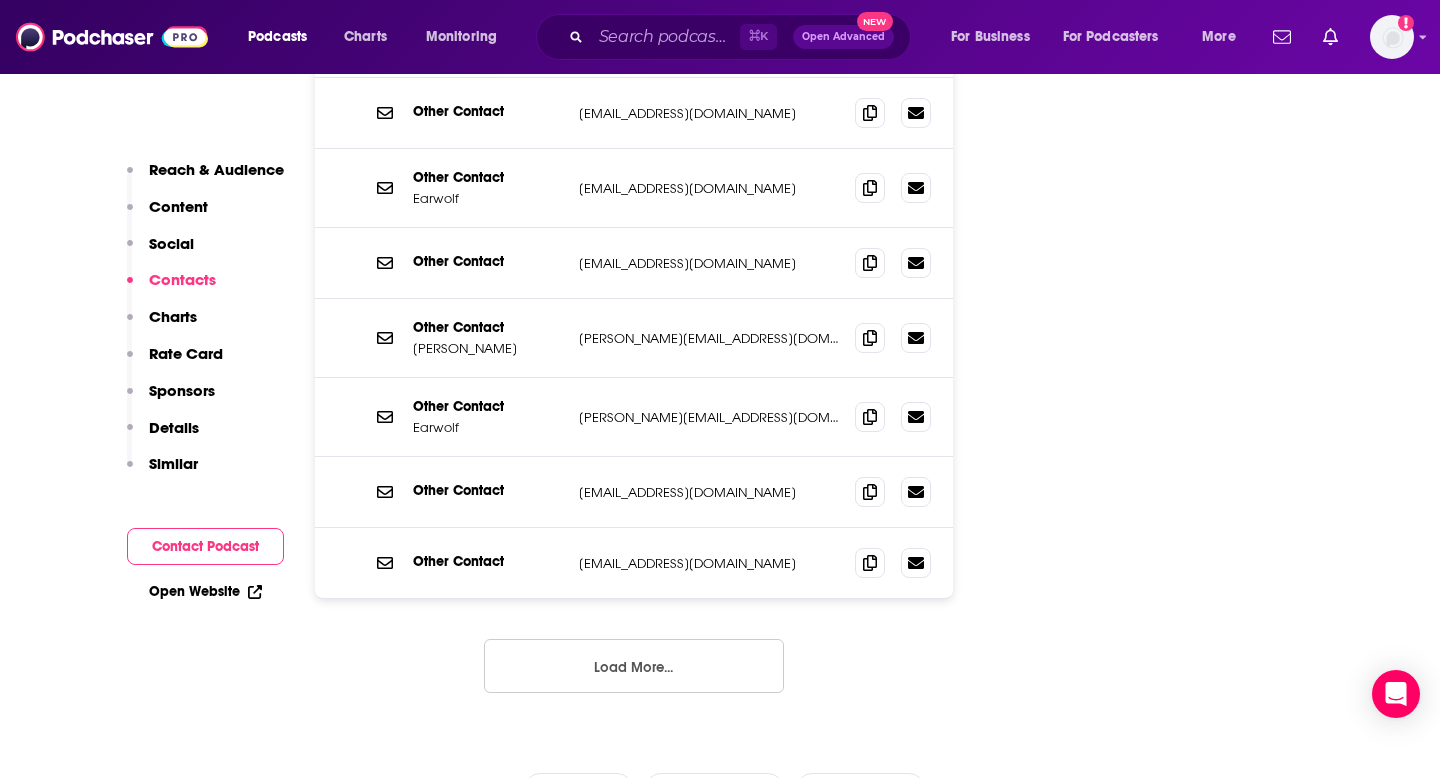 click on "Load More..." at bounding box center [634, 666] 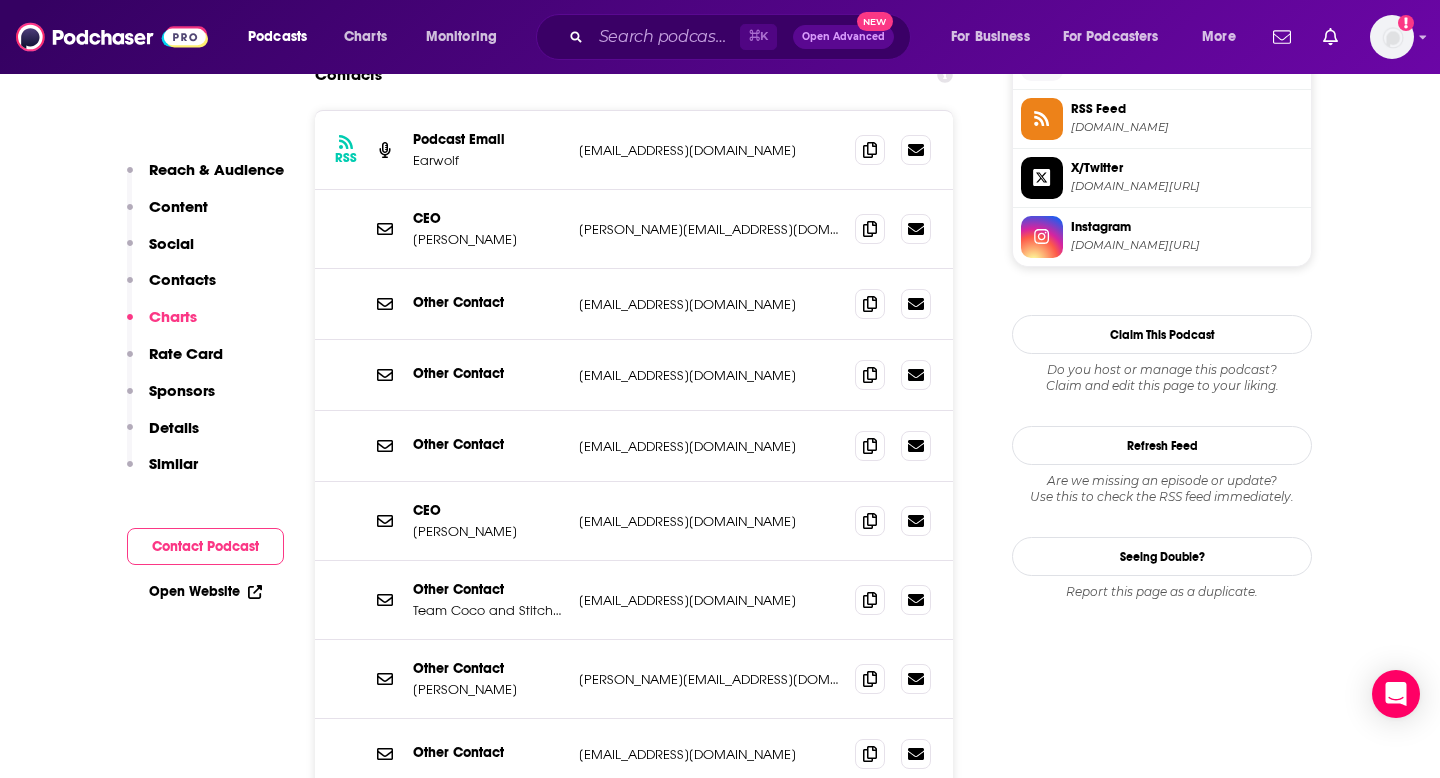 scroll, scrollTop: 1862, scrollLeft: 0, axis: vertical 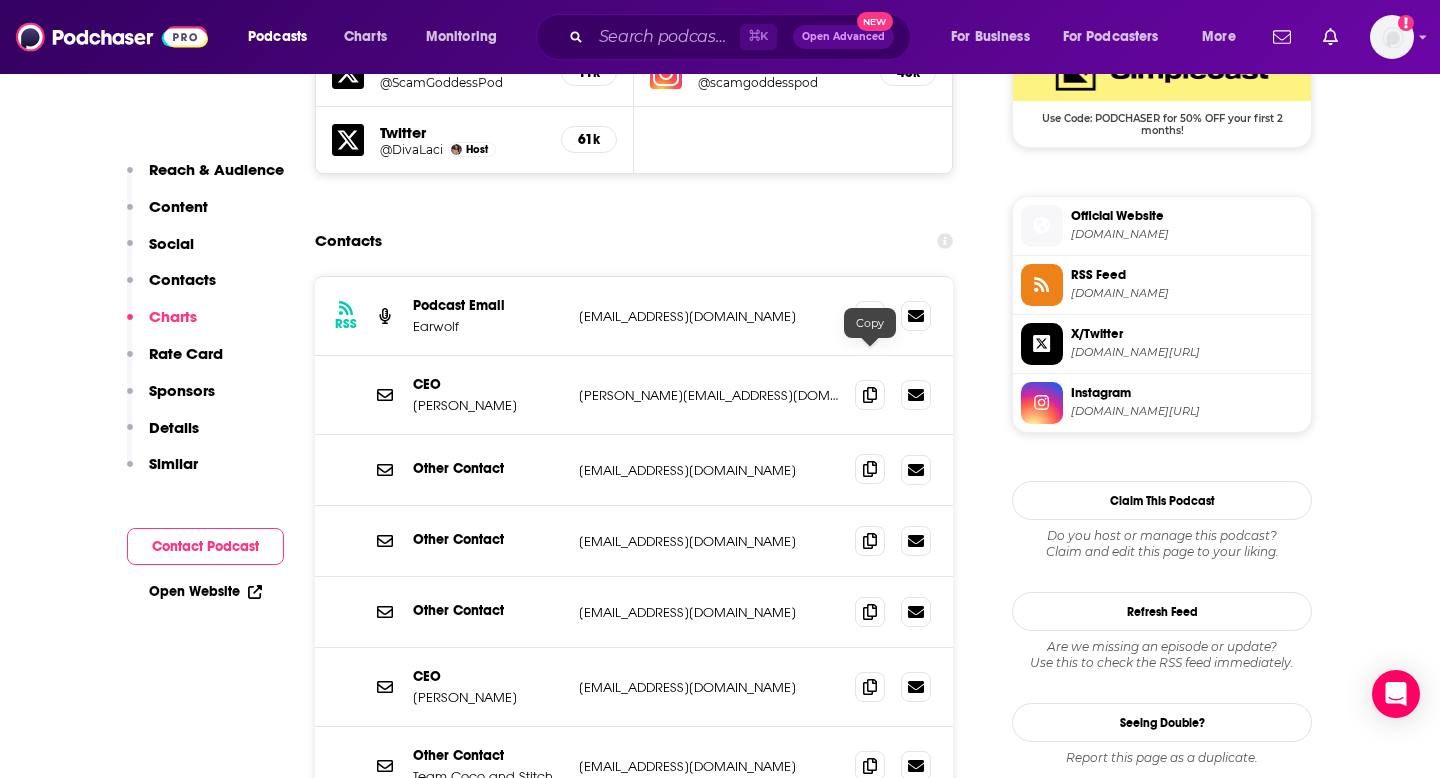 click 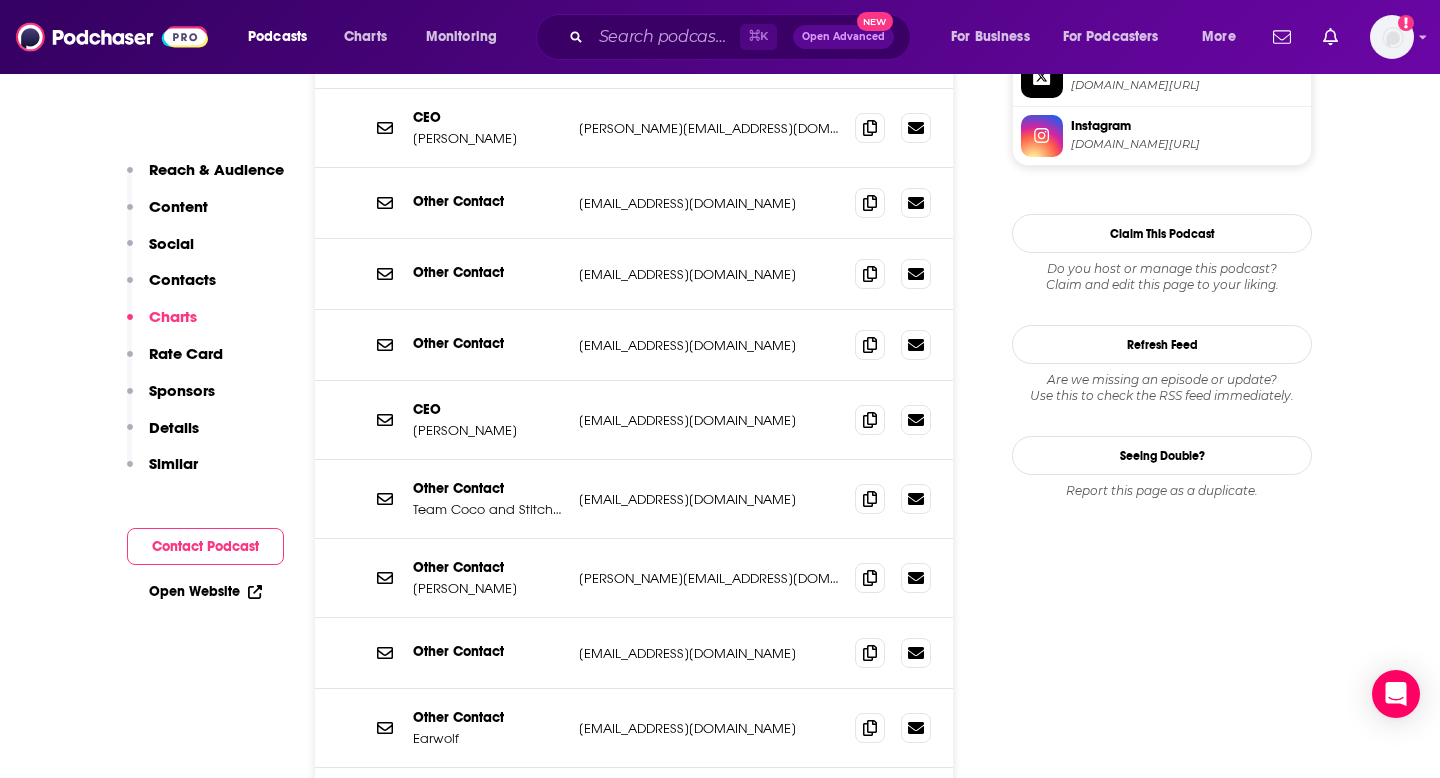 scroll, scrollTop: 2133, scrollLeft: 0, axis: vertical 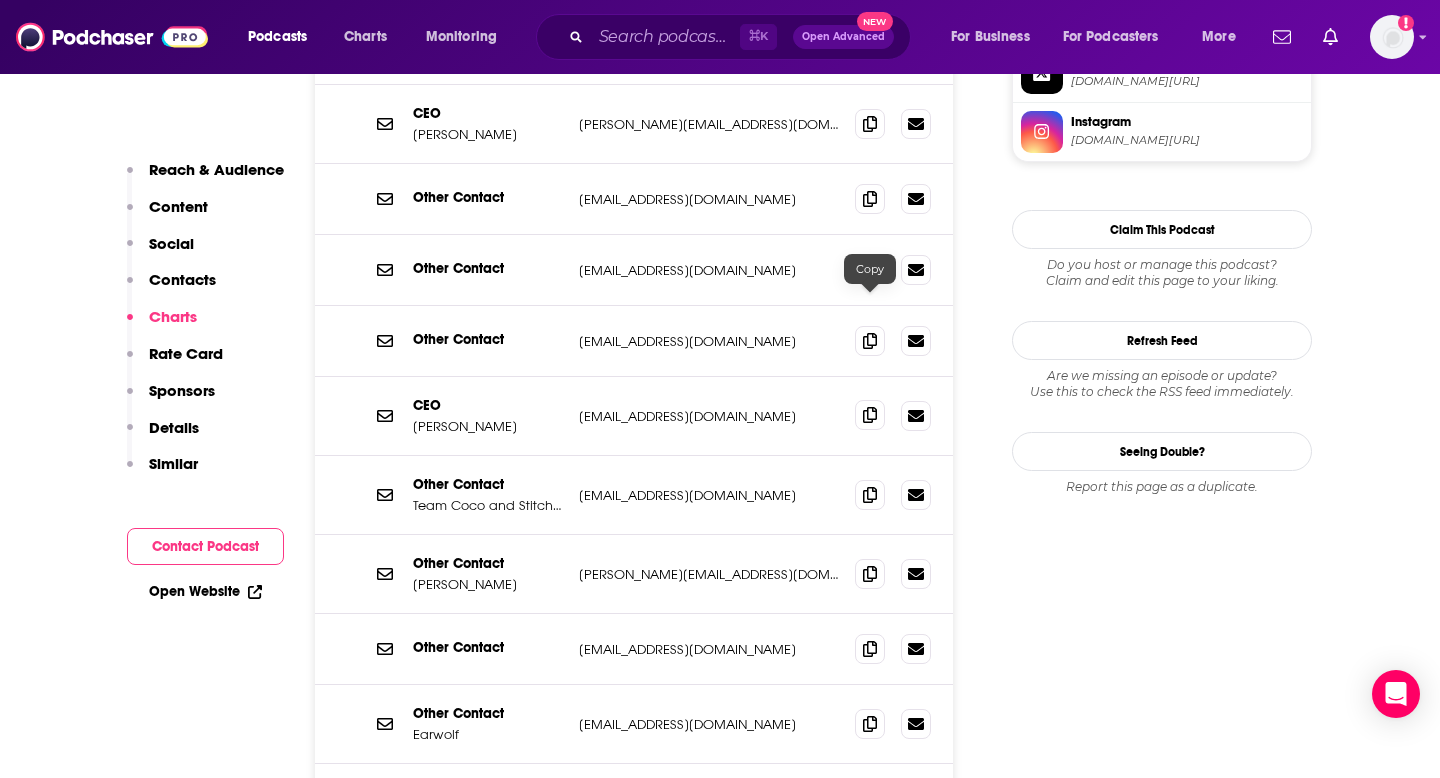 click 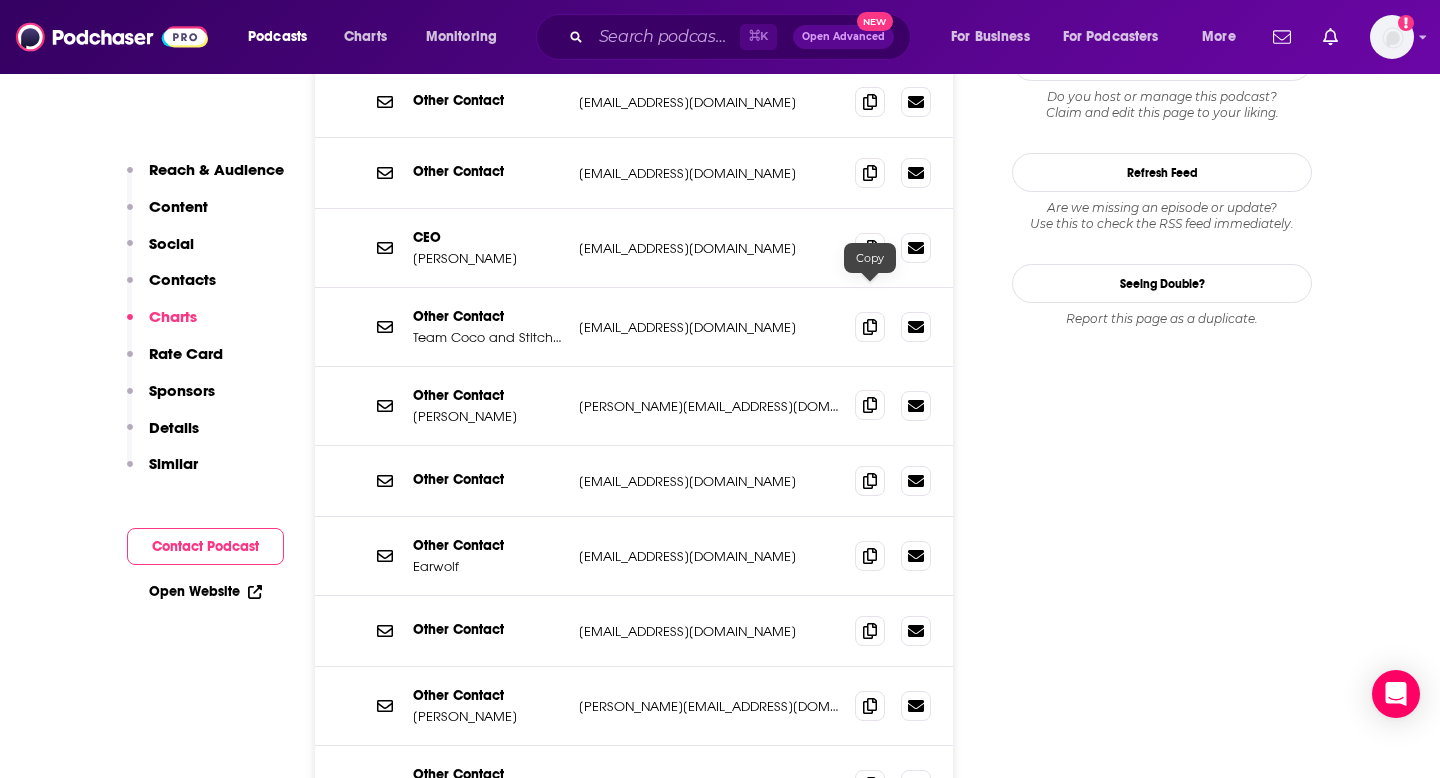 scroll, scrollTop: 2299, scrollLeft: 0, axis: vertical 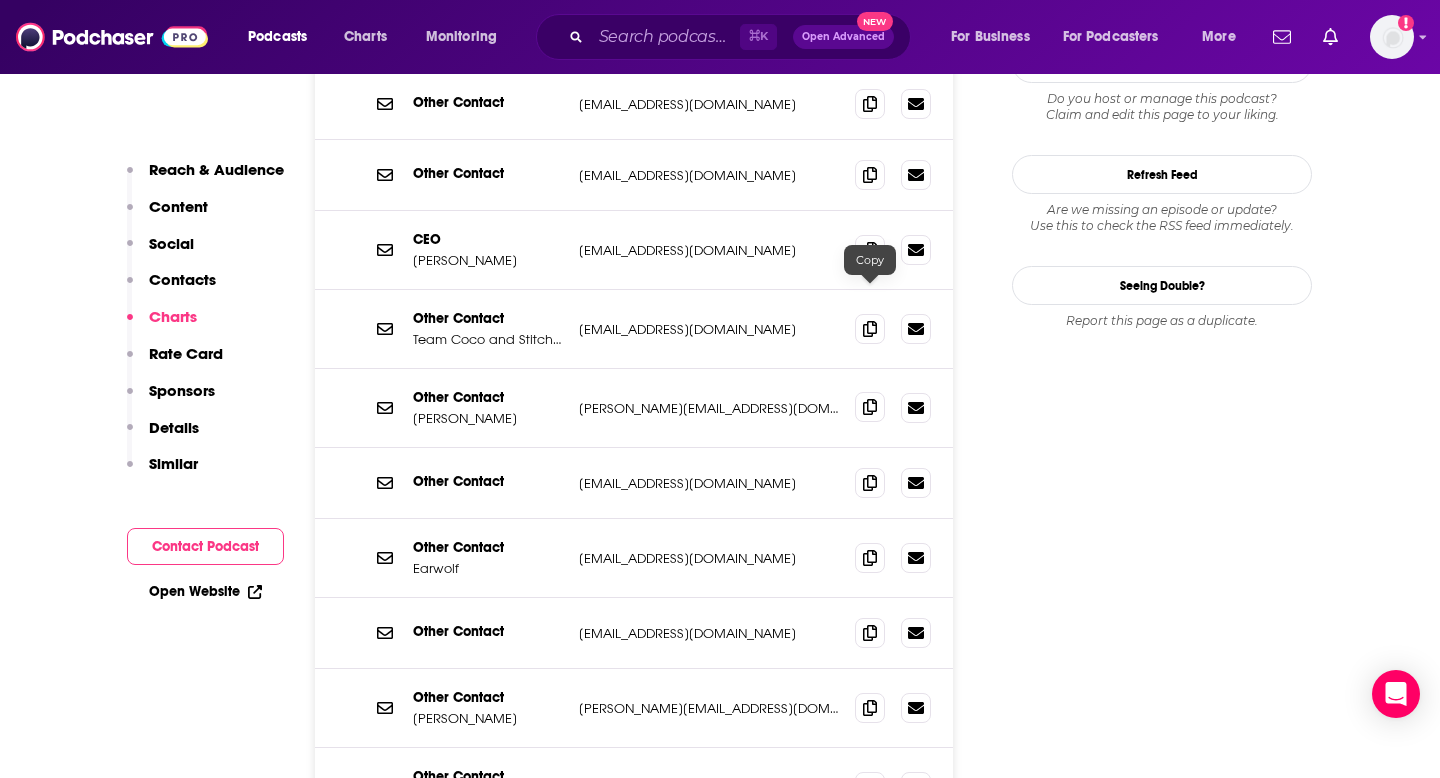 click 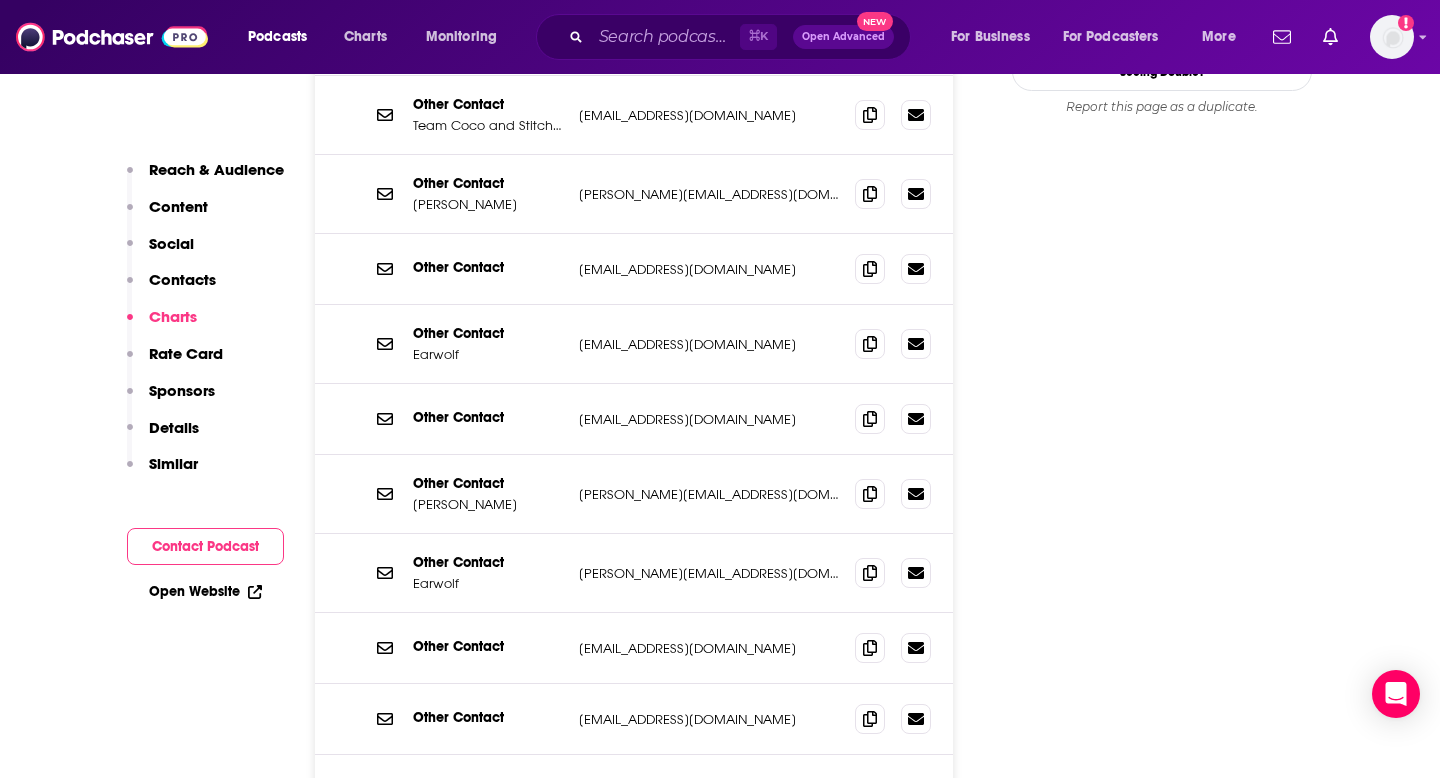 scroll, scrollTop: 2521, scrollLeft: 0, axis: vertical 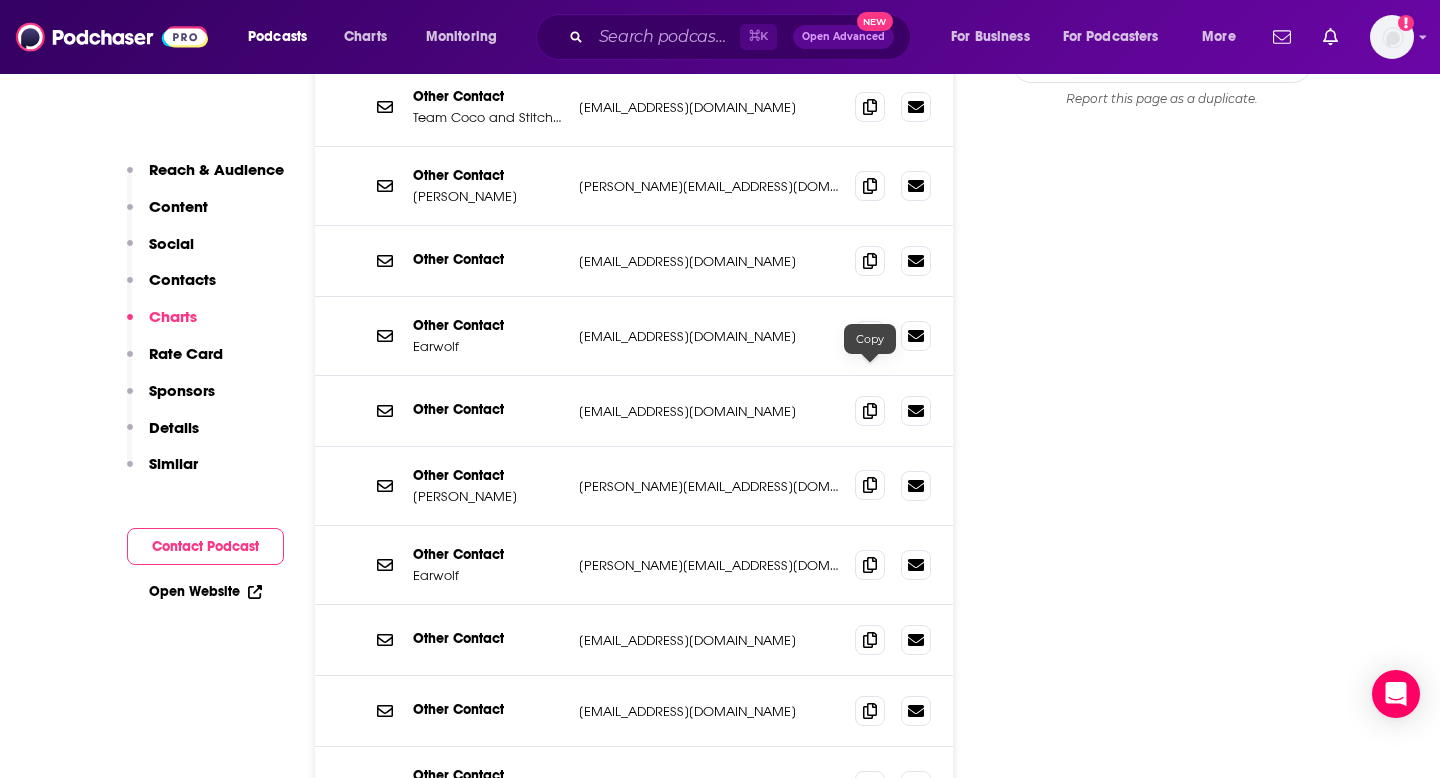 click 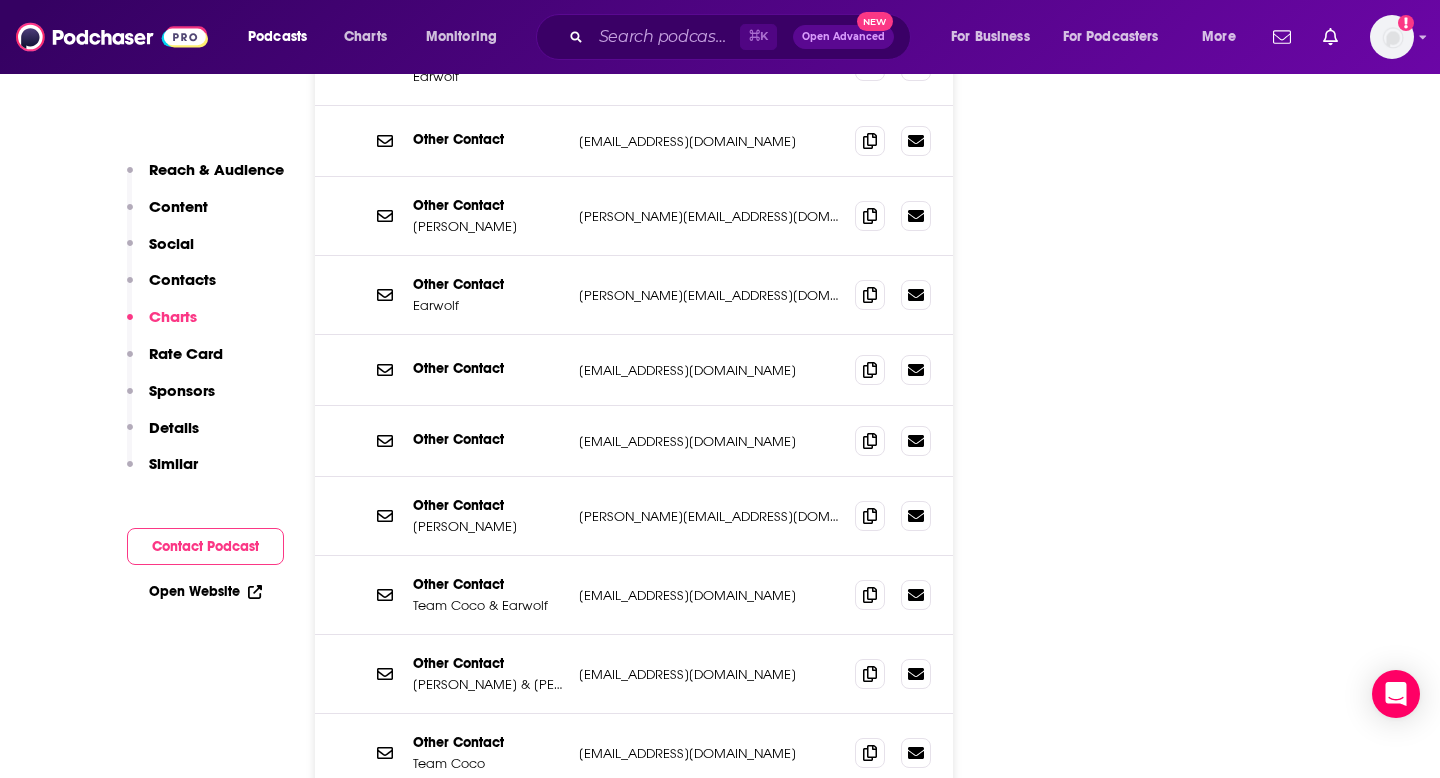 scroll, scrollTop: 2787, scrollLeft: 0, axis: vertical 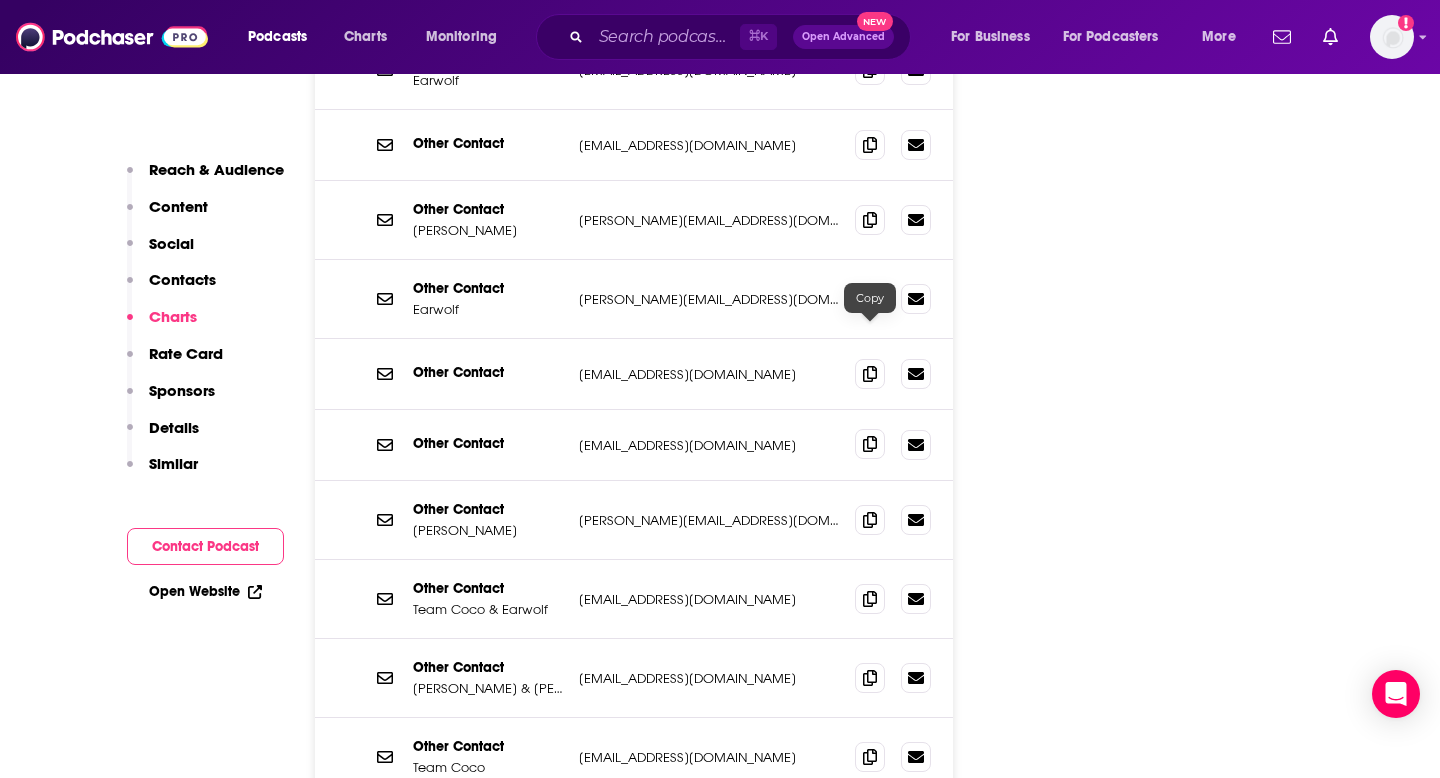 click 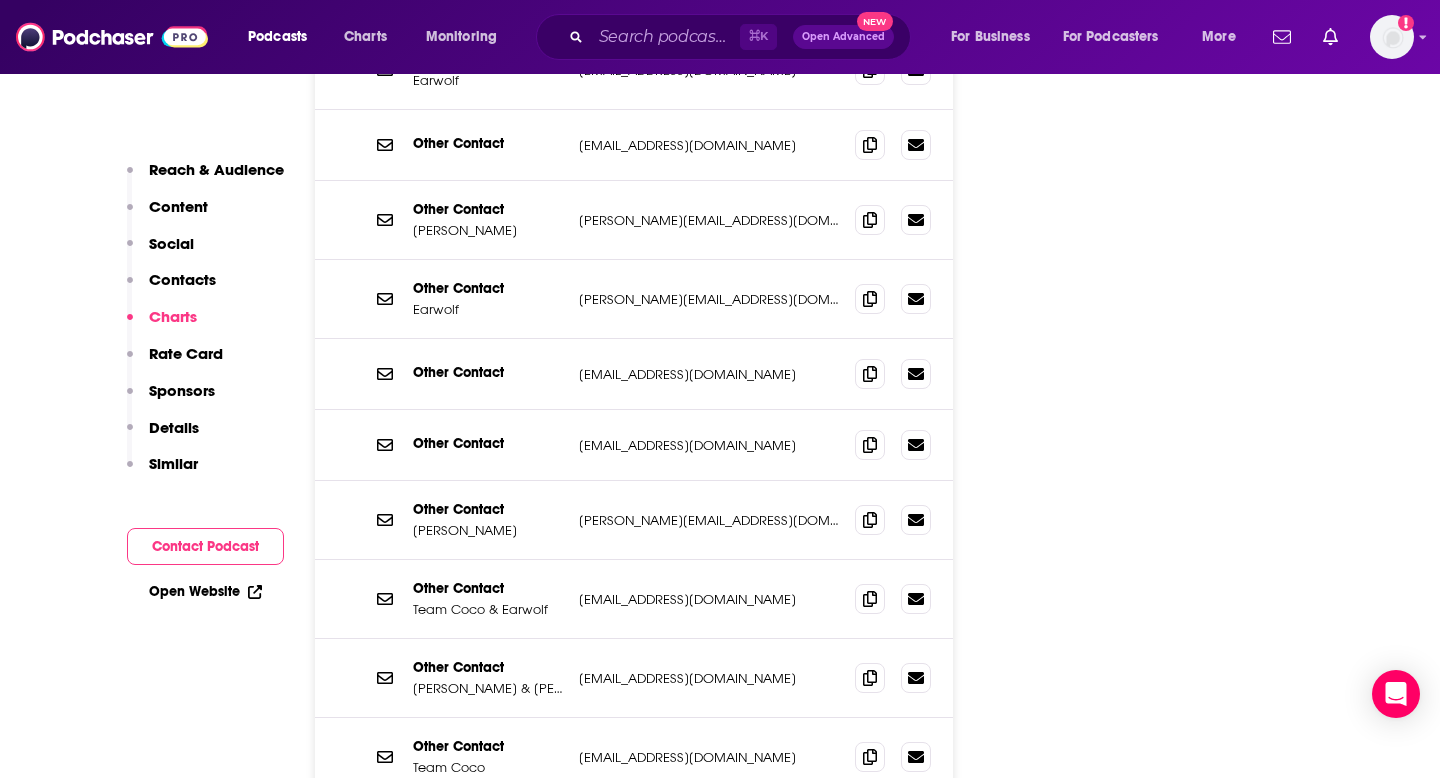 click on "⌘  K Open Advanced New" at bounding box center [723, 37] 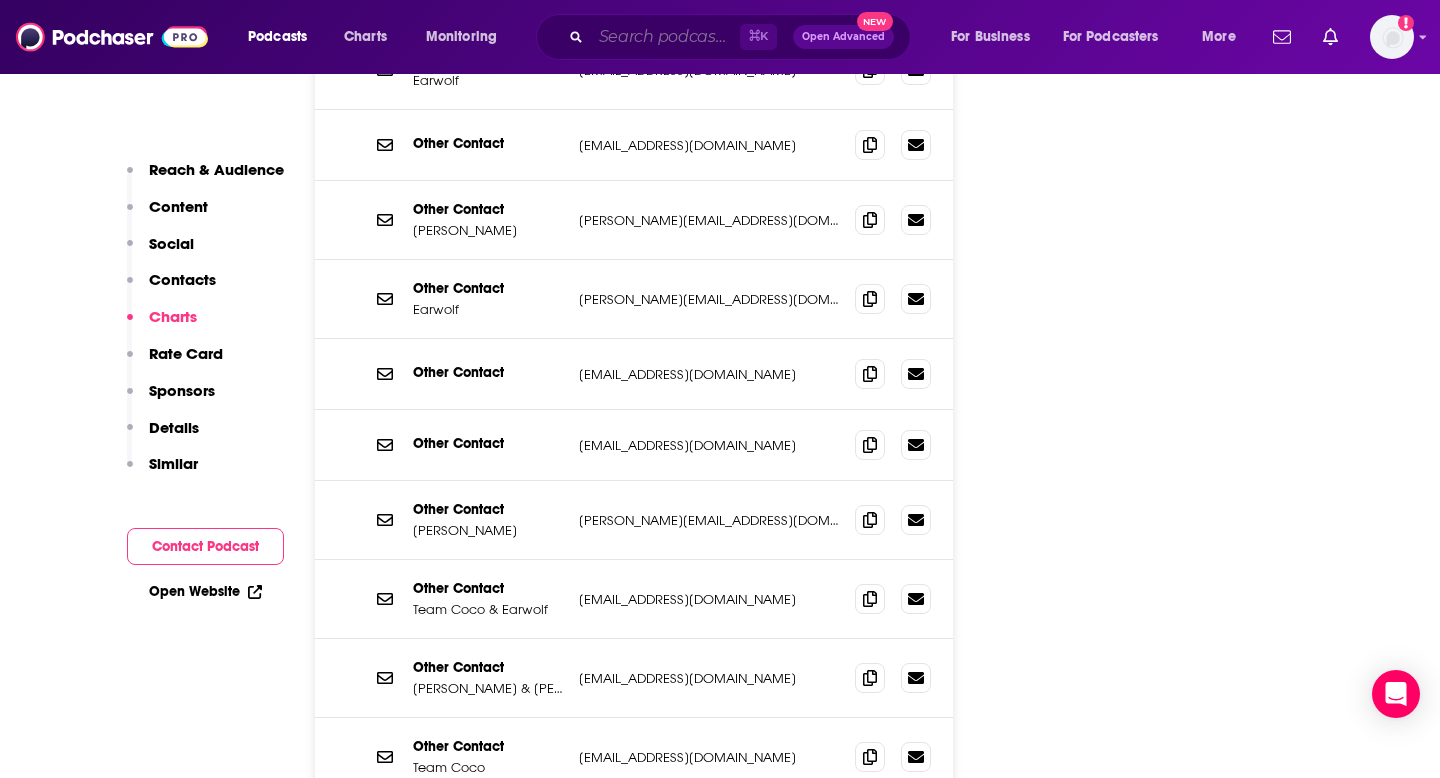 click at bounding box center [665, 37] 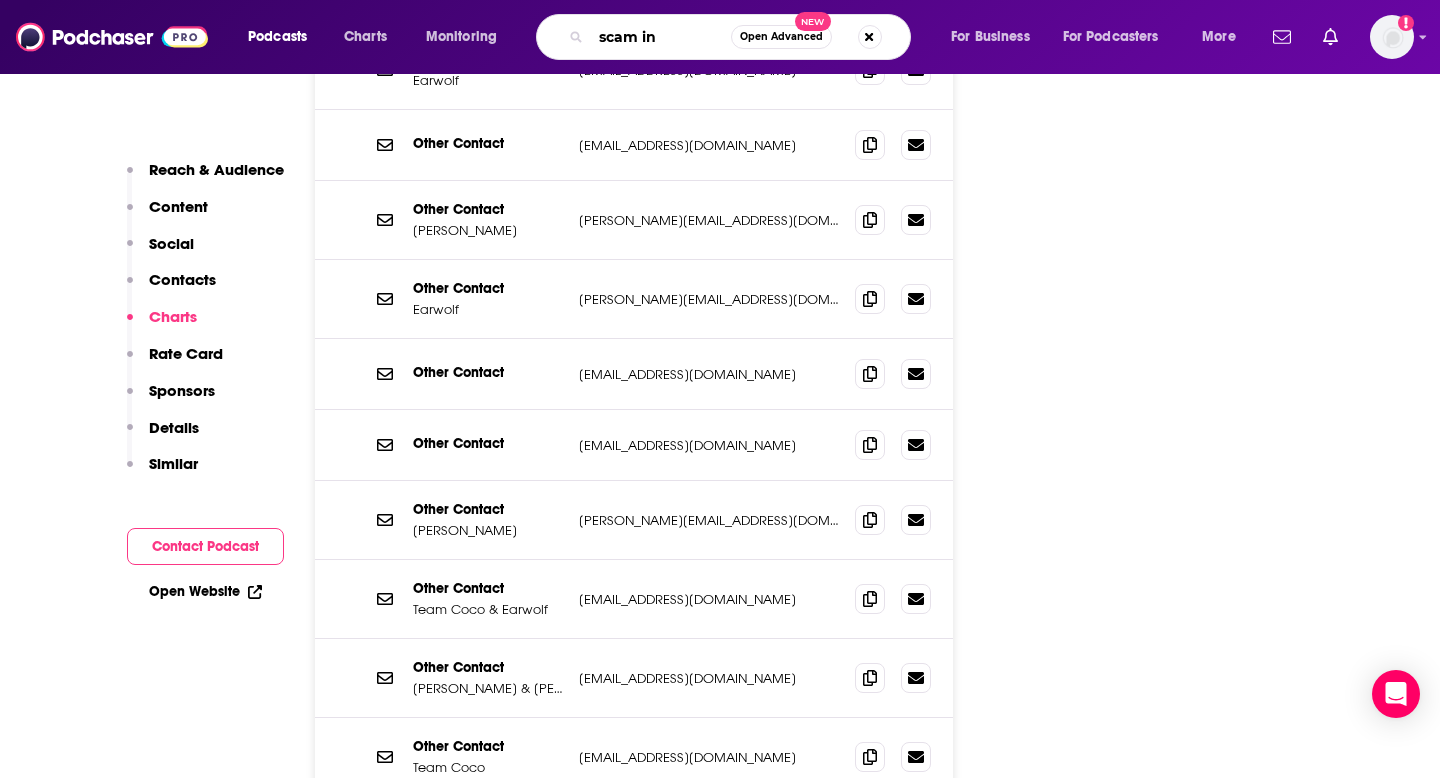 type on "scam inc" 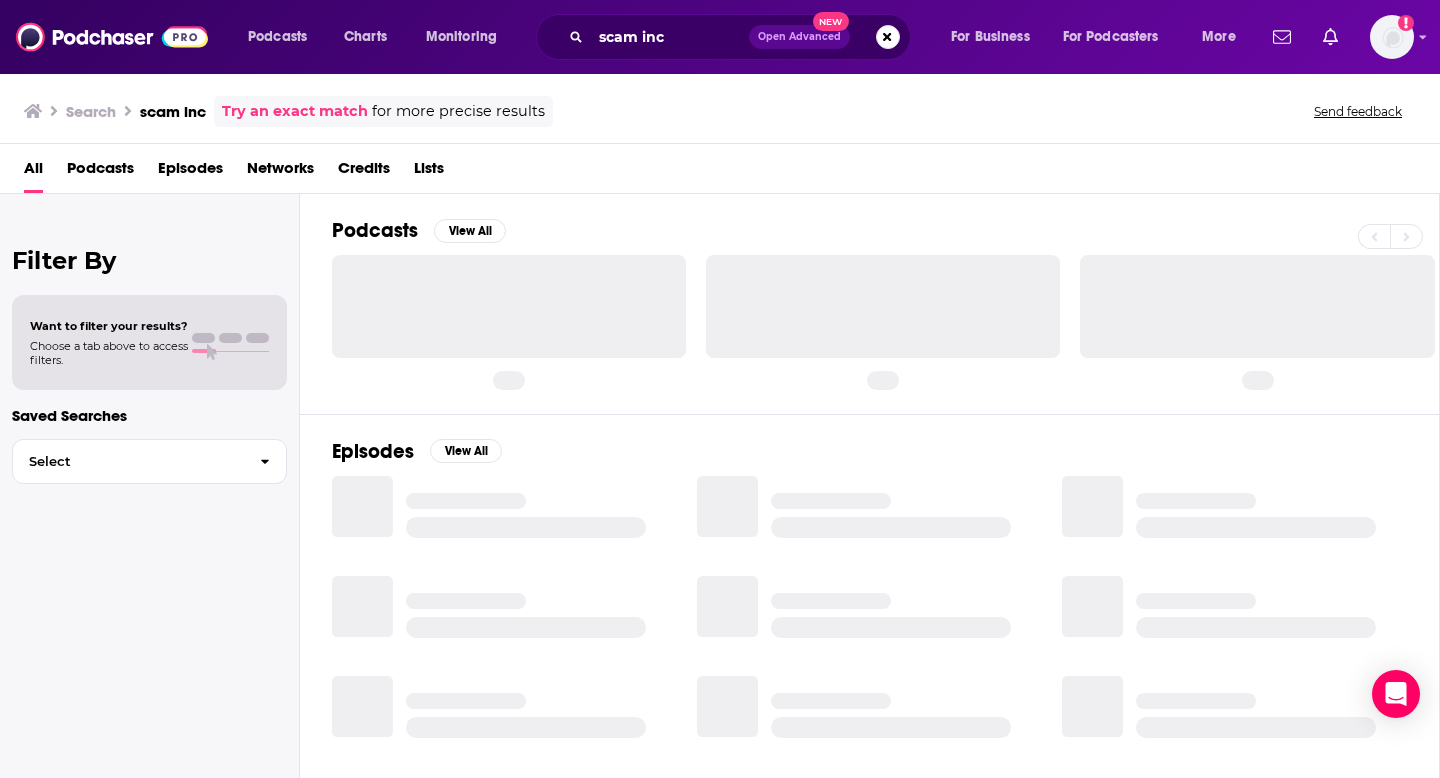 scroll, scrollTop: 0, scrollLeft: 0, axis: both 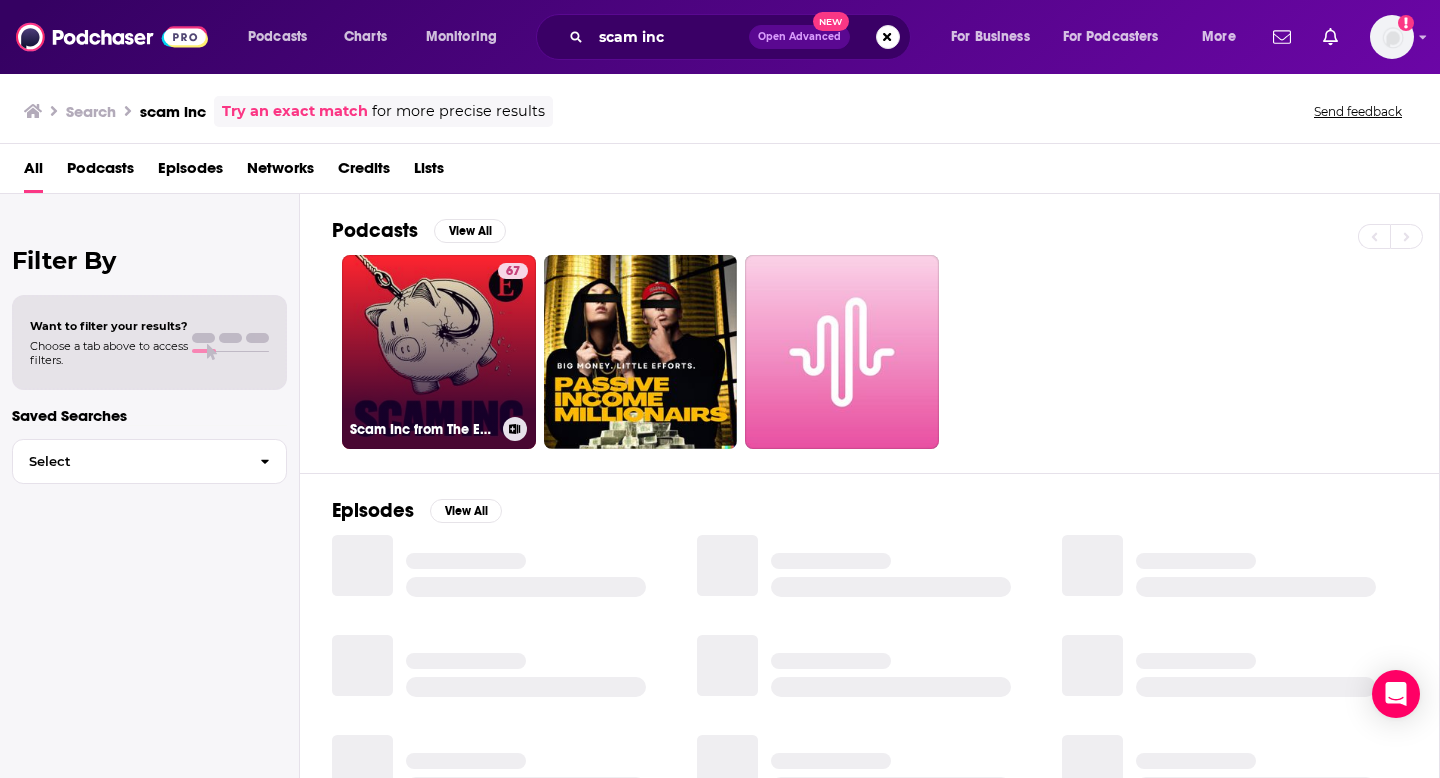 click on "67 Scam Inc from The Economist" at bounding box center [439, 352] 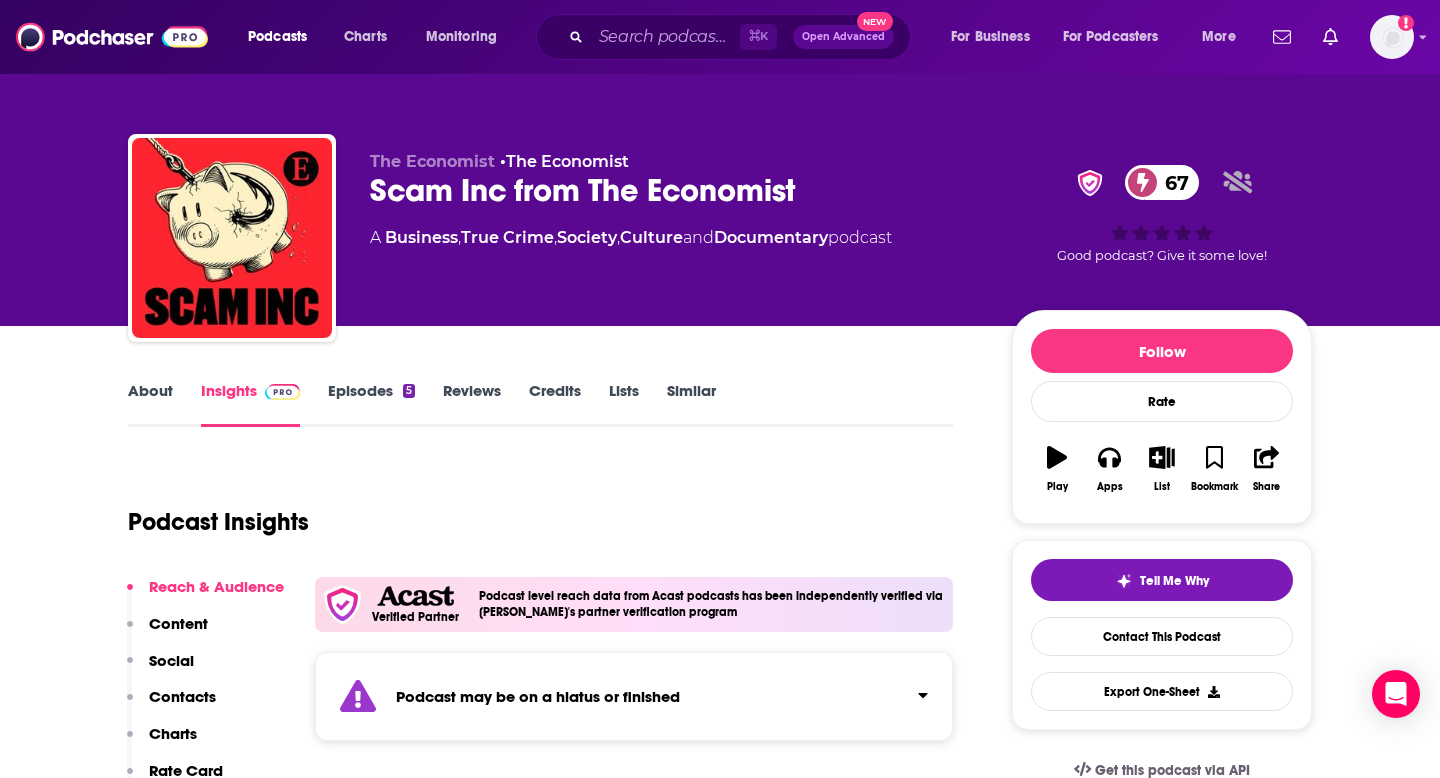click on "About" at bounding box center [150, 404] 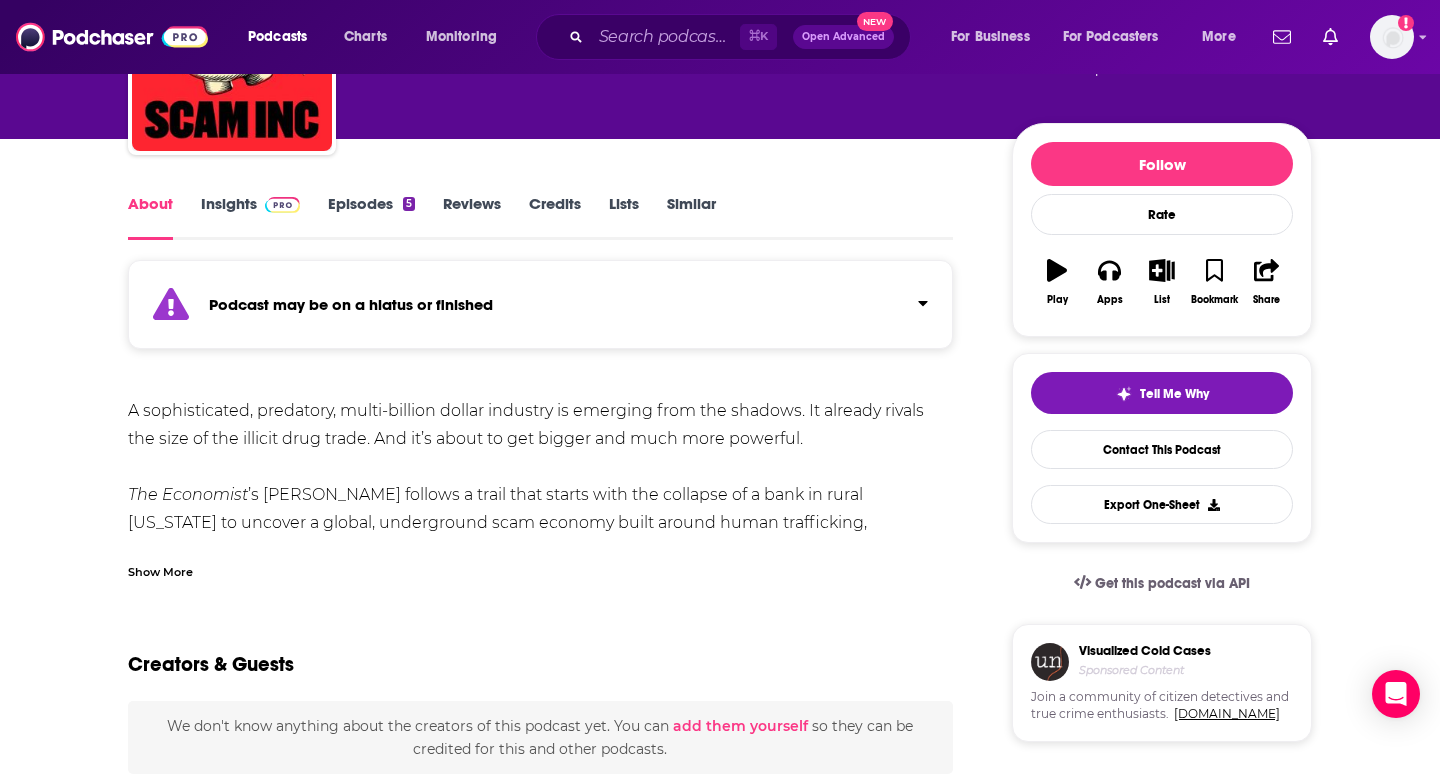 scroll, scrollTop: 186, scrollLeft: 0, axis: vertical 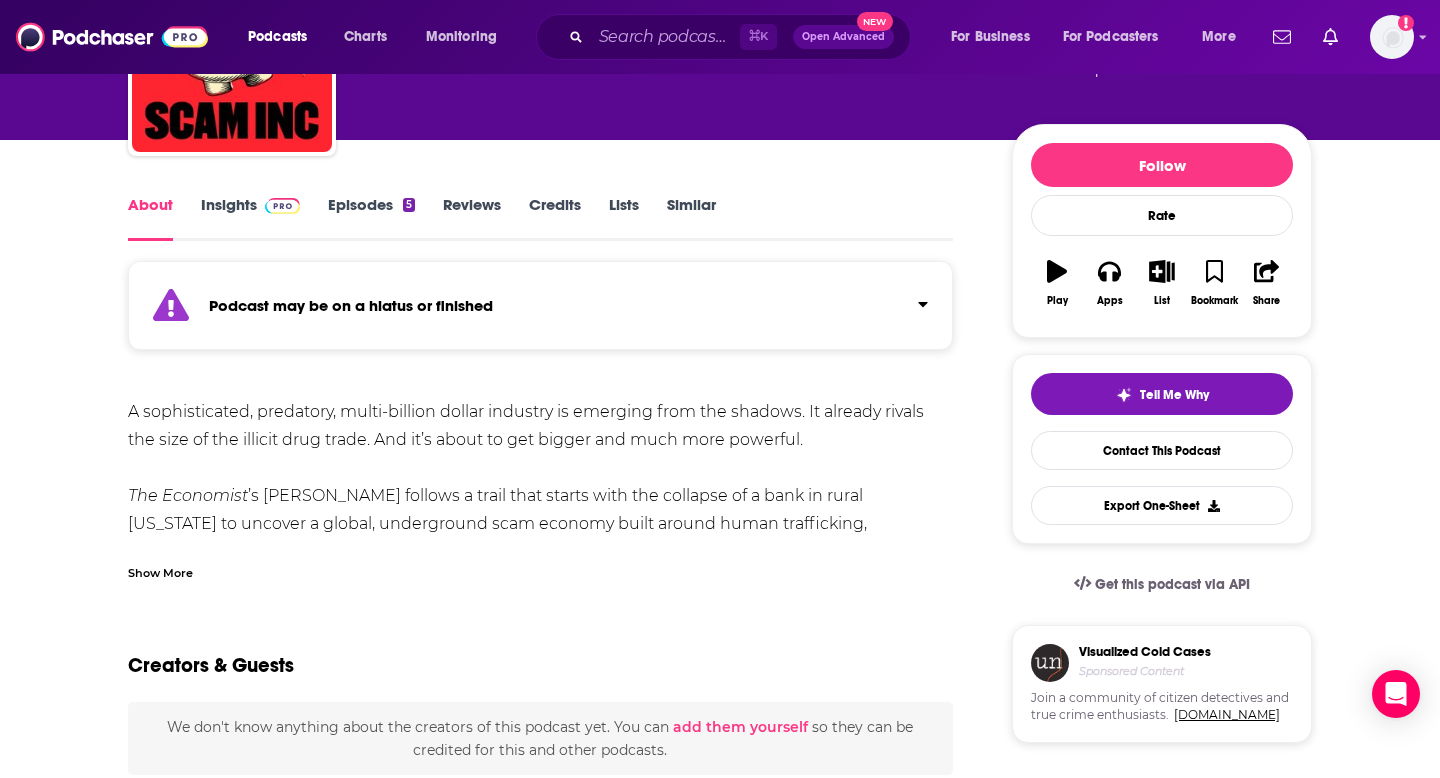 click on "About Insights Episodes 5 Reviews Credits Lists Similar Podcast may be on a hiatus or finished A sophisticated, predatory, multi-billion dollar industry is emerging from the shadows. It already rivals the size of the illicit drug trade. And it’s about to get bigger and much more powerful.
The Economist ’s [PERSON_NAME] follows a trail that starts with the collapse of a bank in rural [US_STATE] to uncover a global, underground scam economy built around human trafficking, corruption and money laundering. Can it be stopped?
To listen to the full series subscribe to  Economist Podcasts+ . Show More Creators & Guests We don't know anything about the creators of this podcast yet . You can   add them yourself   so they can be credited for this and other podcasts. Recent Episodes There are no episodes of  "Scam Inc from The Economist"  to display at the moment.   Podcast Reviews This podcast hasn't been reviewed yet. You can  add a review   to show others what you thought. Mentioned In These Lists . You can     5" at bounding box center [720, 1152] 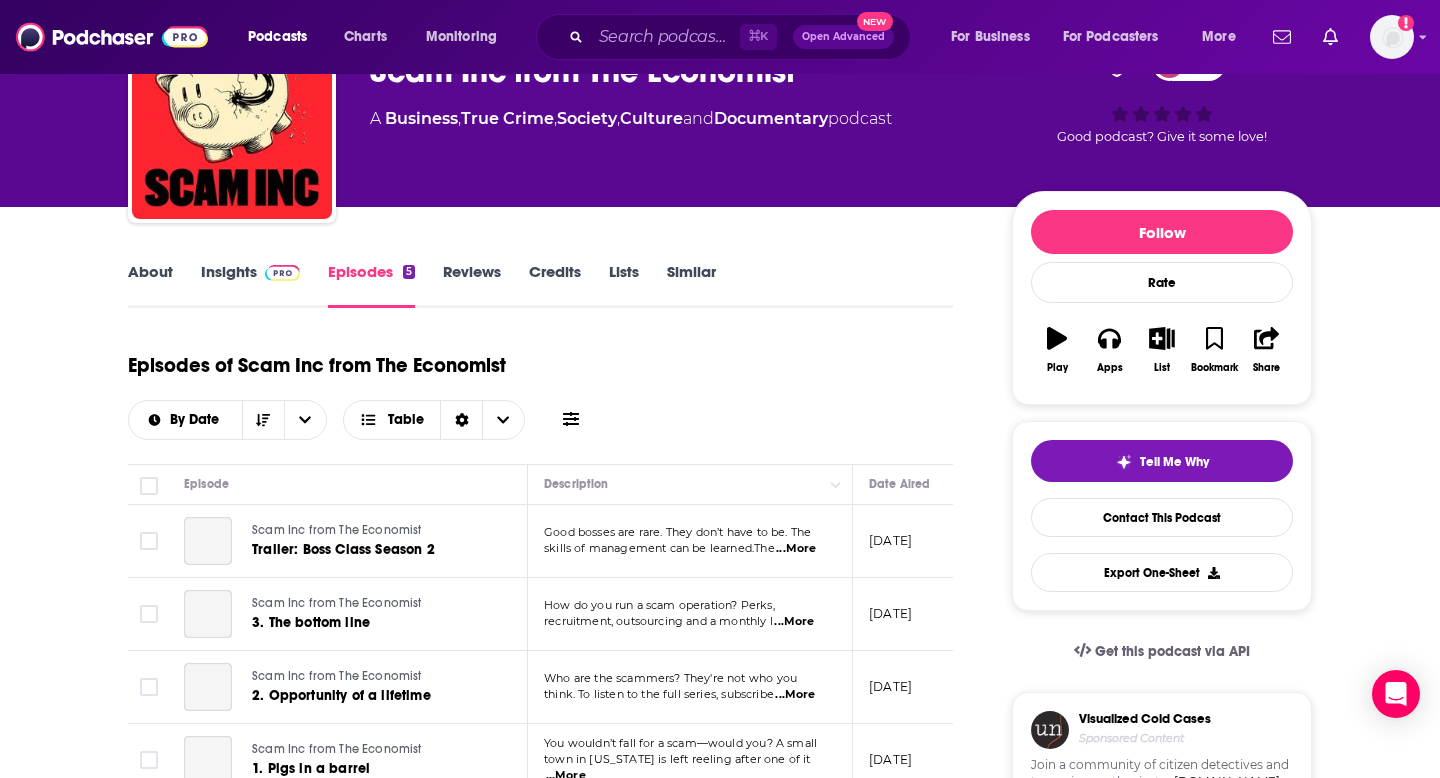 scroll, scrollTop: 219, scrollLeft: 0, axis: vertical 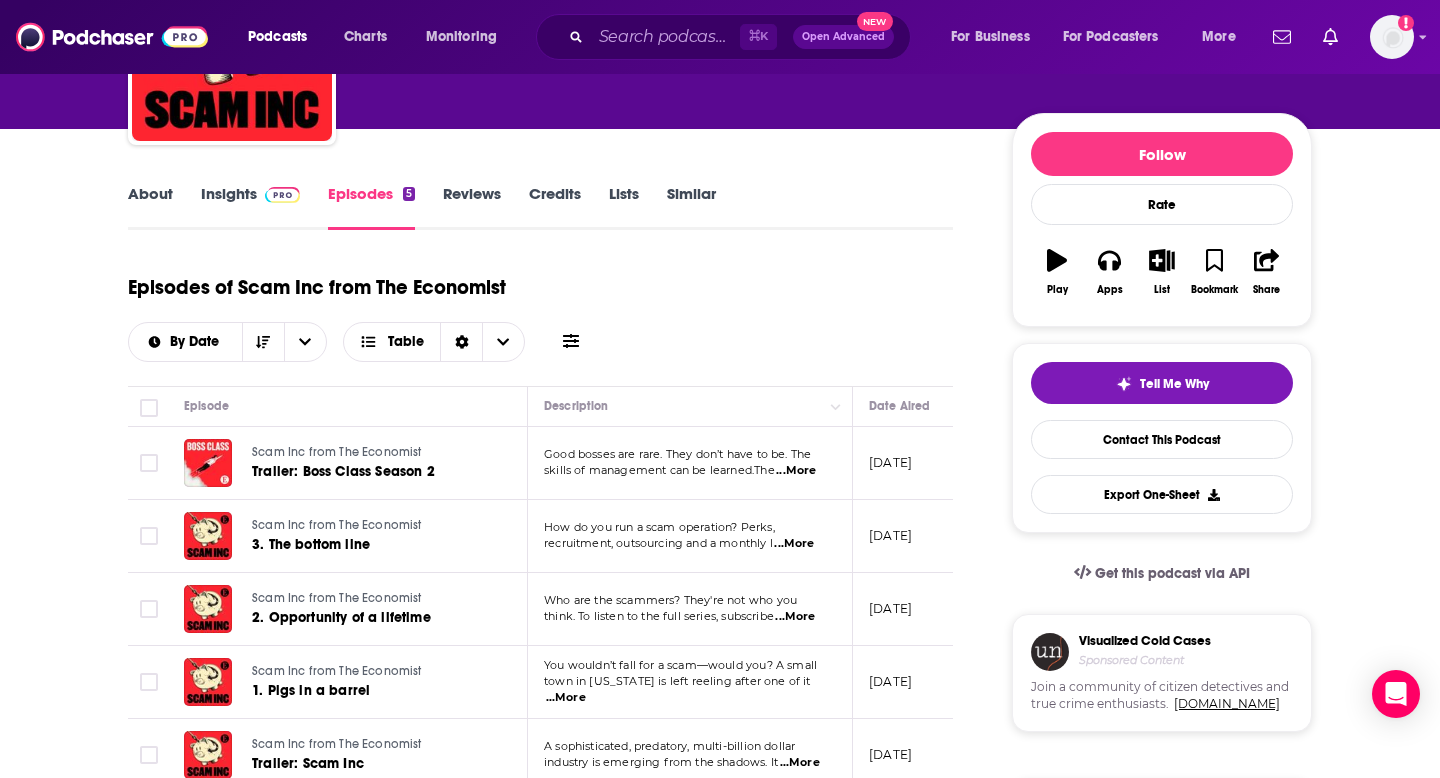 click on "...More" at bounding box center [796, 471] 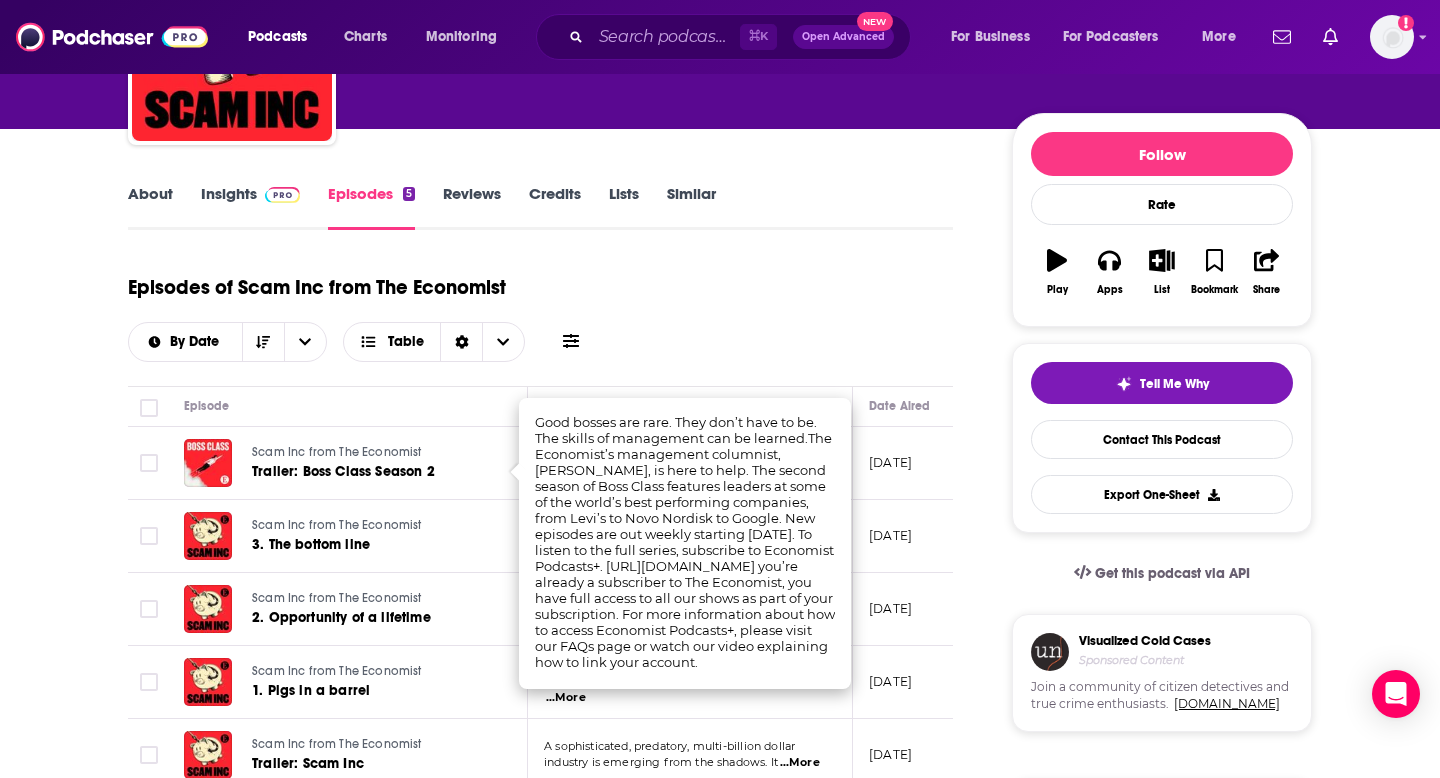click on "Episodes of Scam Inc from The Economist By Date Table" at bounding box center (540, 312) 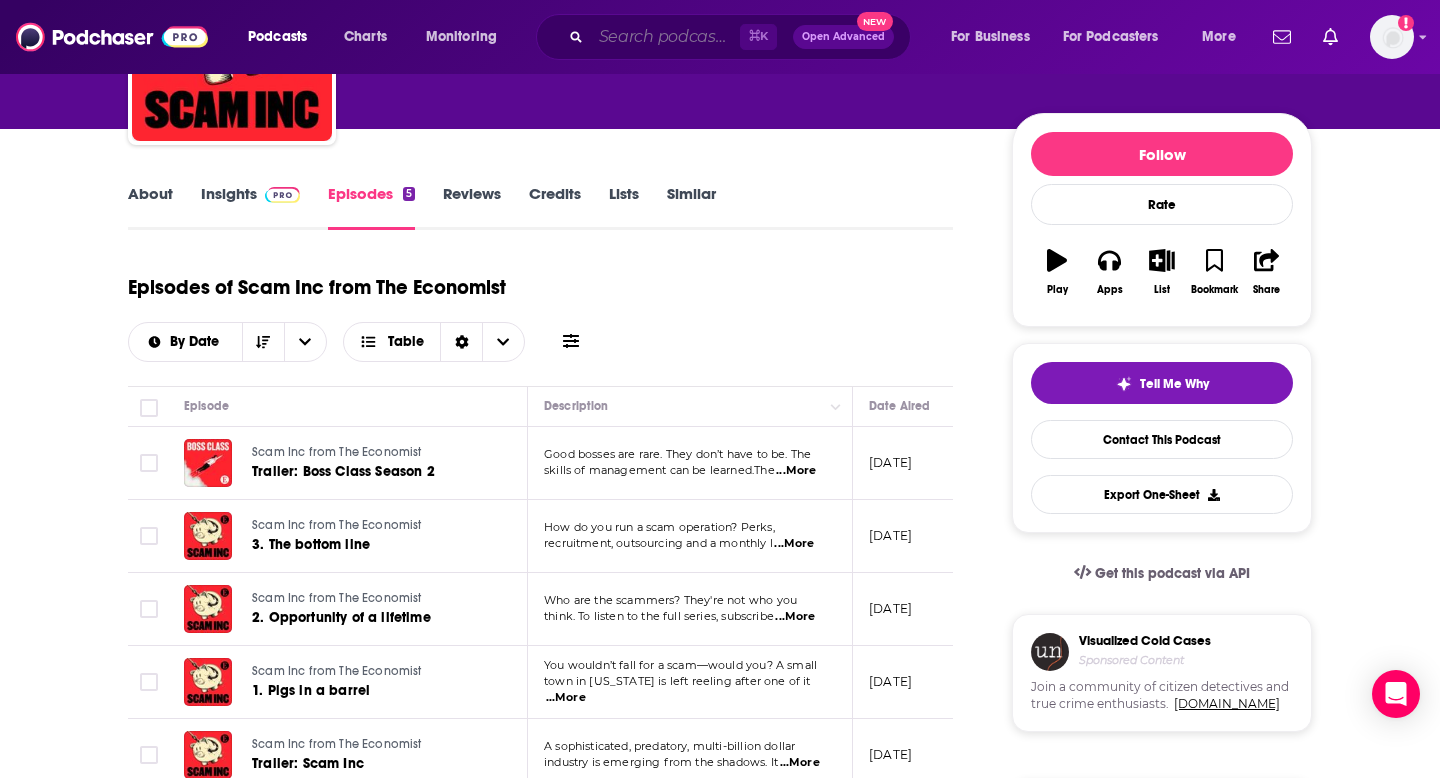 click at bounding box center [665, 37] 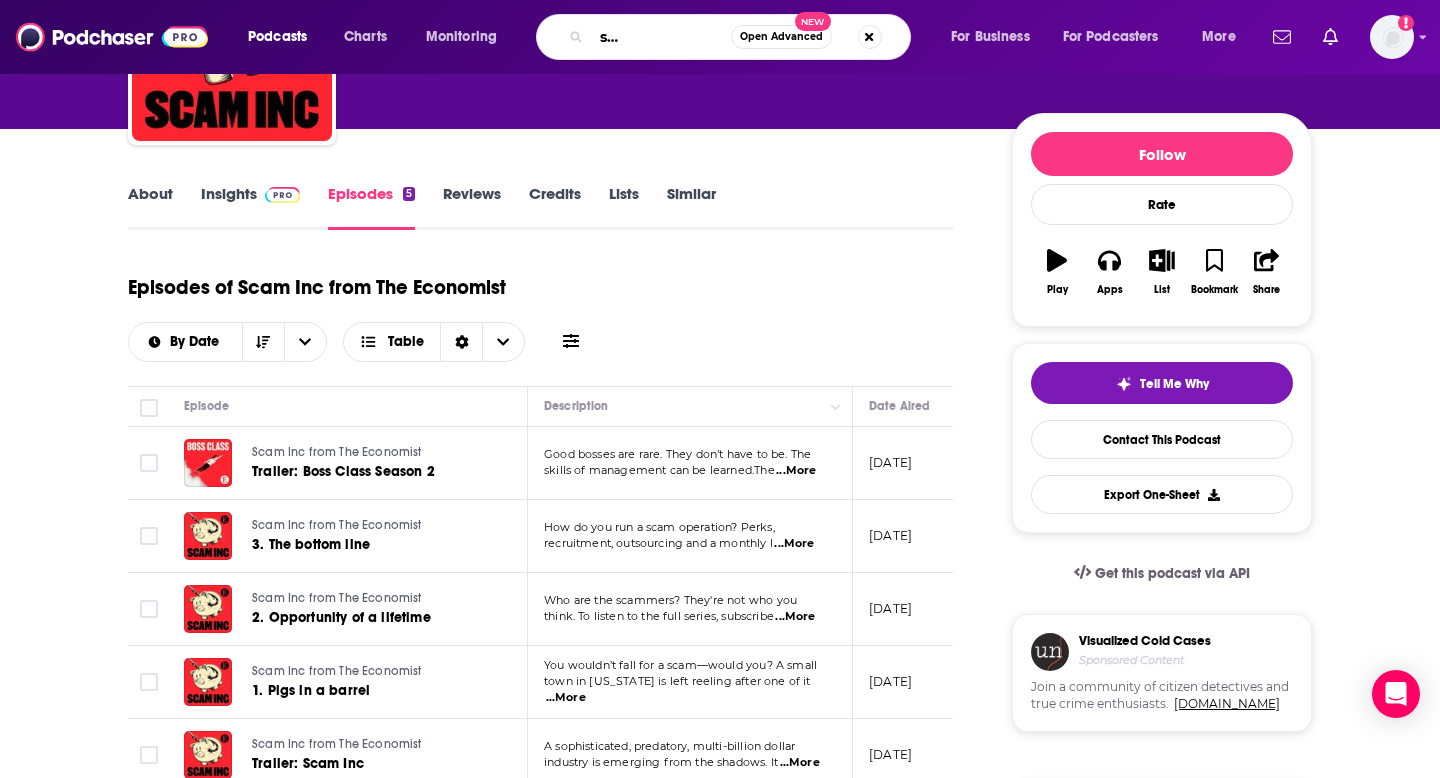 type on "the greatest scam ever written" 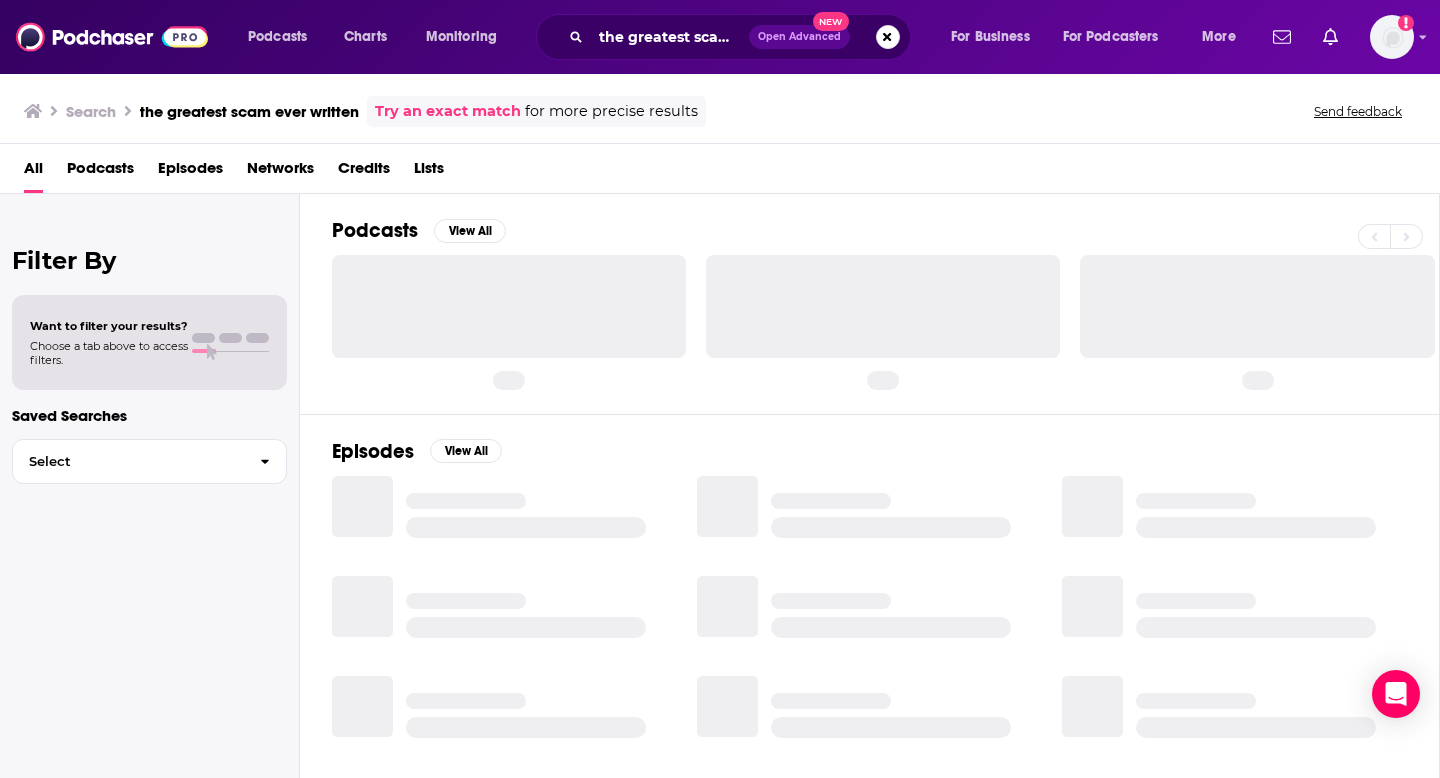 scroll, scrollTop: 0, scrollLeft: 0, axis: both 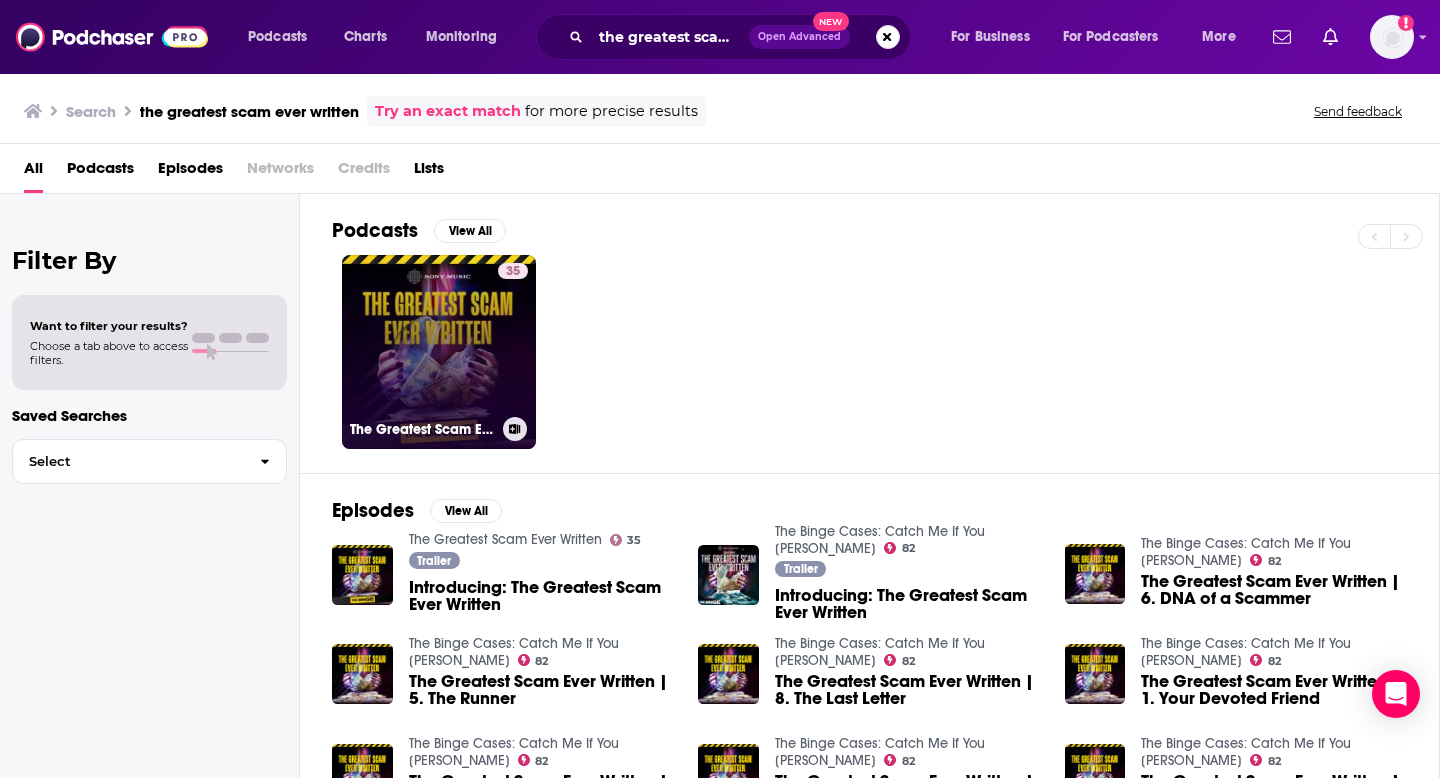 click on "35 The Greatest Scam Ever Written" at bounding box center [439, 352] 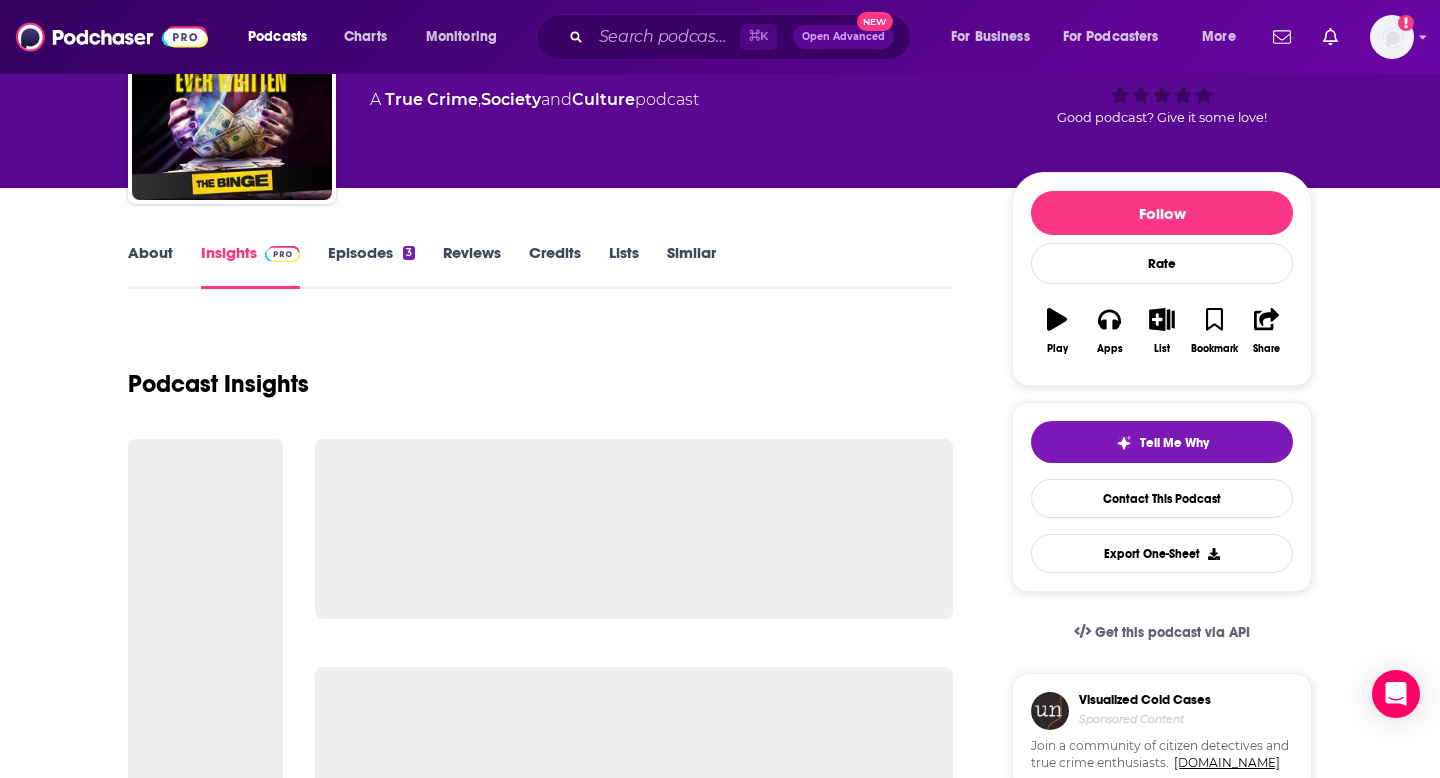 scroll, scrollTop: 136, scrollLeft: 0, axis: vertical 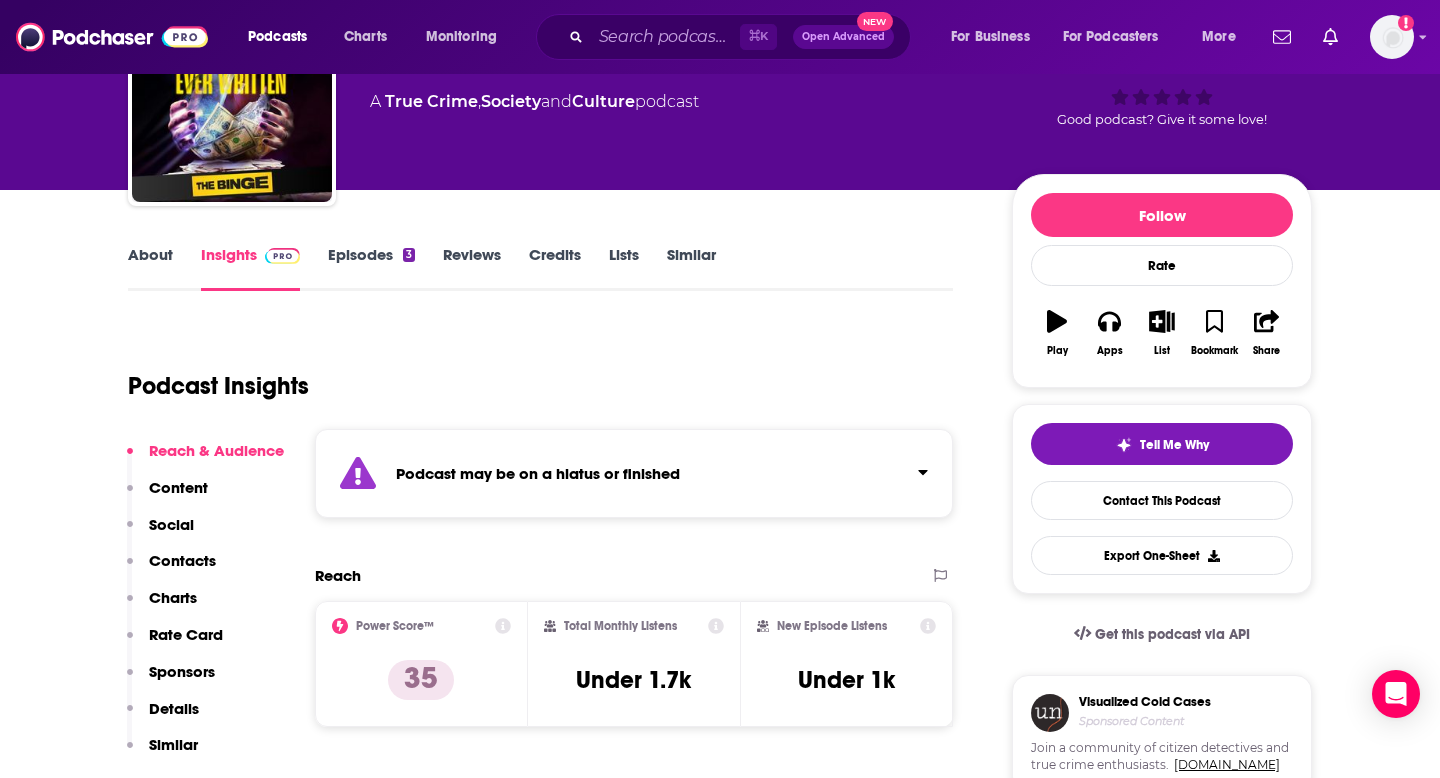 click on "Episodes 3" at bounding box center [371, 268] 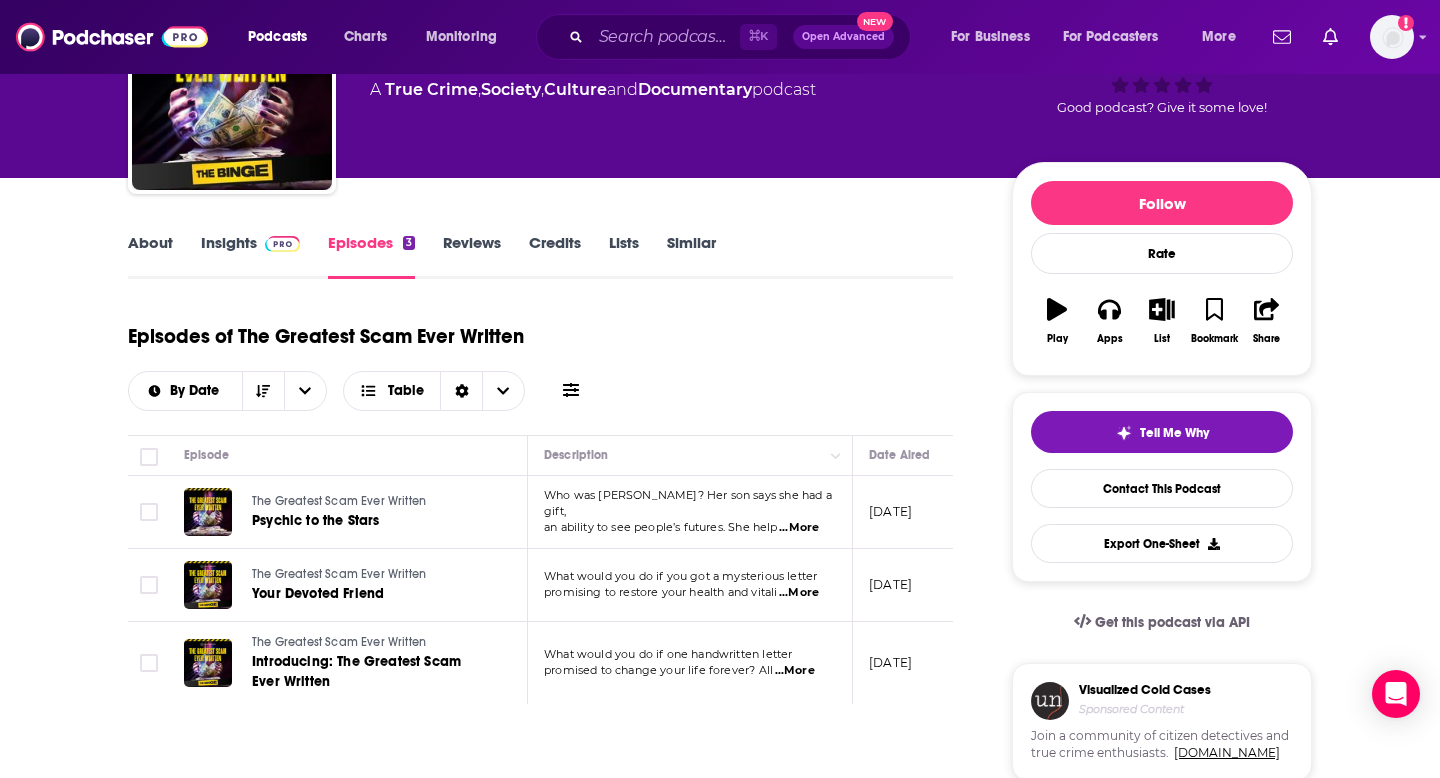 scroll, scrollTop: 146, scrollLeft: 0, axis: vertical 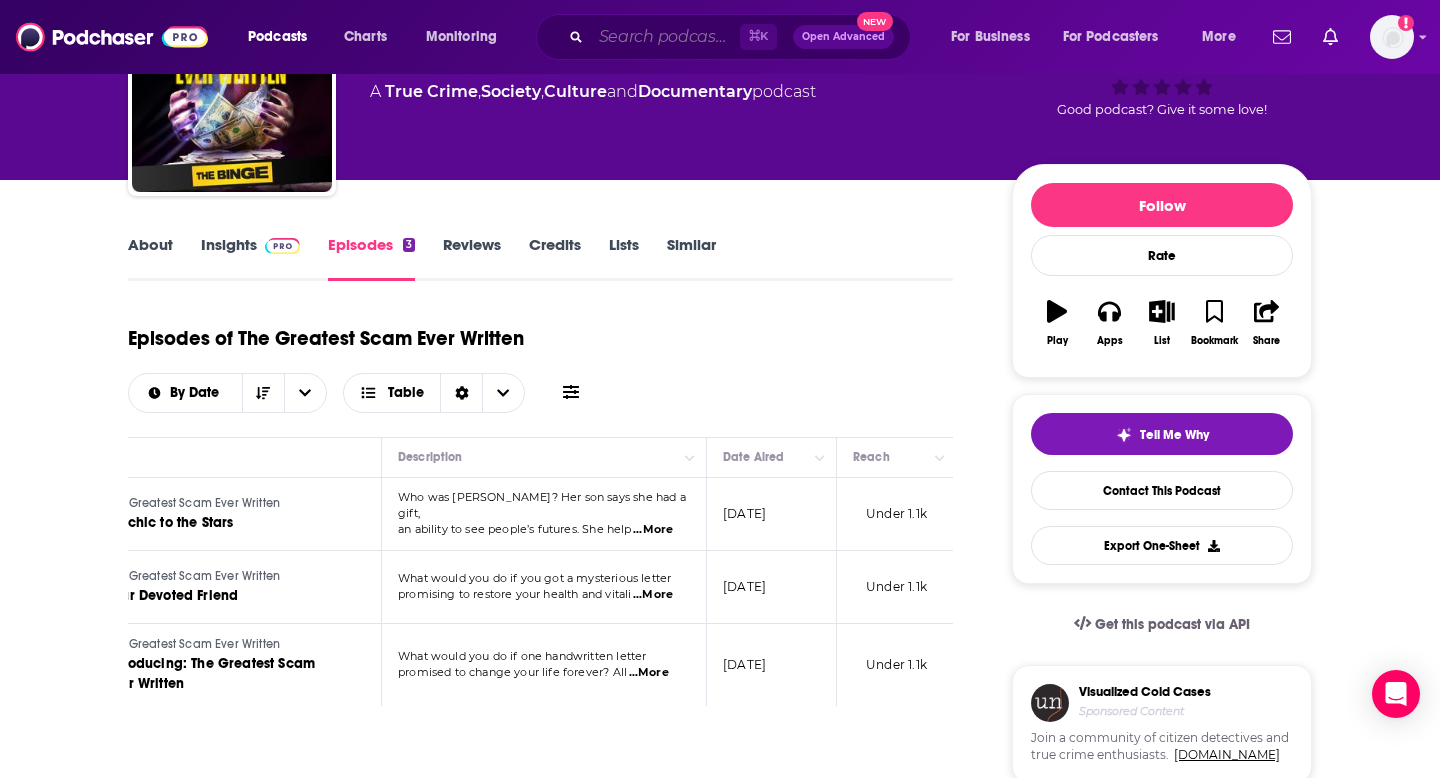 click at bounding box center (665, 37) 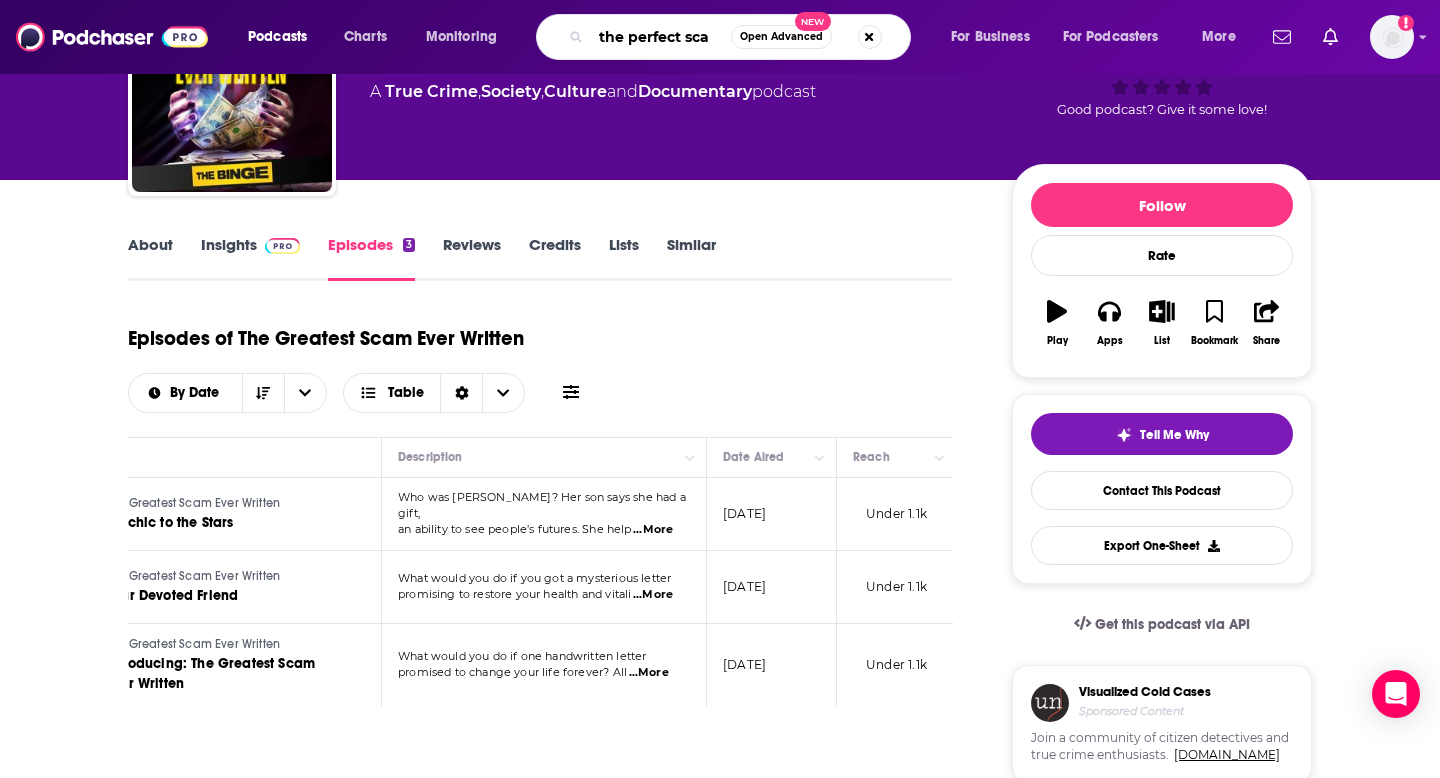type on "the perfect scam" 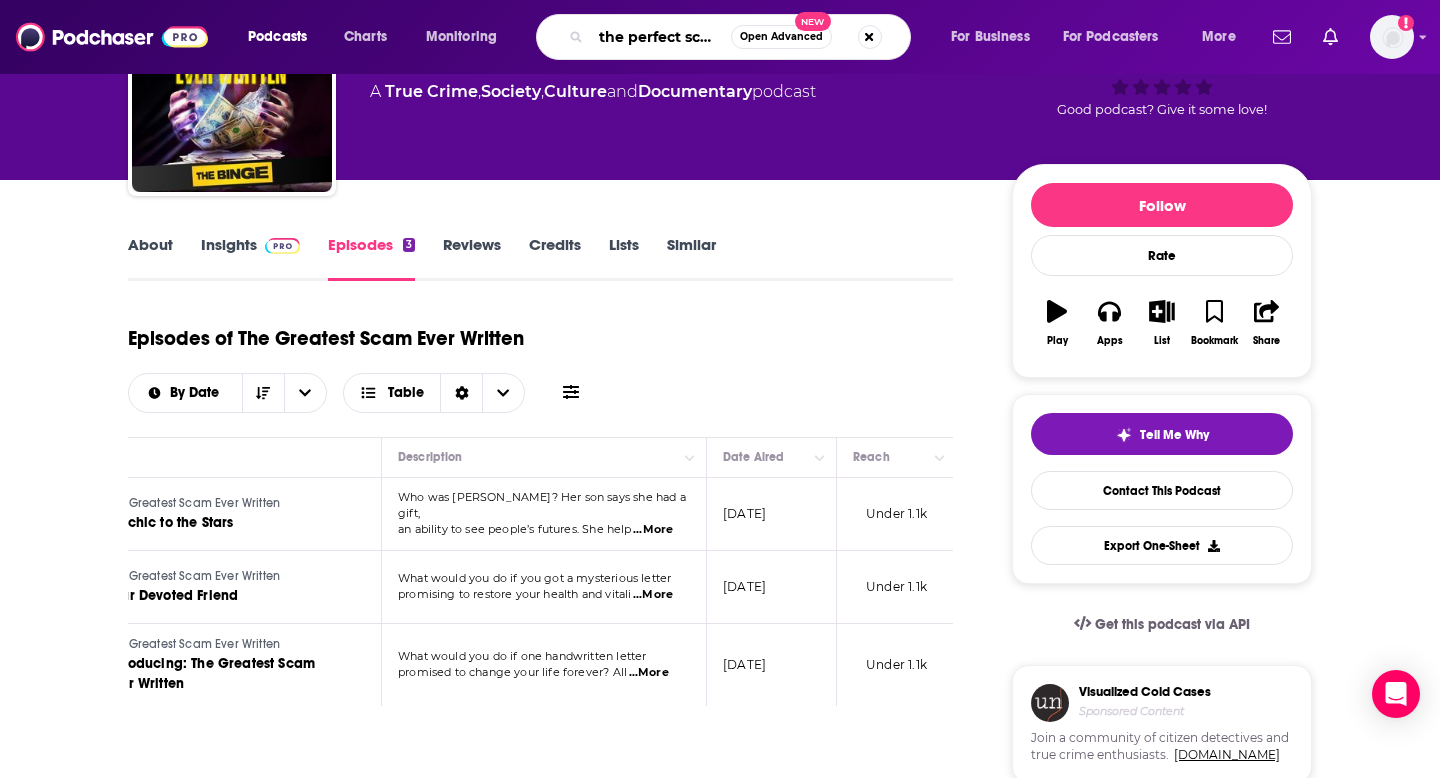 scroll, scrollTop: 0, scrollLeft: 3, axis: horizontal 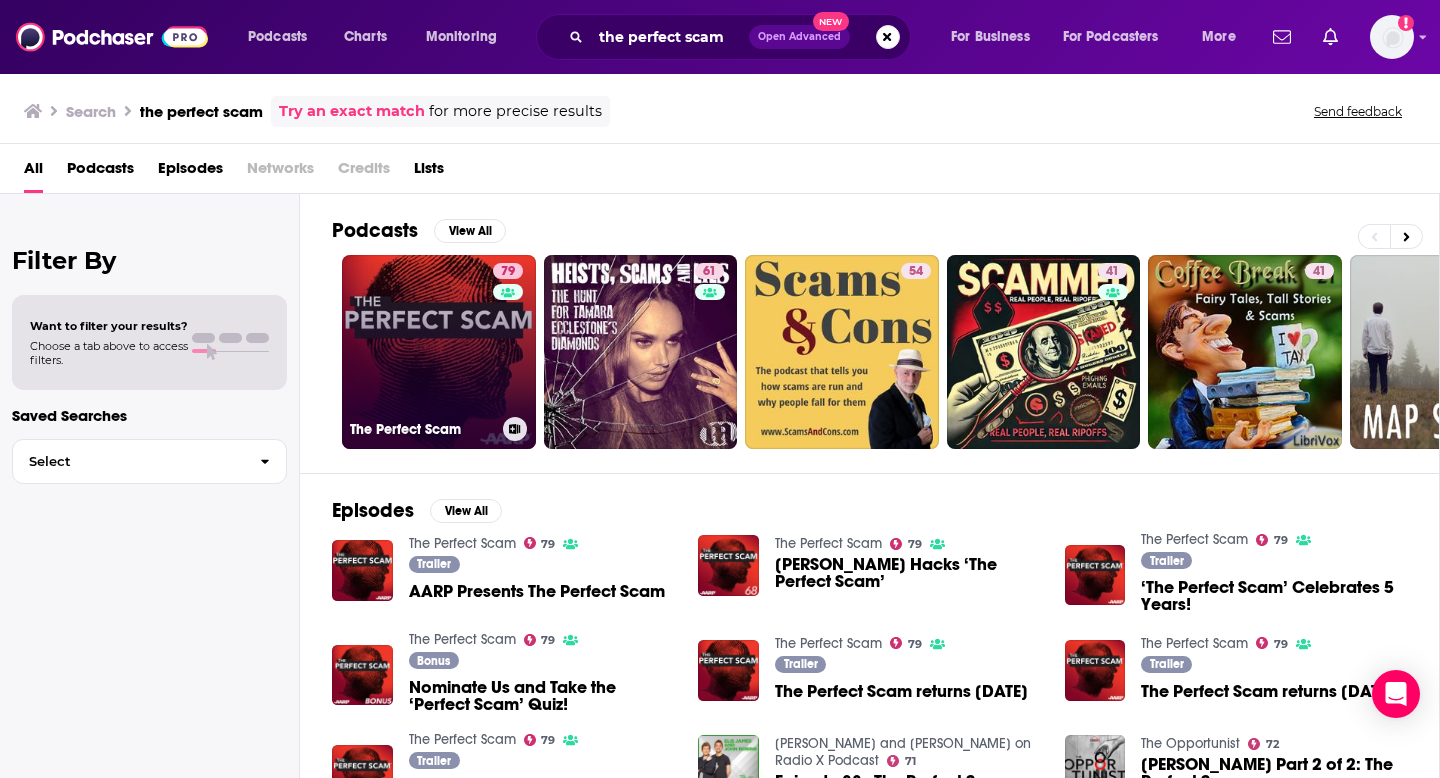 click on "79 The Perfect Scam" at bounding box center [439, 352] 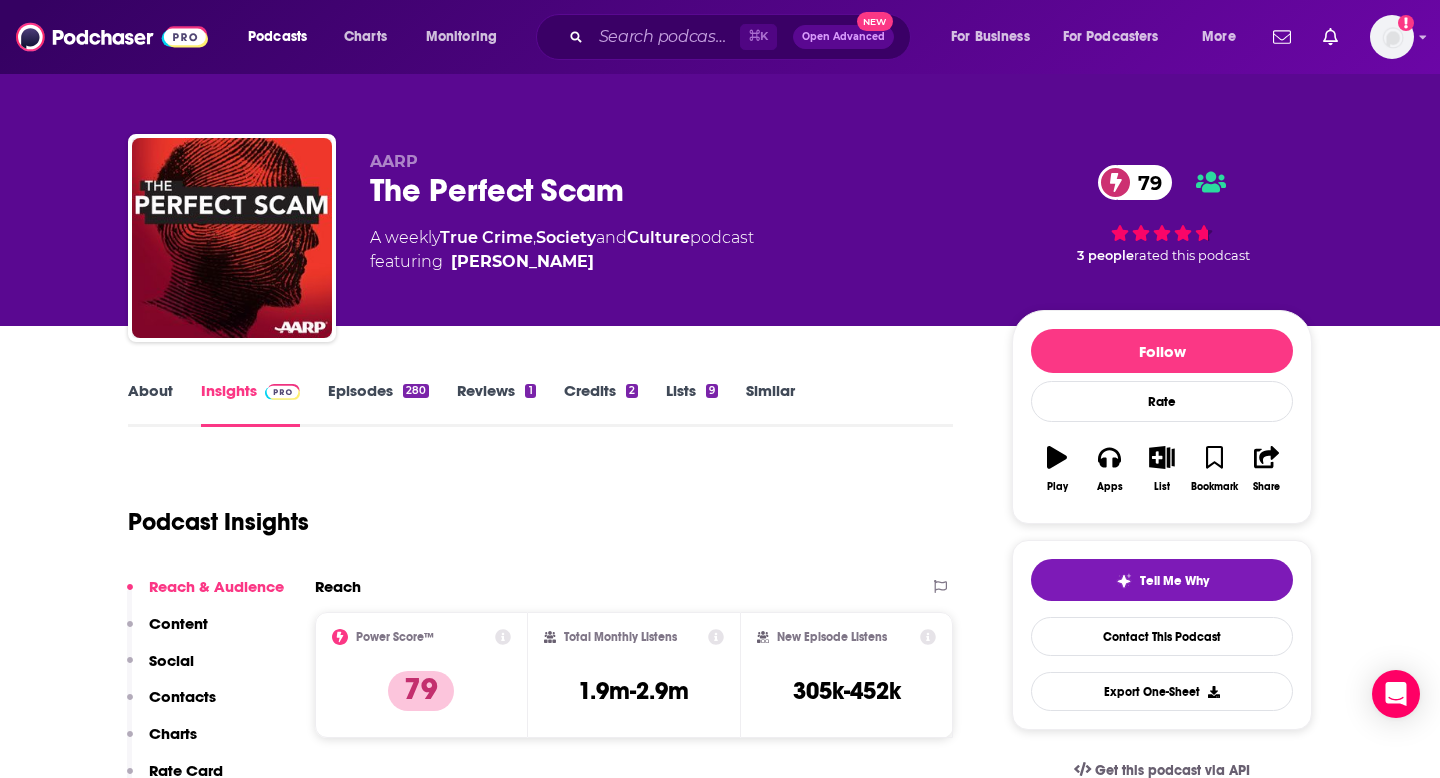 click on "Episodes 280" at bounding box center [378, 404] 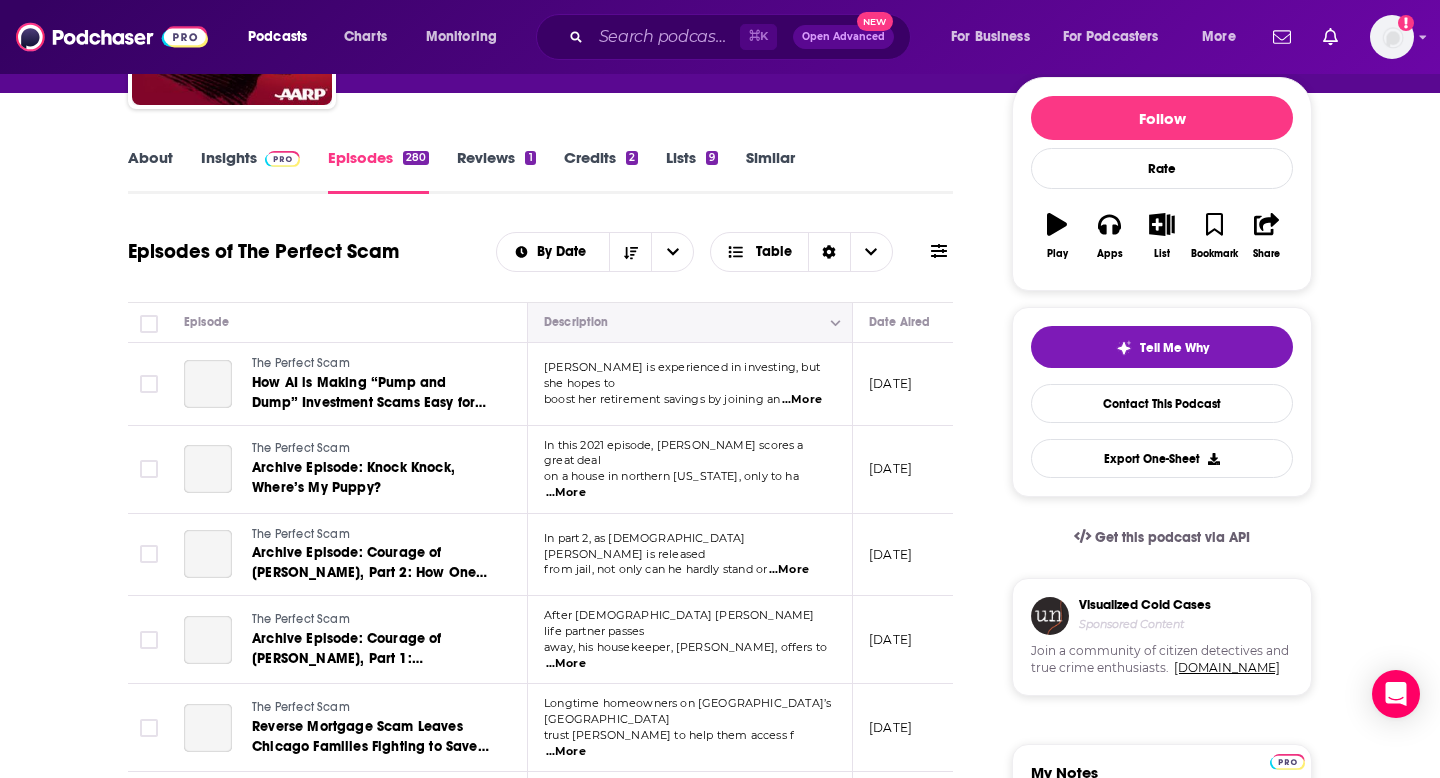 scroll, scrollTop: 266, scrollLeft: 0, axis: vertical 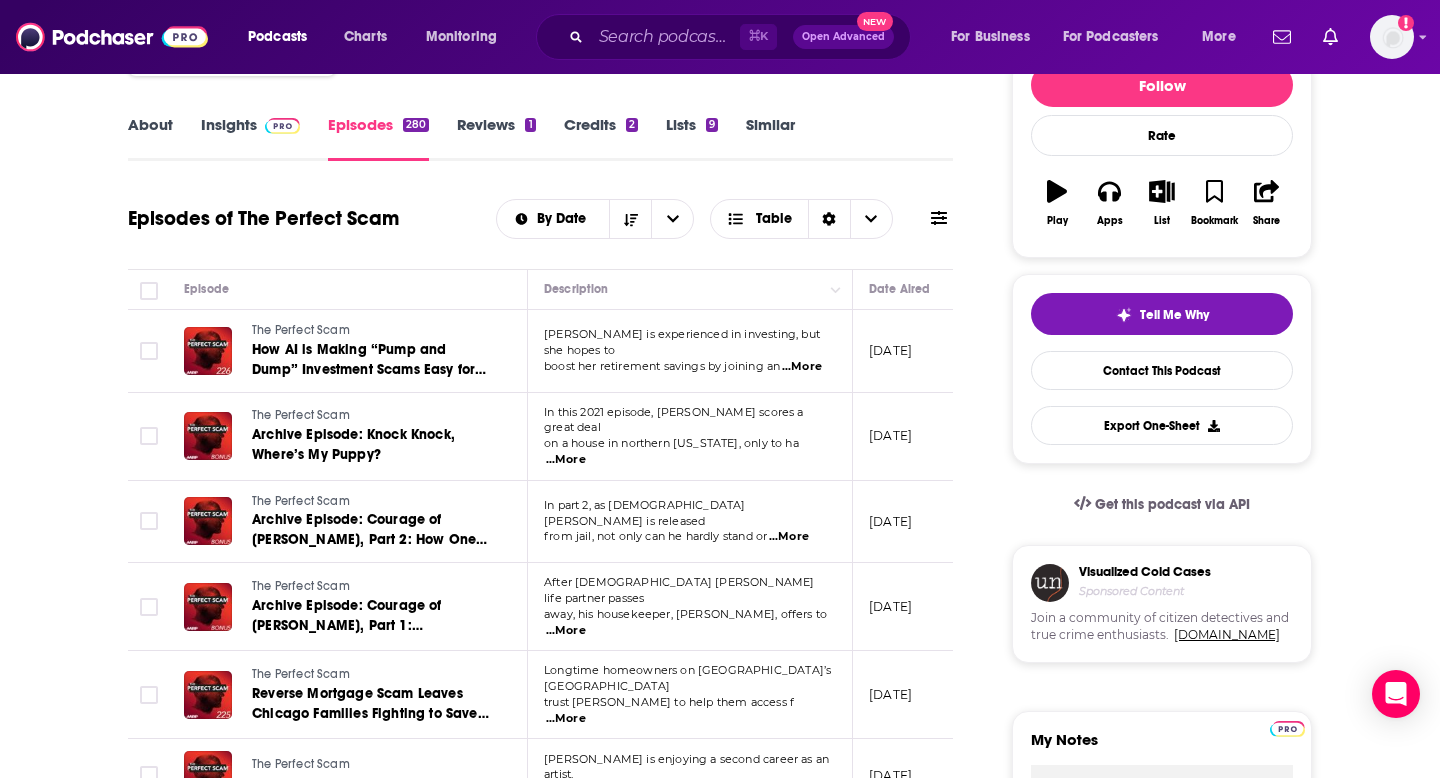 click on "About" at bounding box center [150, 138] 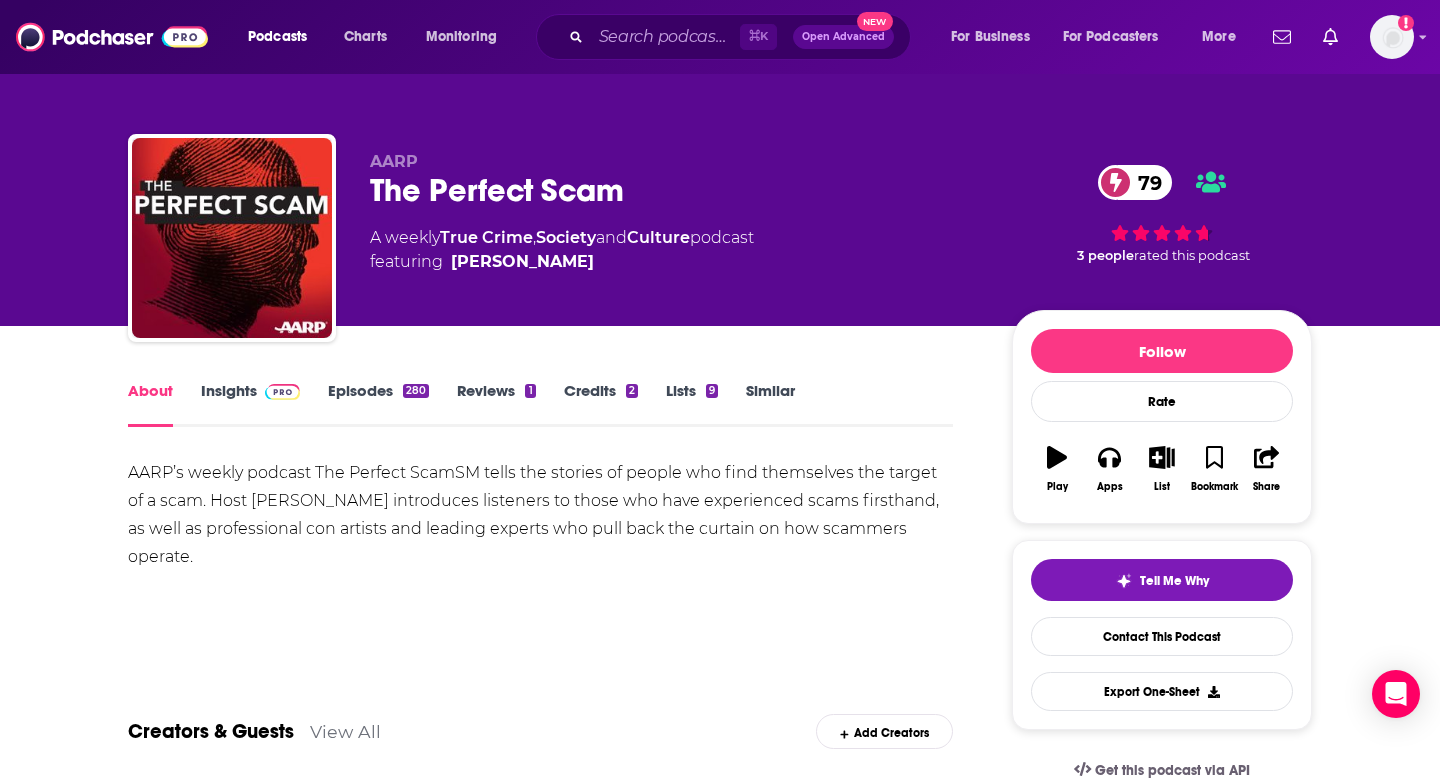 click on "AARP’s weekly podcast The Perfect ScamSM tells the stories of people who find themselves the target of a scam. Host [PERSON_NAME] introduces listeners to those who have experienced scams firsthand, as well as professional con artists and leading experts who pull back the curtain on how scammers operate." at bounding box center (540, 515) 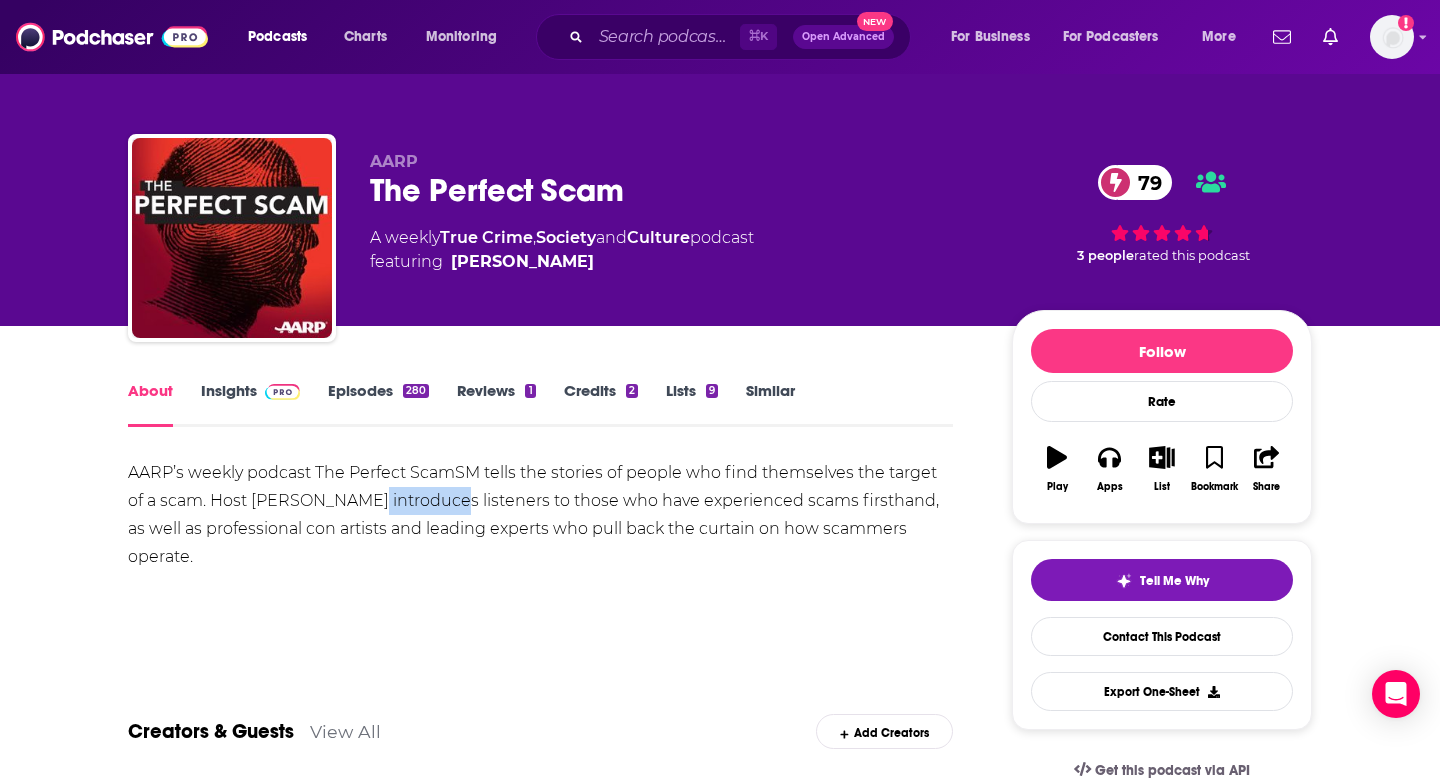 click on "AARP’s weekly podcast The Perfect ScamSM tells the stories of people who find themselves the target of a scam. Host [PERSON_NAME] introduces listeners to those who have experienced scams firsthand, as well as professional con artists and leading experts who pull back the curtain on how scammers operate." at bounding box center [540, 515] 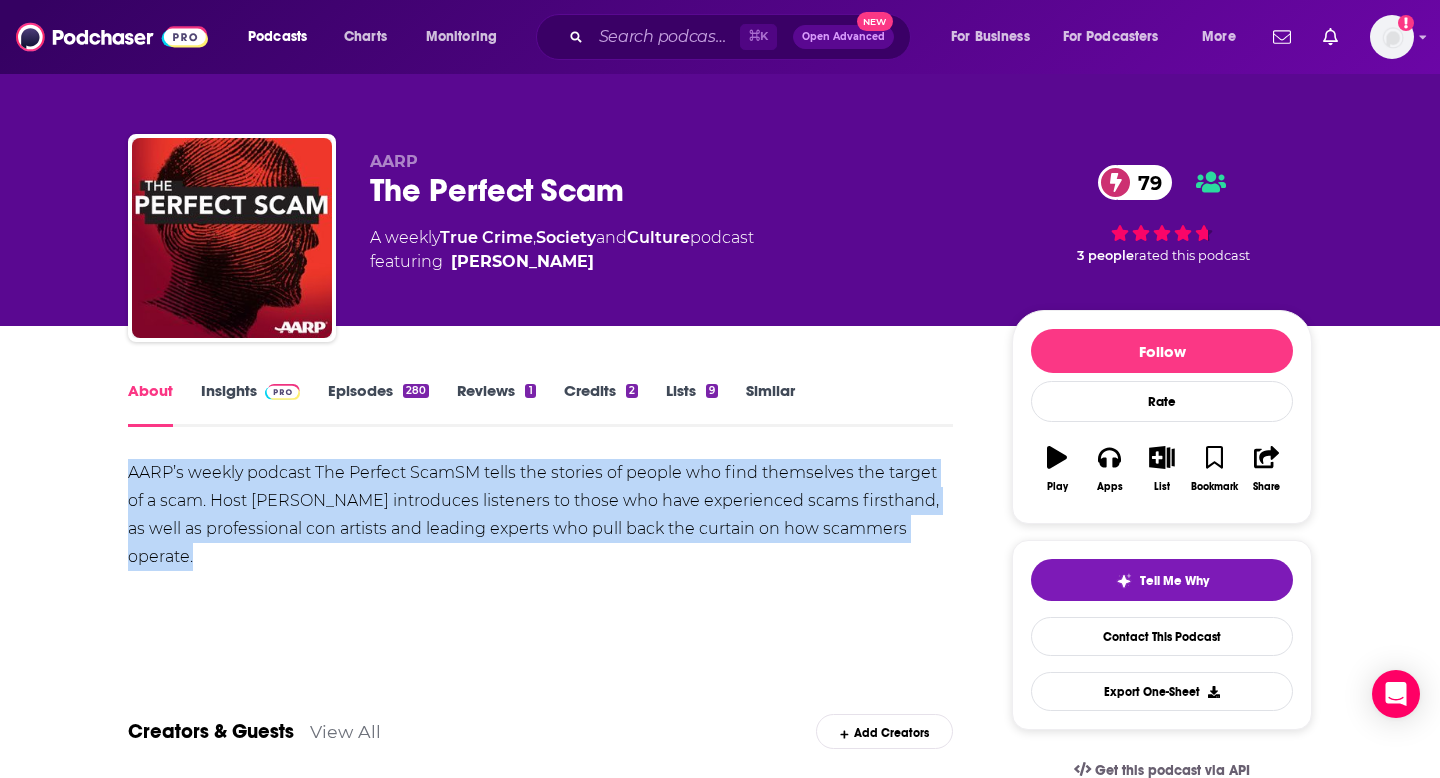click on "AARP’s weekly podcast The Perfect ScamSM tells the stories of people who find themselves the target of a scam. Host [PERSON_NAME] introduces listeners to those who have experienced scams firsthand, as well as professional con artists and leading experts who pull back the curtain on how scammers operate." at bounding box center [540, 515] 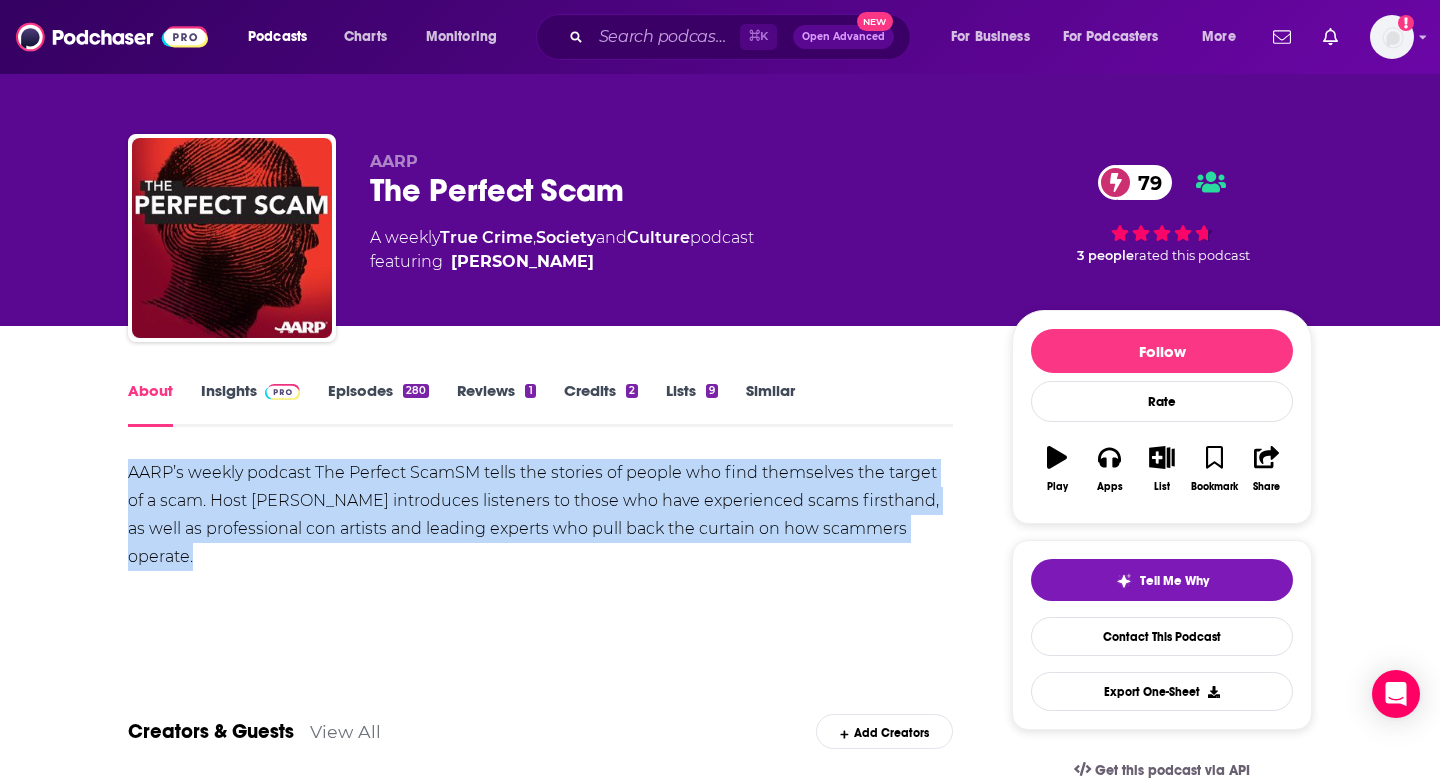 copy on "AARP’s weekly podcast The Perfect ScamSM tells the stories of people who find themselves the target of a scam. Host [PERSON_NAME] introduces listeners to those who have experienced scams firsthand, as well as professional con artists and leading experts who pull back the curtain on how scammers operate." 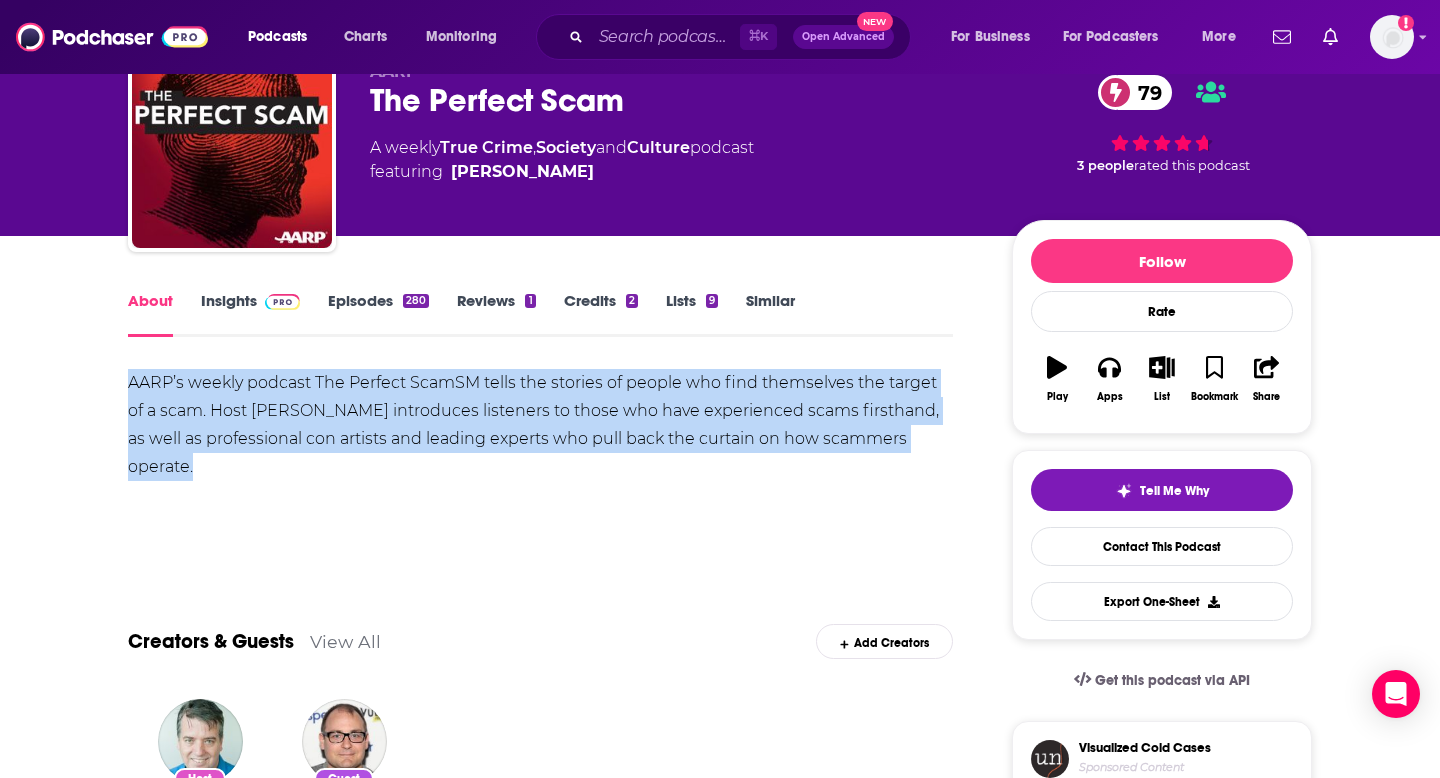 scroll, scrollTop: 88, scrollLeft: 0, axis: vertical 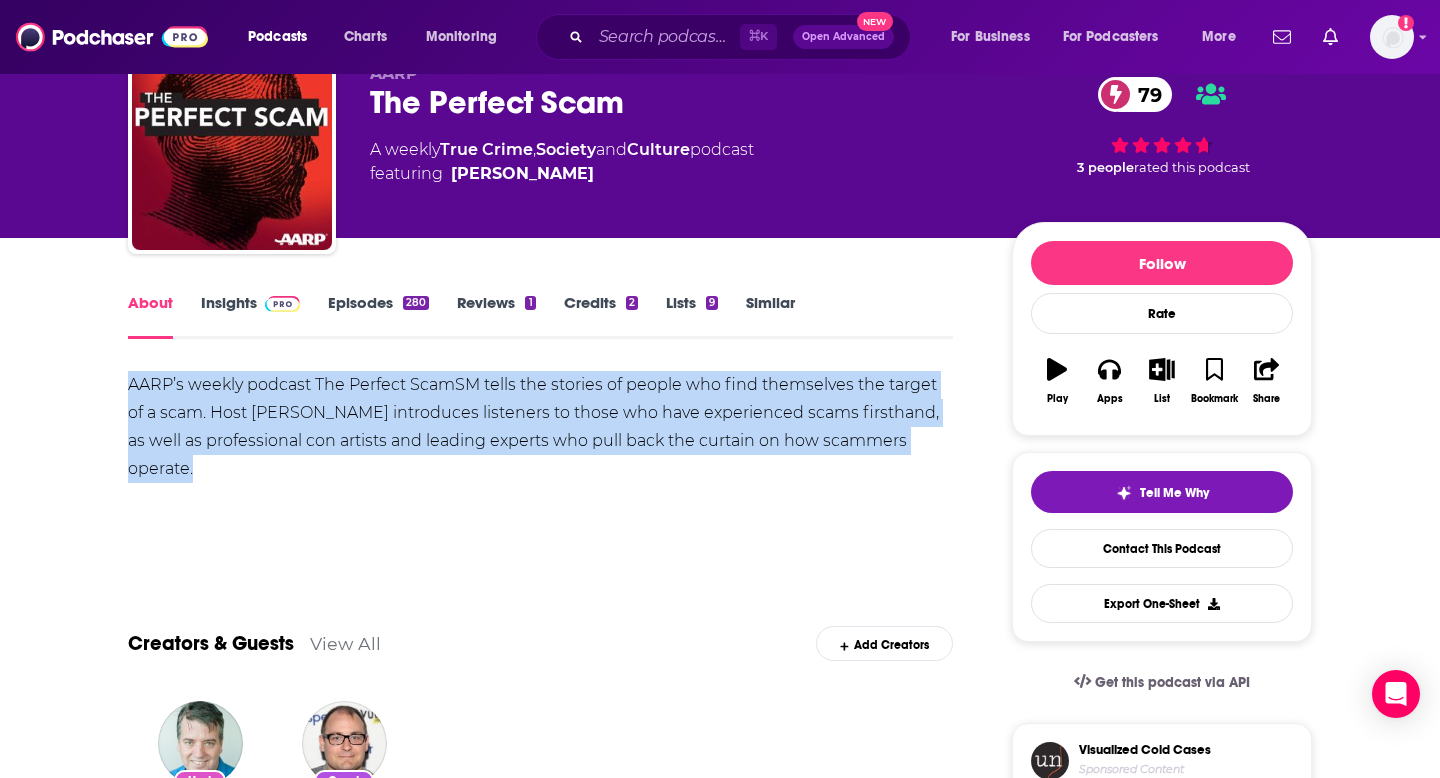 click on "Insights" at bounding box center (250, 316) 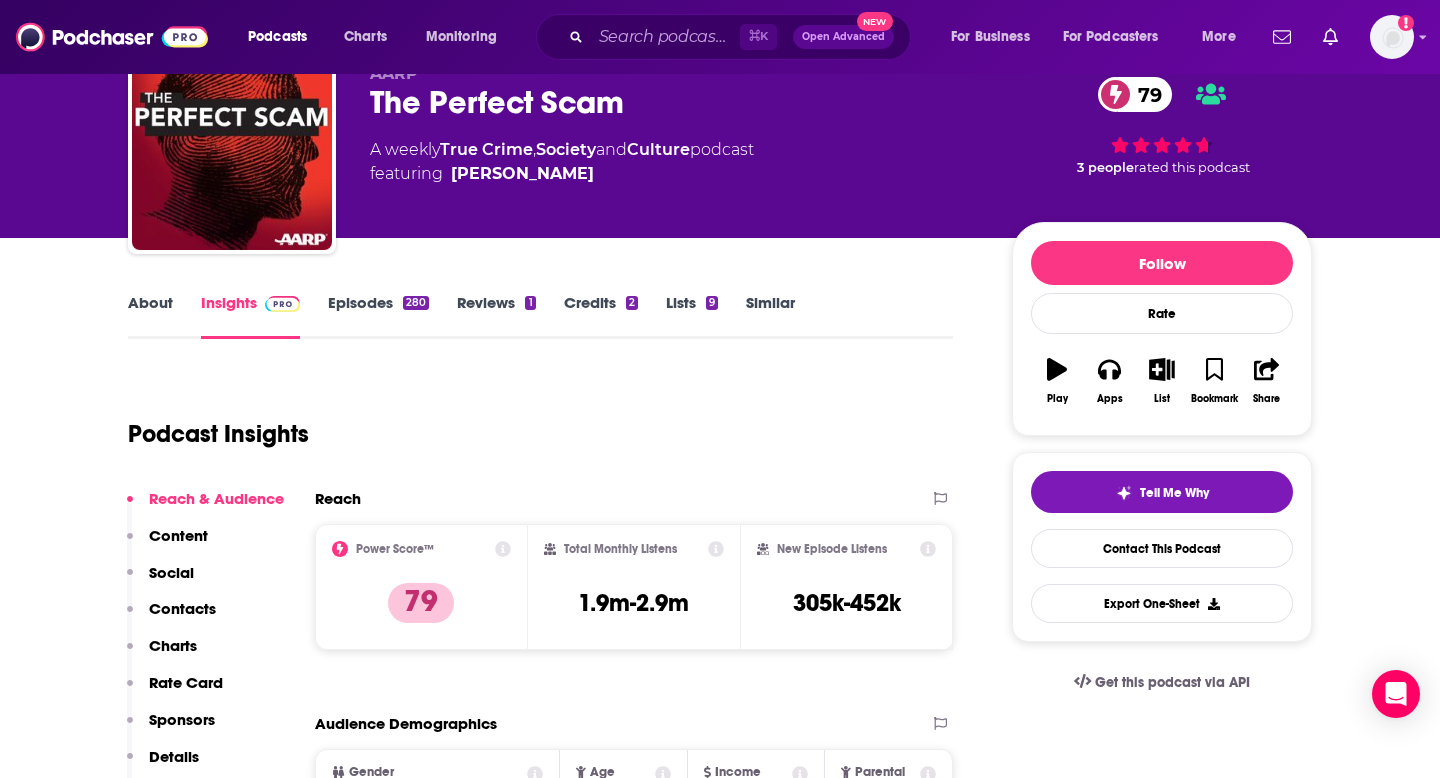 scroll, scrollTop: 0, scrollLeft: 0, axis: both 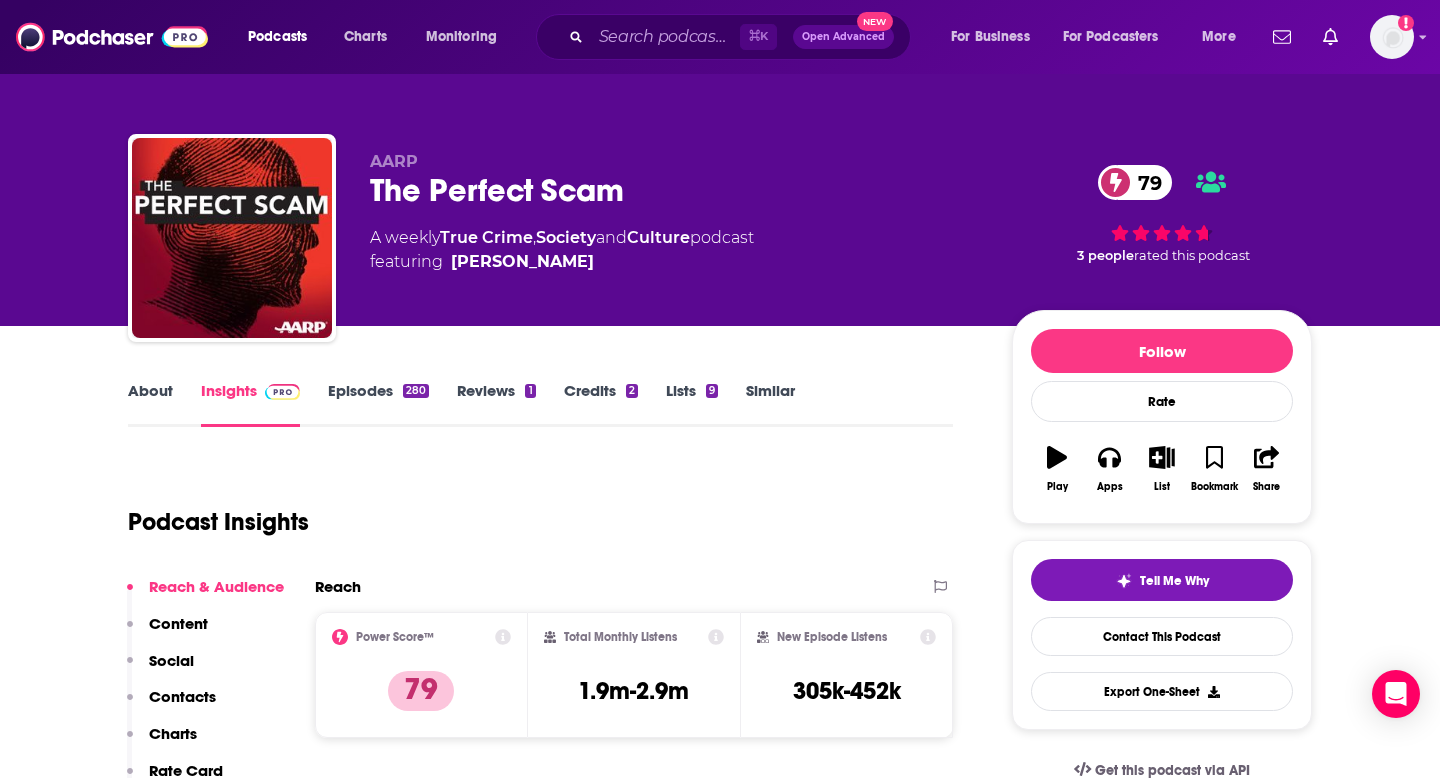 click on "Reach & Audience Content Social Contacts Charts Rate Card Sponsors Details Similar" at bounding box center [205, 742] 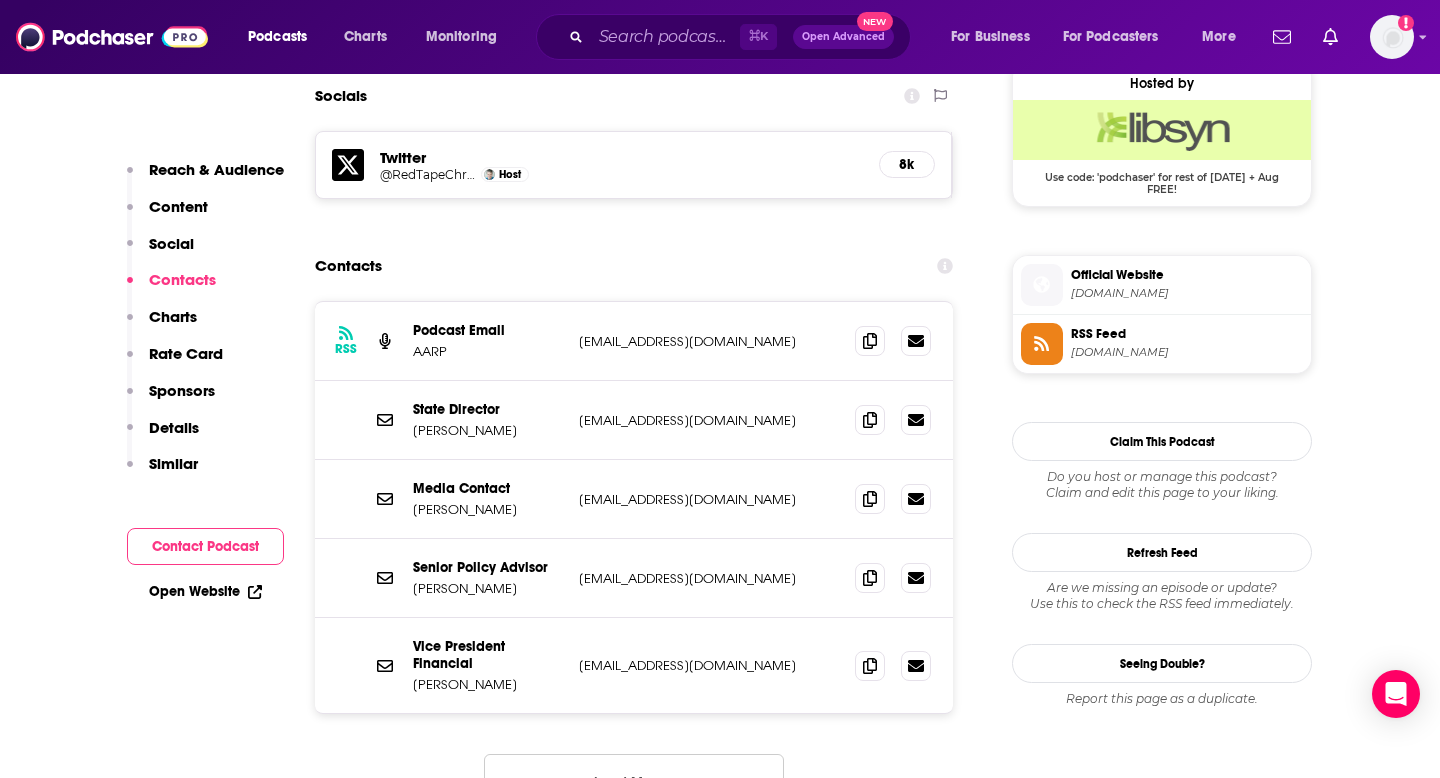 scroll, scrollTop: 1812, scrollLeft: 0, axis: vertical 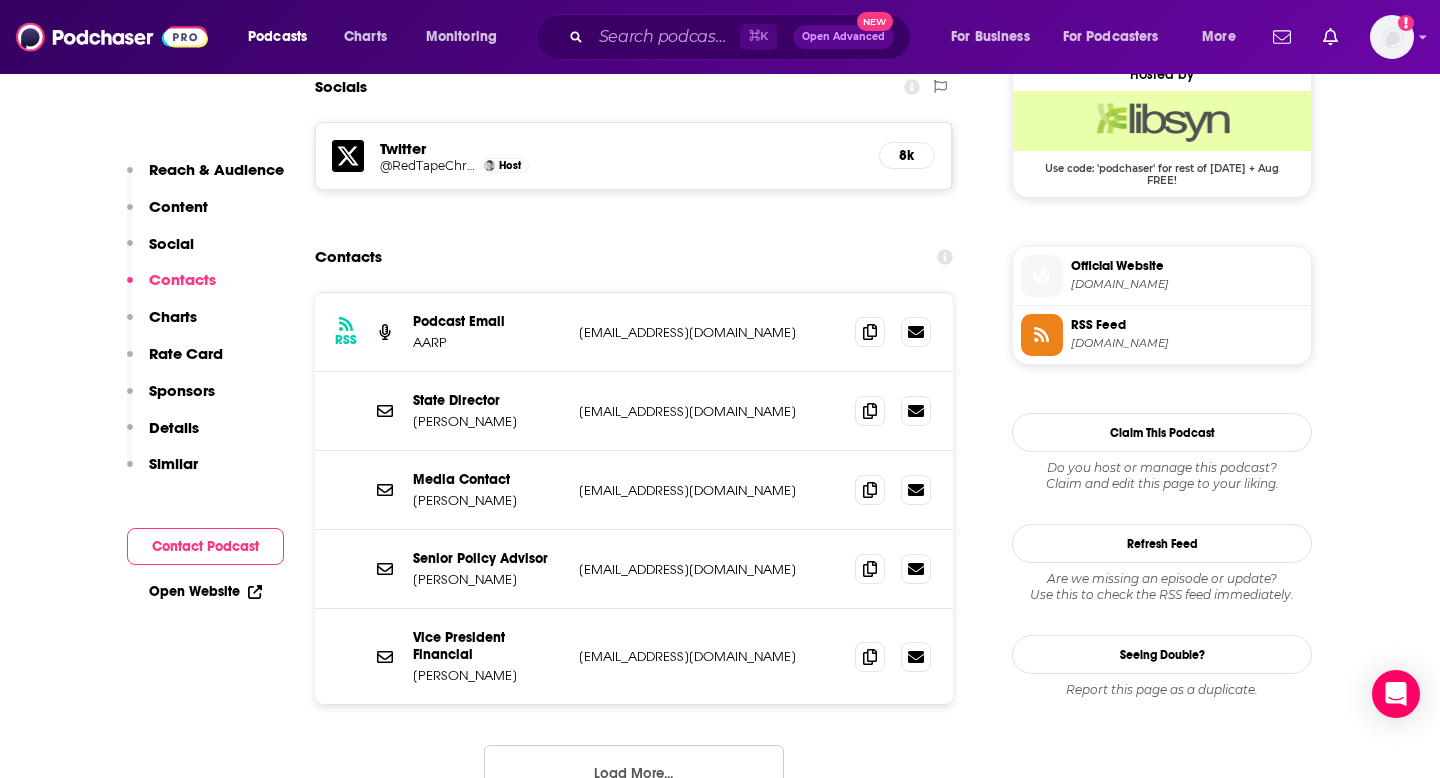 click on "Load More..." at bounding box center [634, 772] 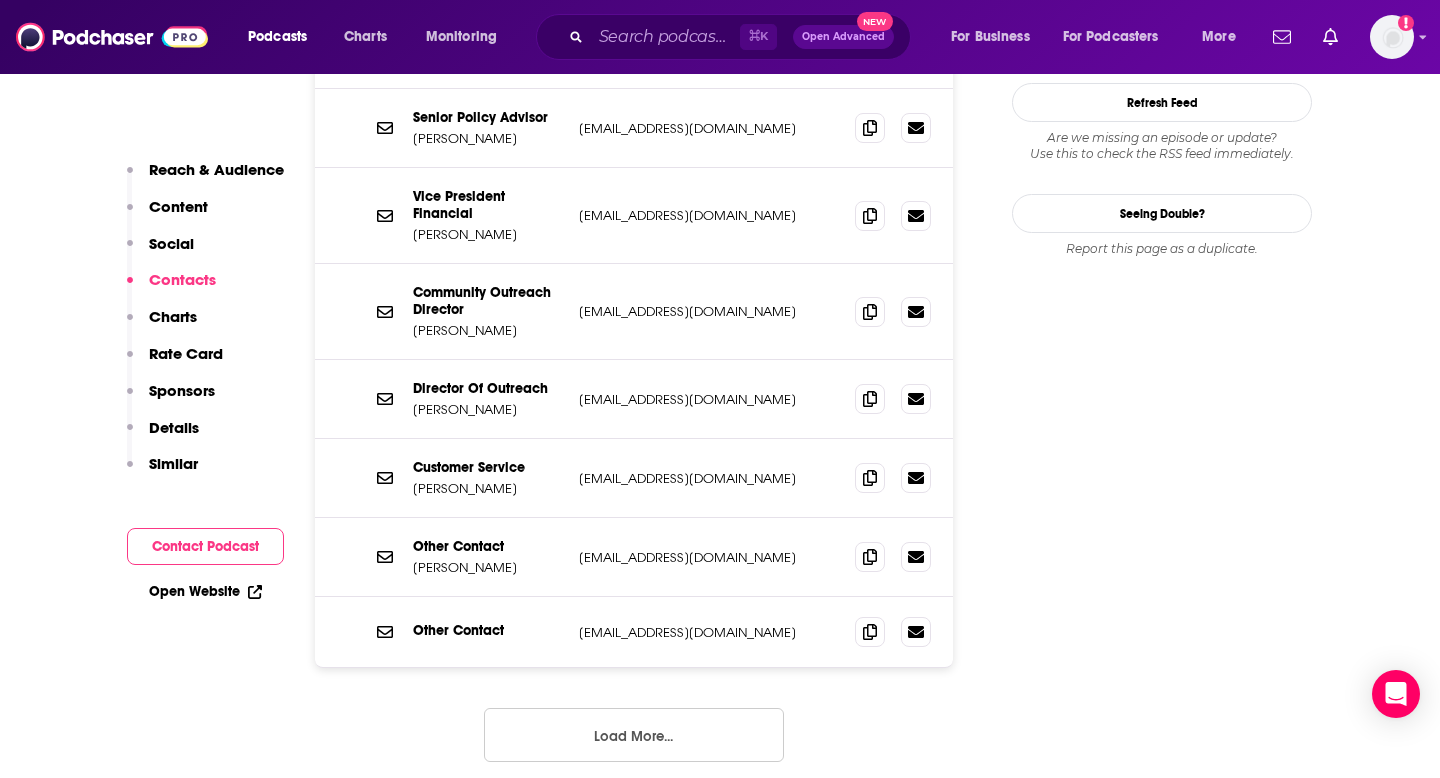 scroll, scrollTop: 2262, scrollLeft: 0, axis: vertical 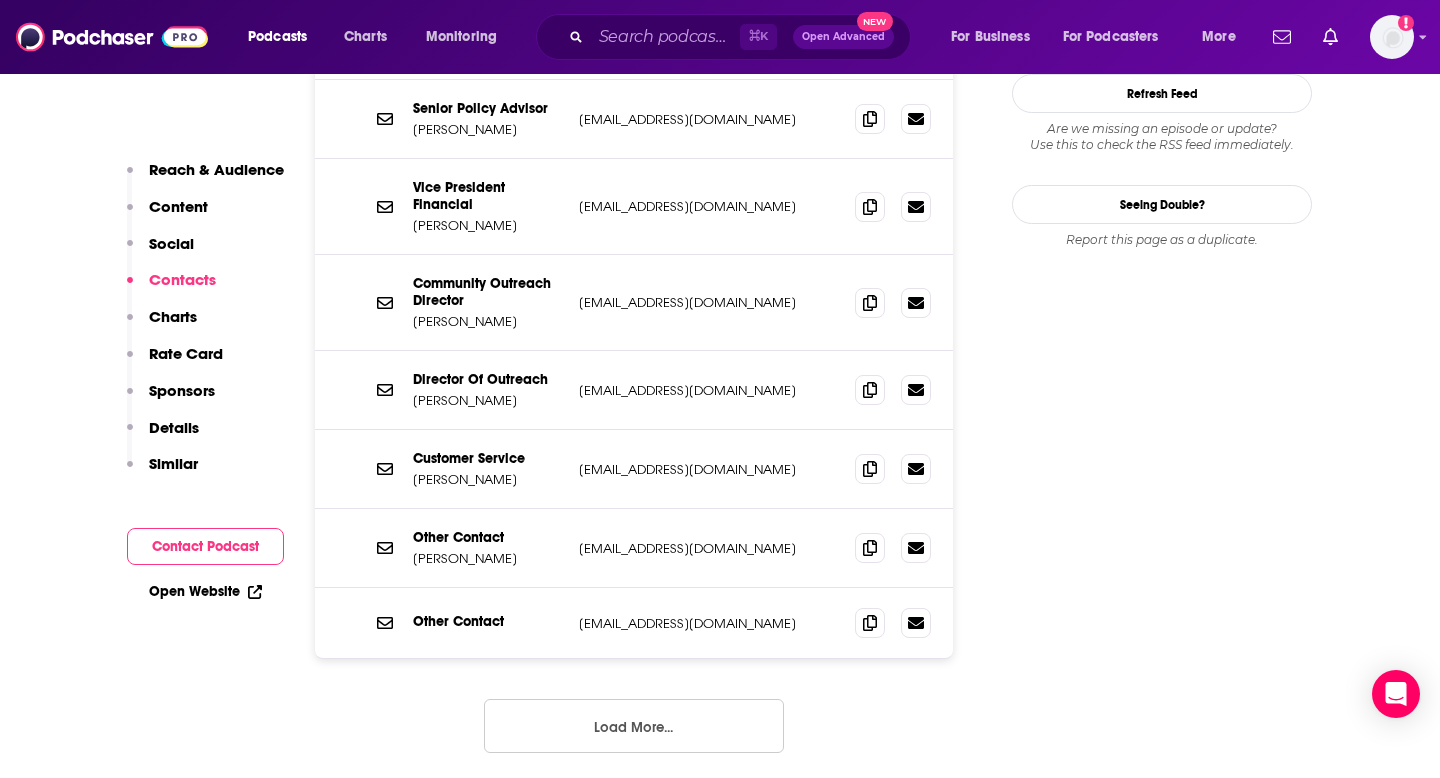 click on "Load More..." at bounding box center [634, 726] 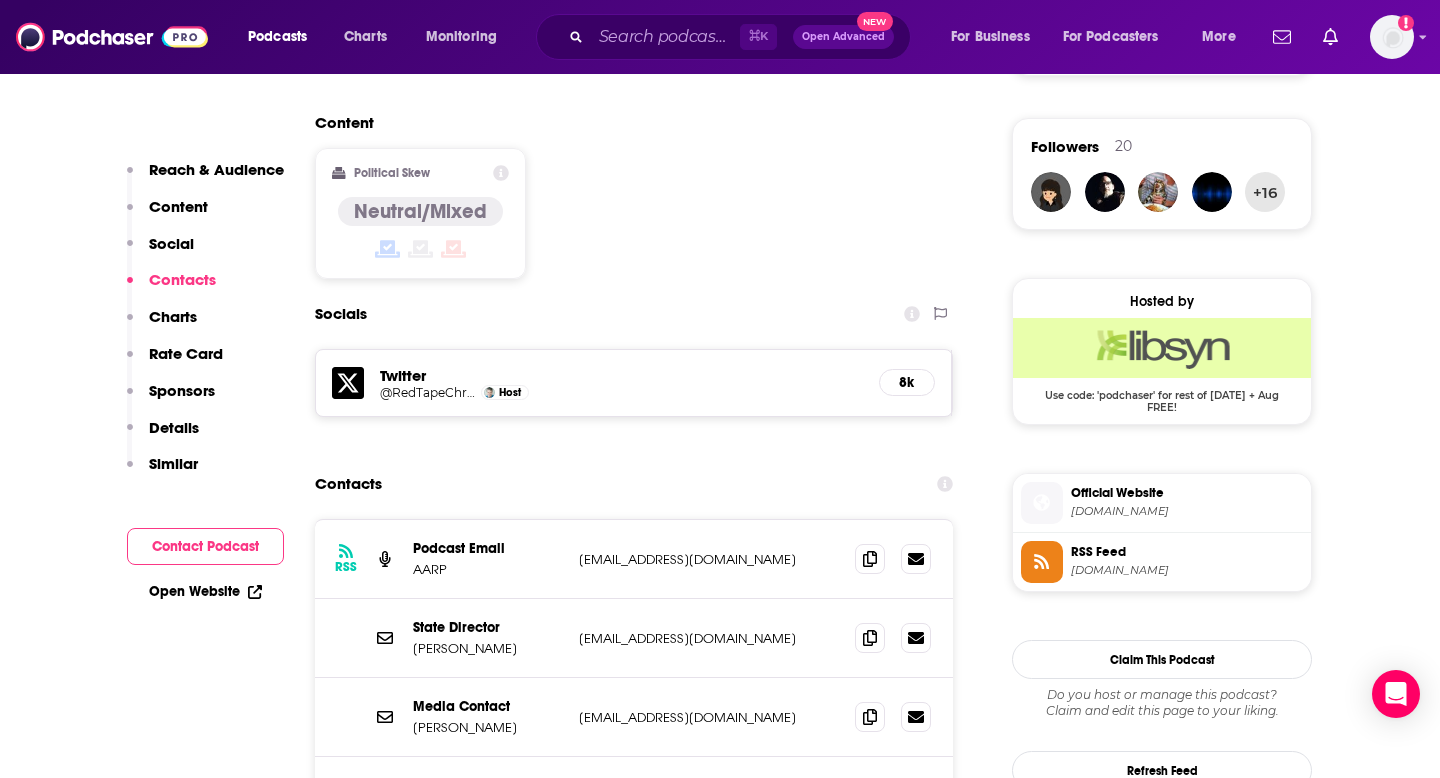 scroll, scrollTop: 1583, scrollLeft: 0, axis: vertical 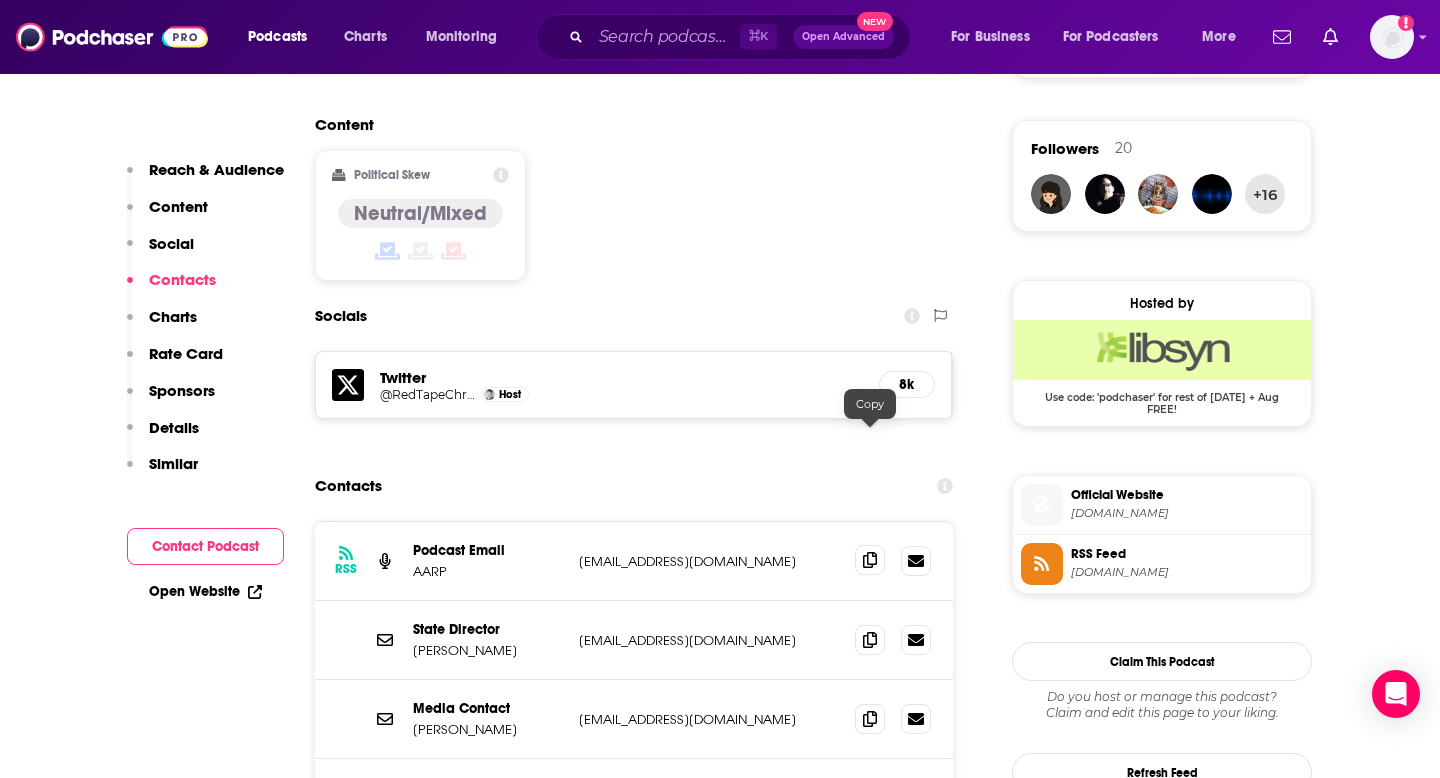 click 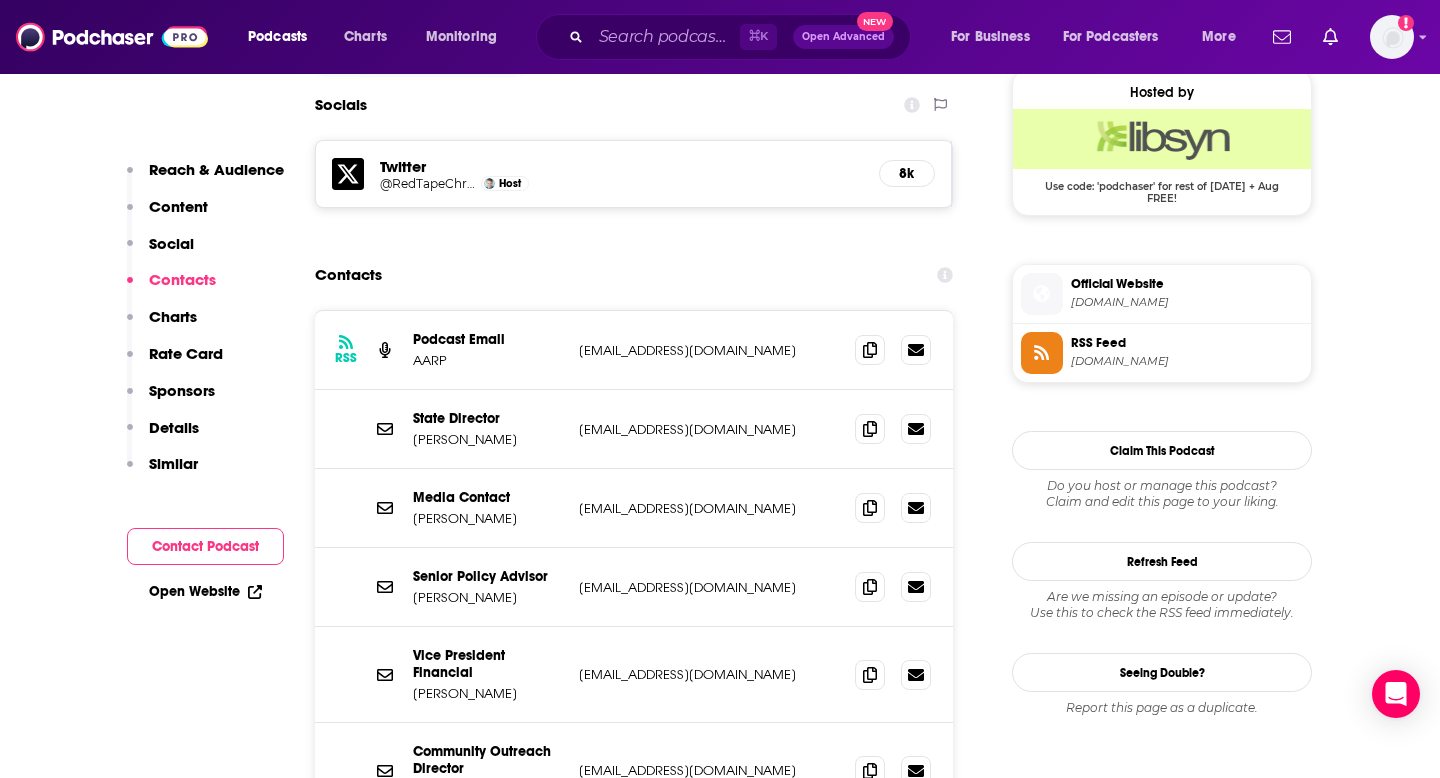 scroll, scrollTop: 1800, scrollLeft: 0, axis: vertical 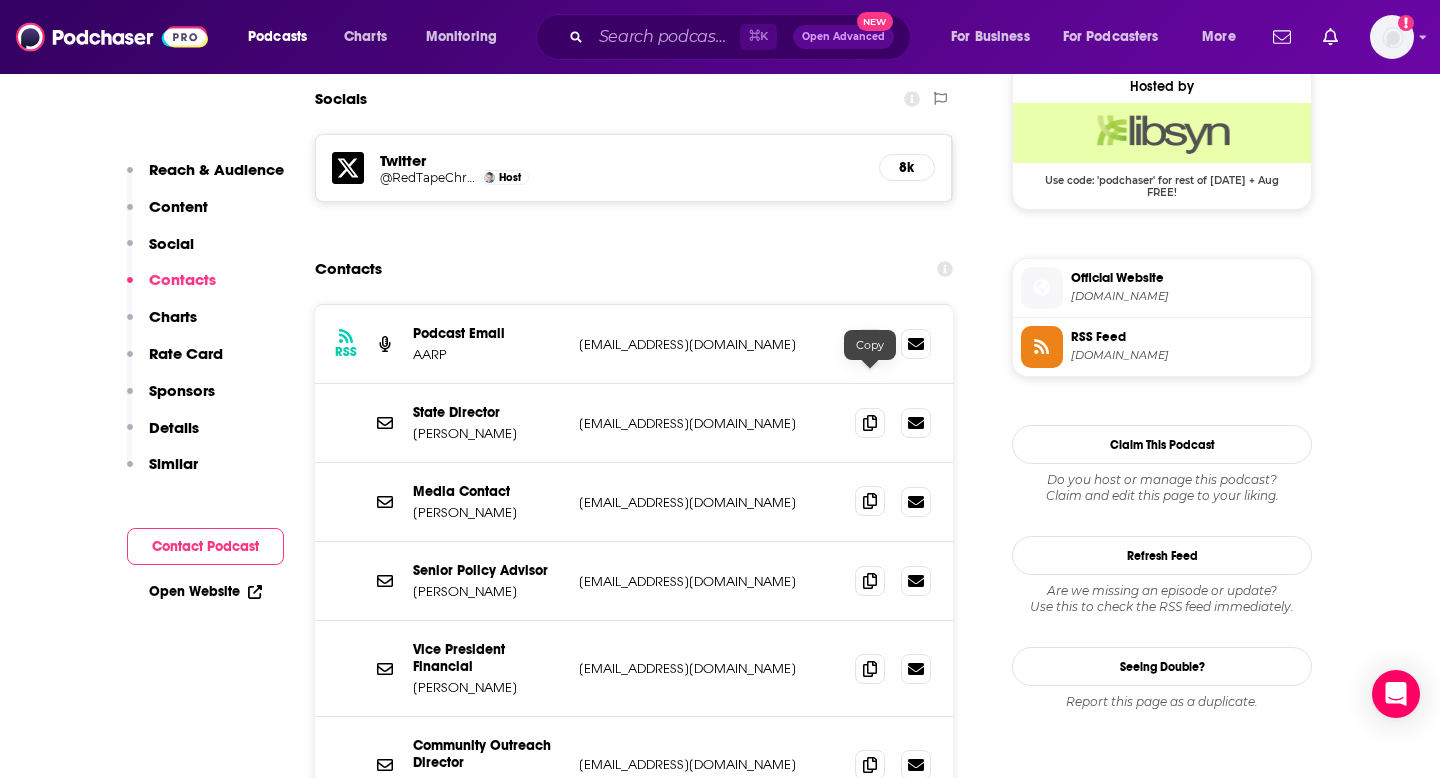 click 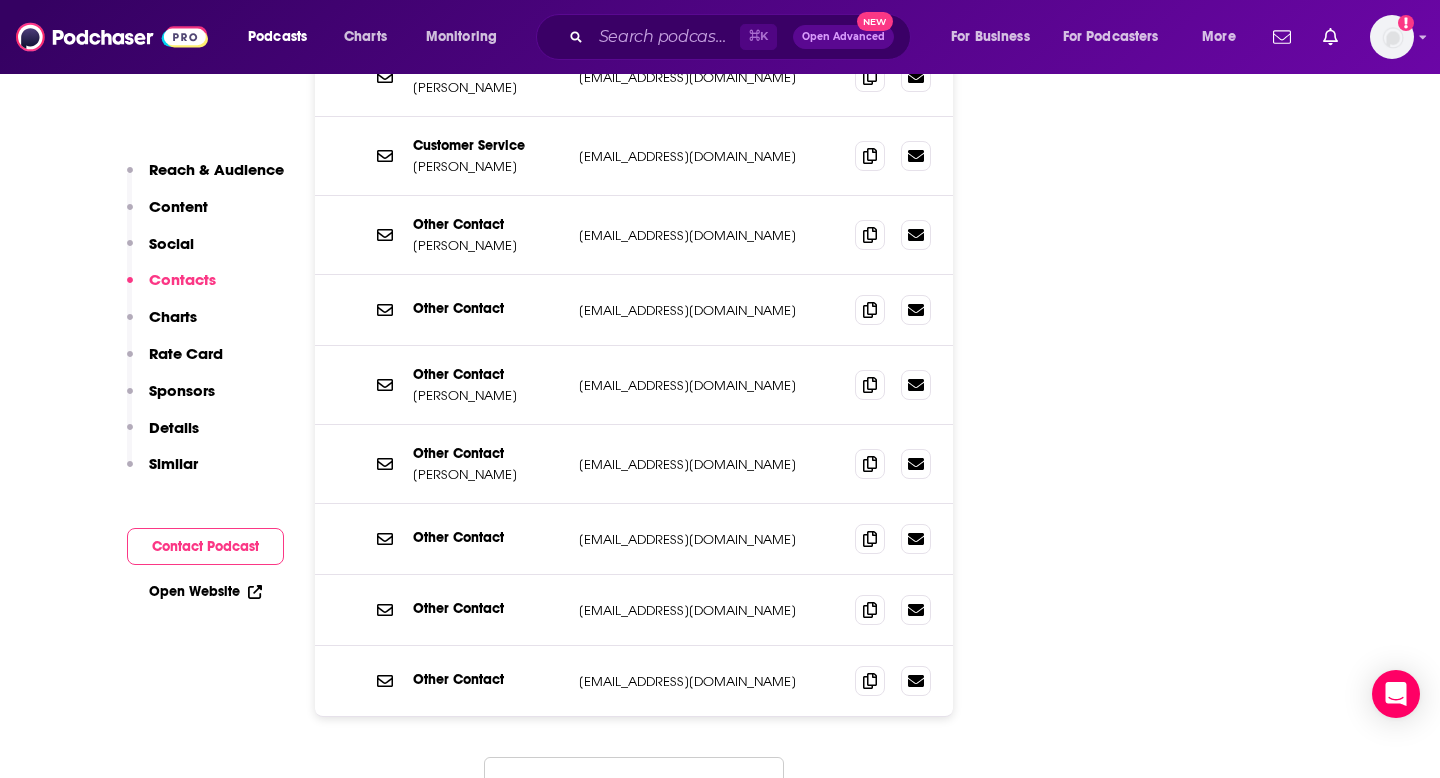 scroll, scrollTop: 2597, scrollLeft: 0, axis: vertical 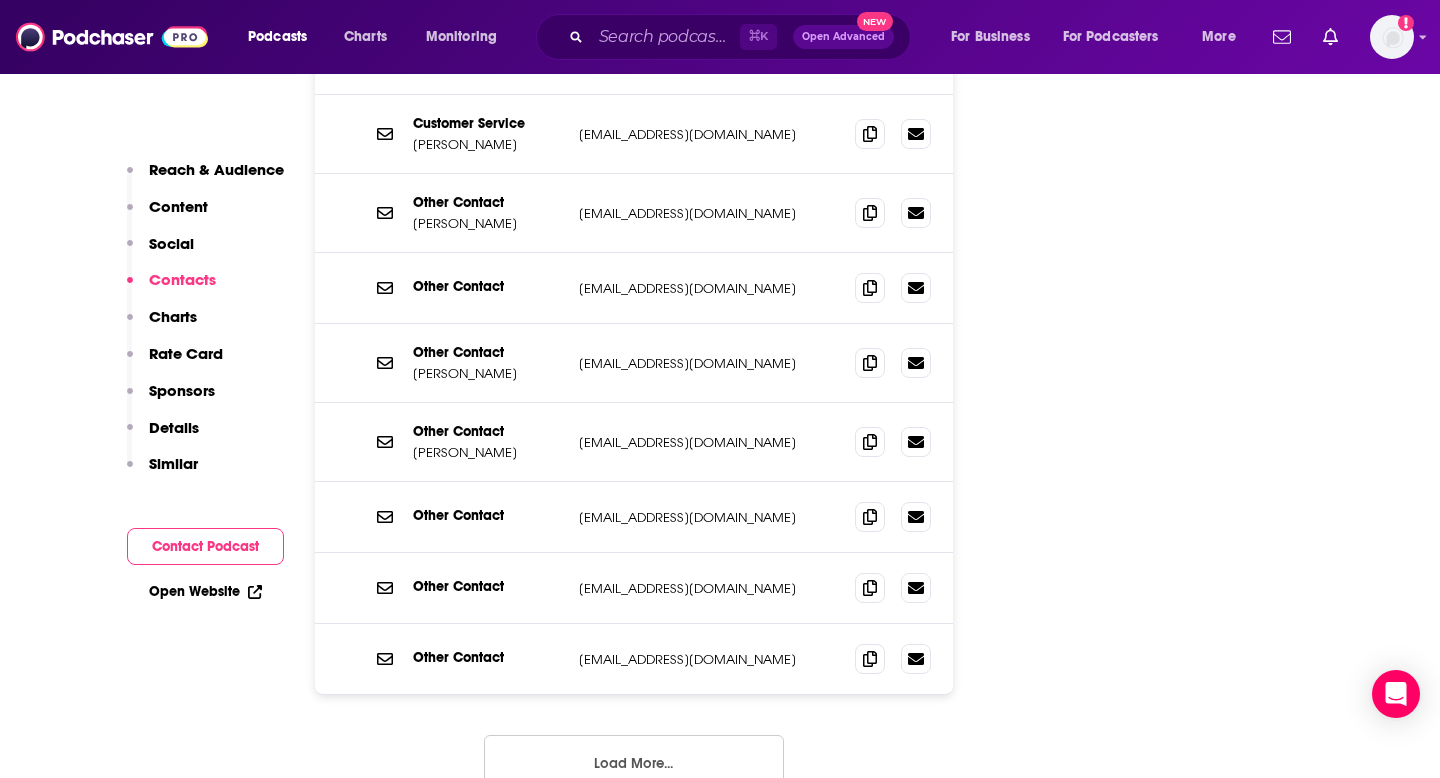 click on "Load More..." at bounding box center [634, 762] 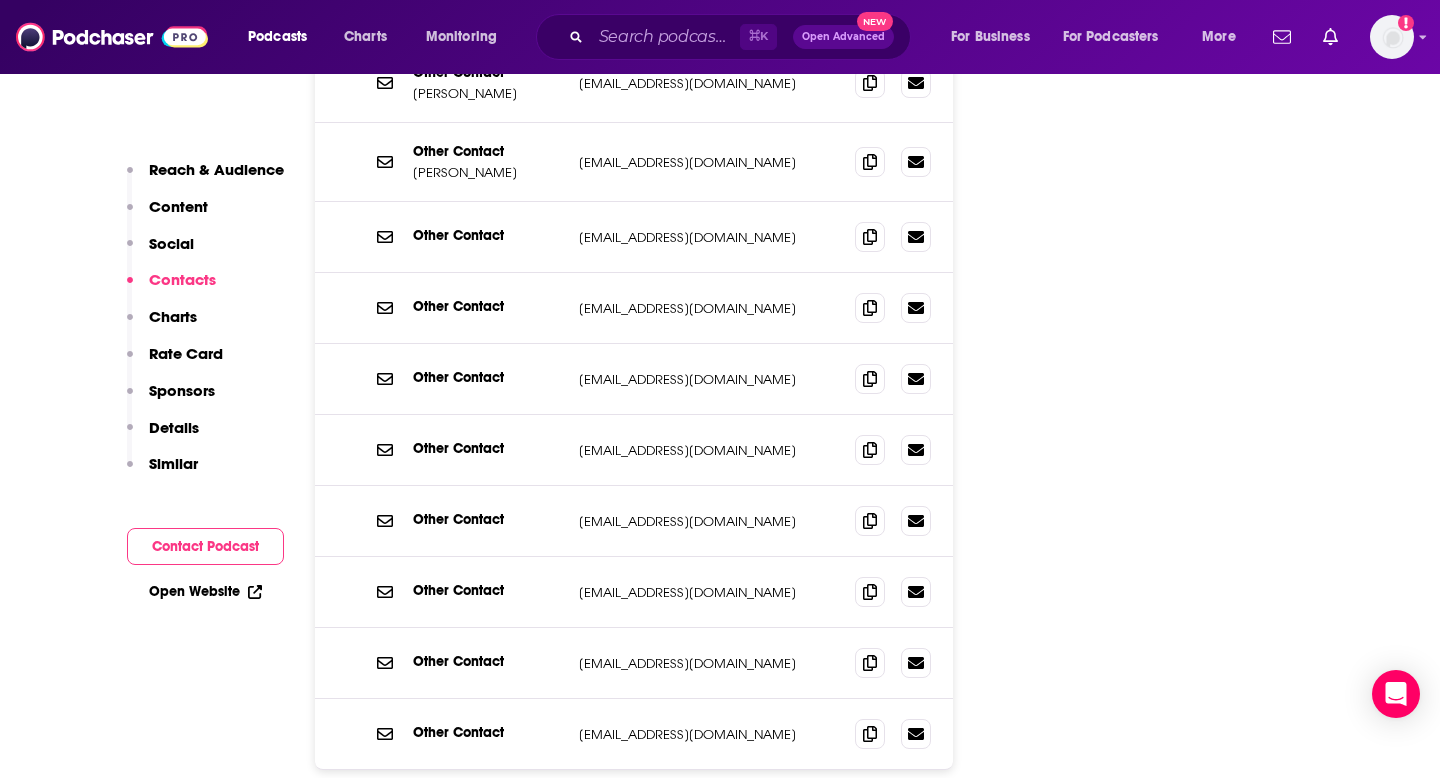 scroll, scrollTop: 2925, scrollLeft: 0, axis: vertical 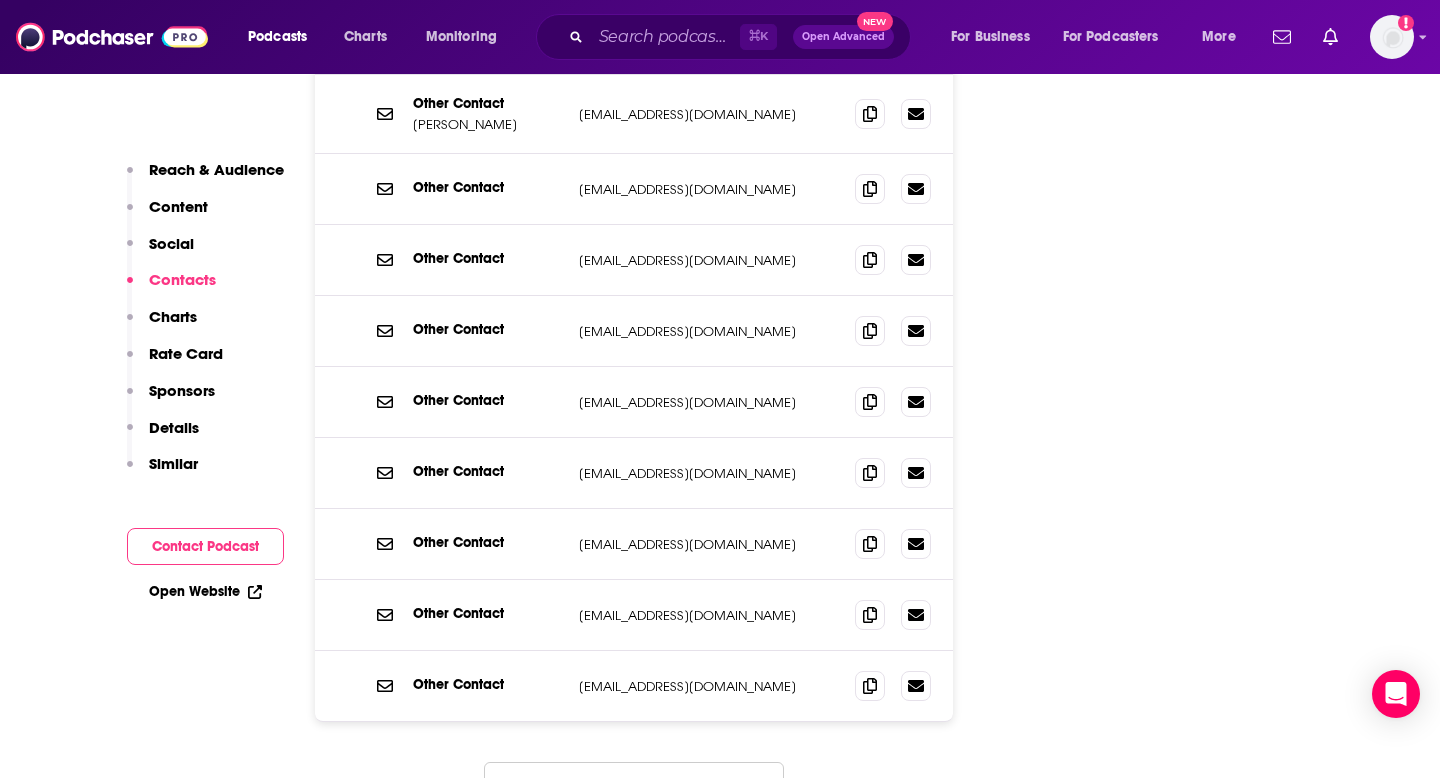 click on "Load More..." at bounding box center [634, 789] 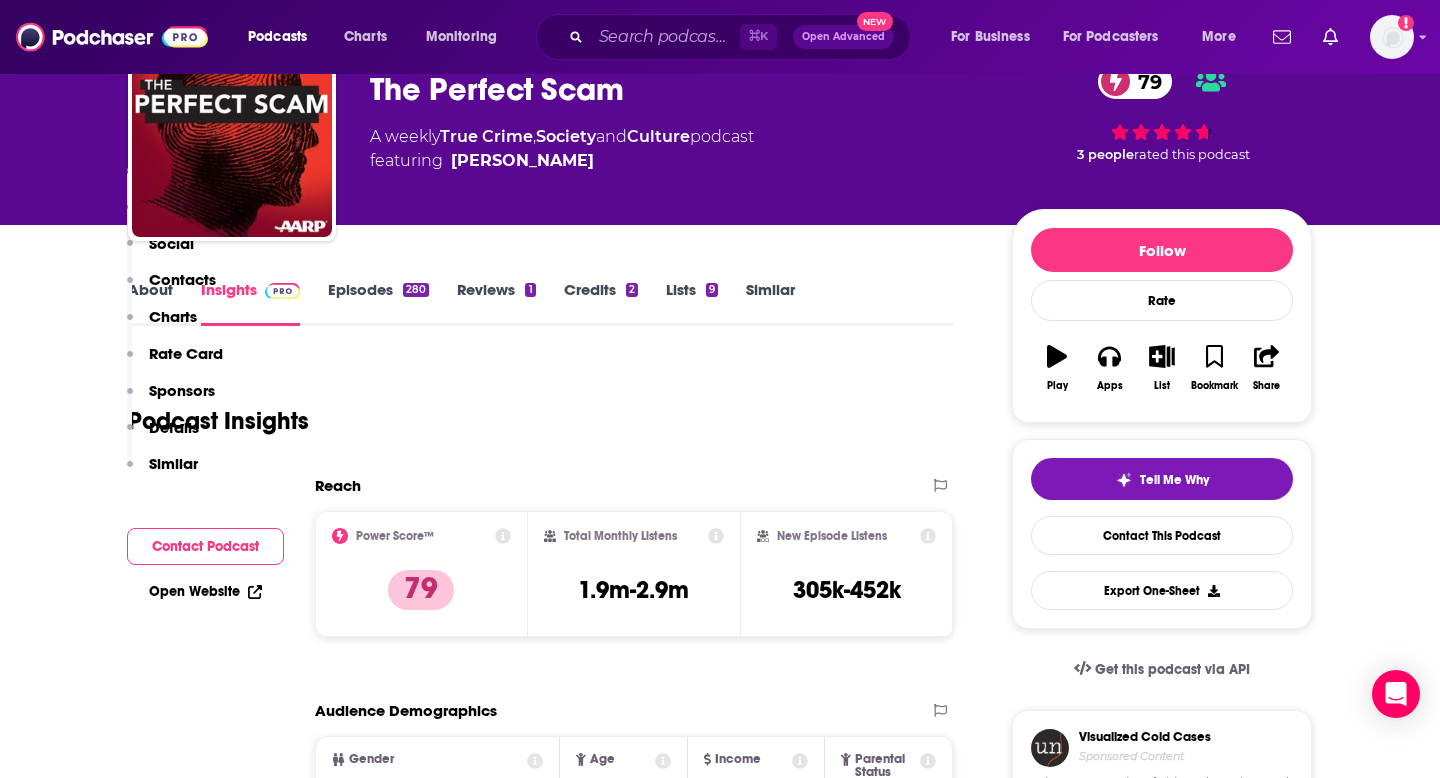 scroll, scrollTop: 0, scrollLeft: 0, axis: both 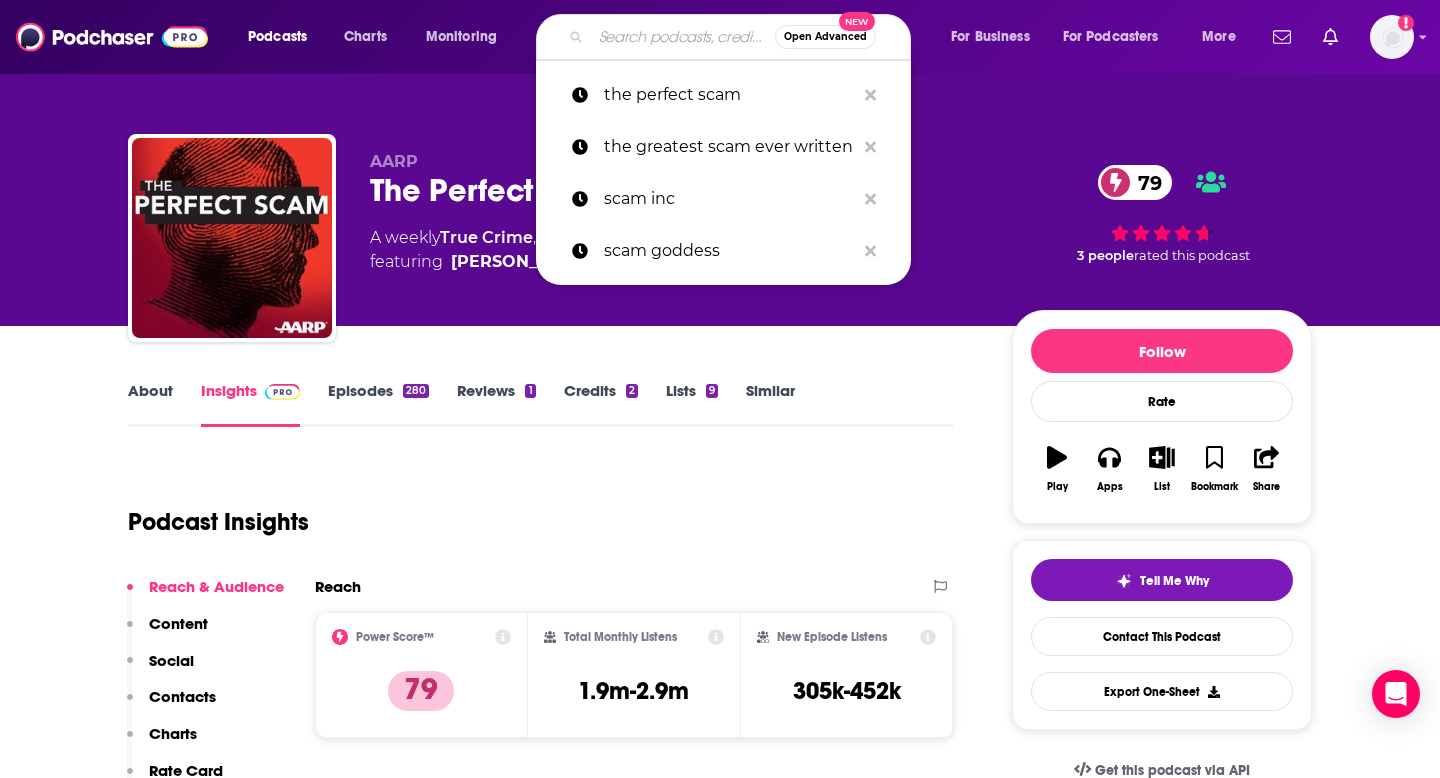 click at bounding box center (683, 37) 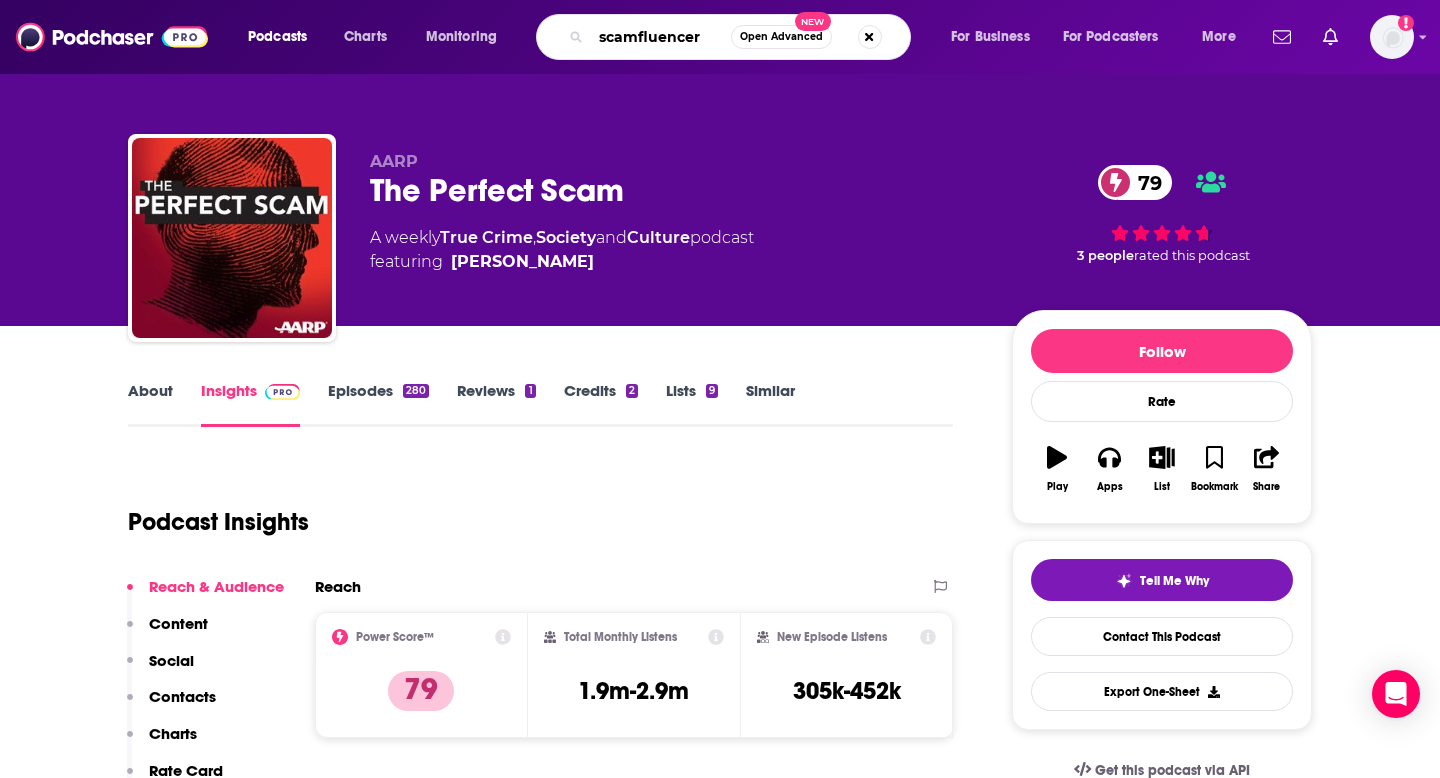 type on "scamfluencers" 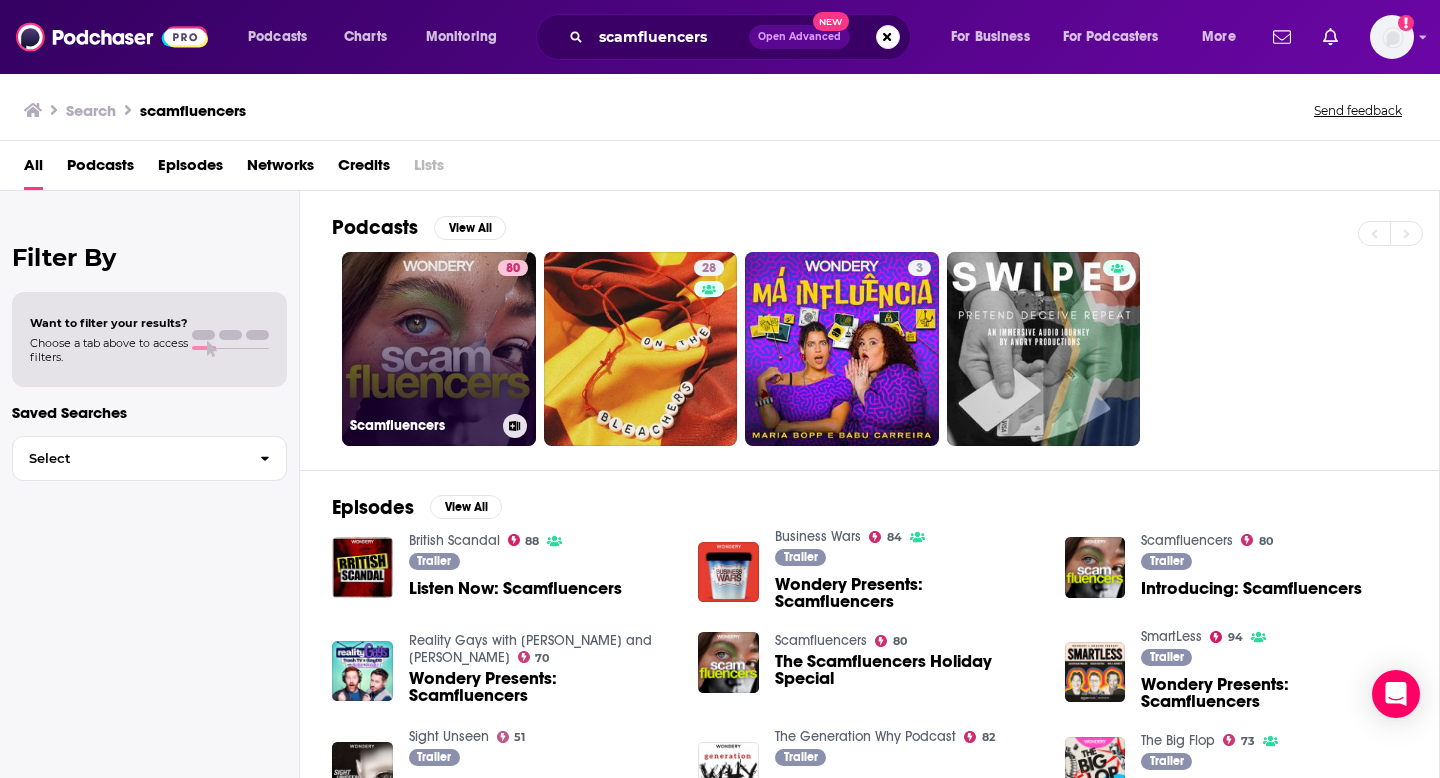 click on "80 Scamfluencers" at bounding box center (439, 349) 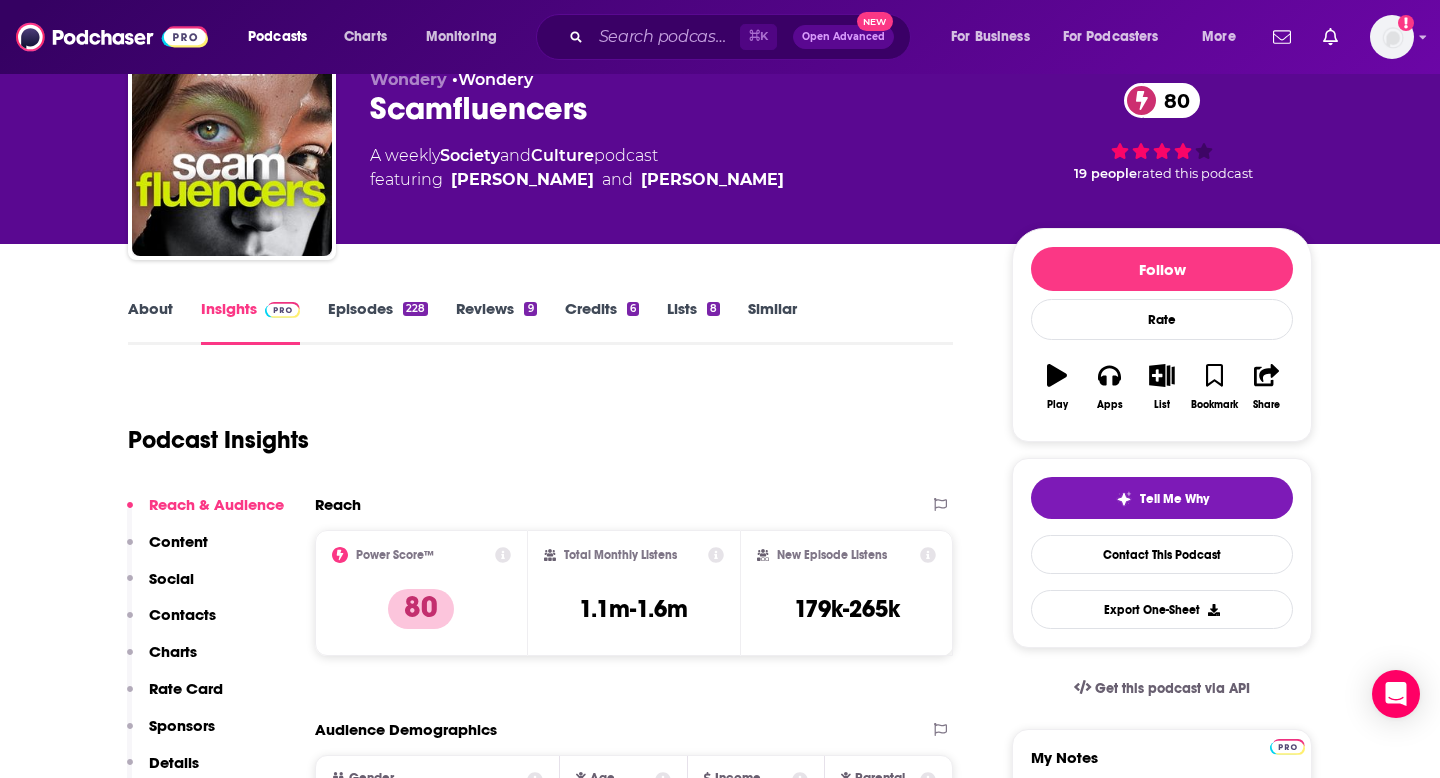 scroll, scrollTop: 125, scrollLeft: 0, axis: vertical 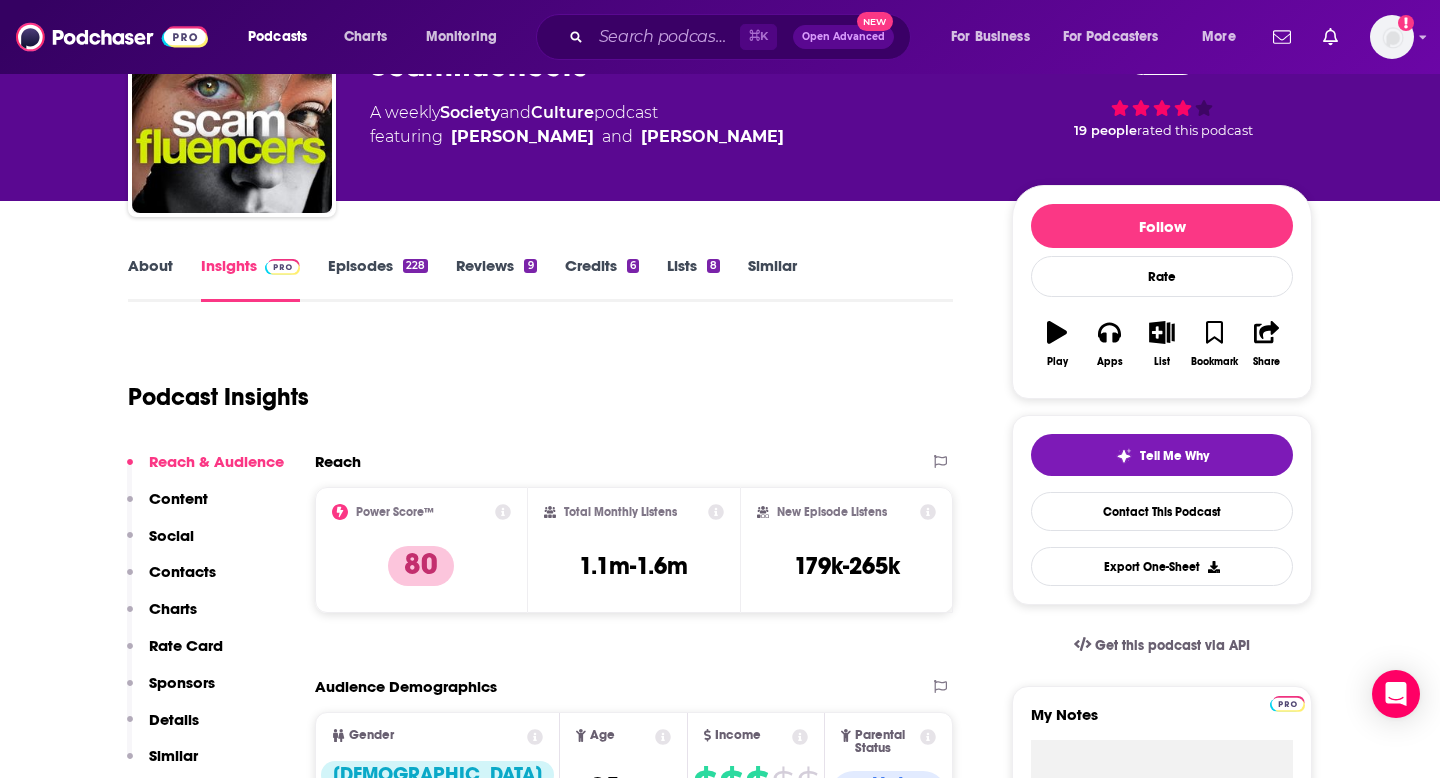 click on "Episodes 228" at bounding box center (378, 279) 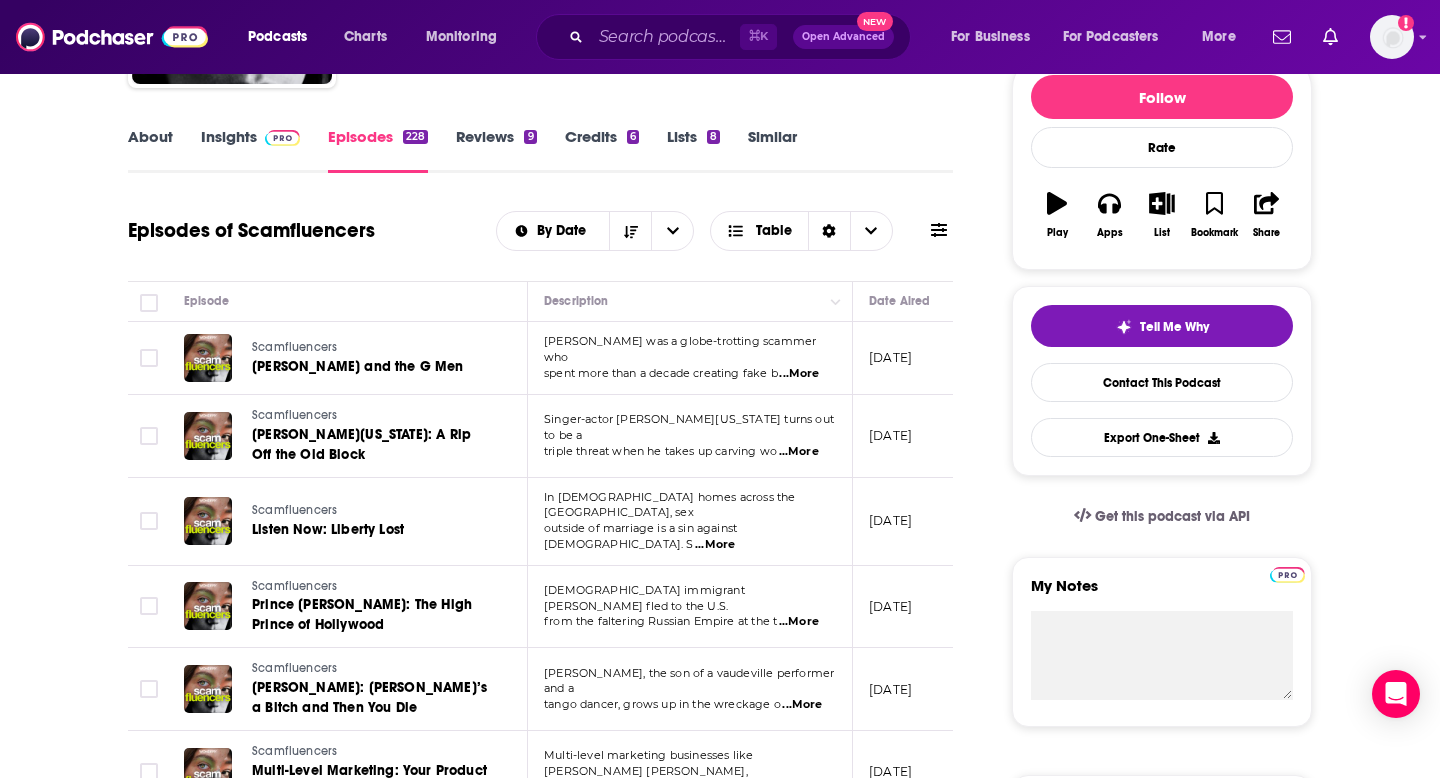 scroll, scrollTop: 234, scrollLeft: 0, axis: vertical 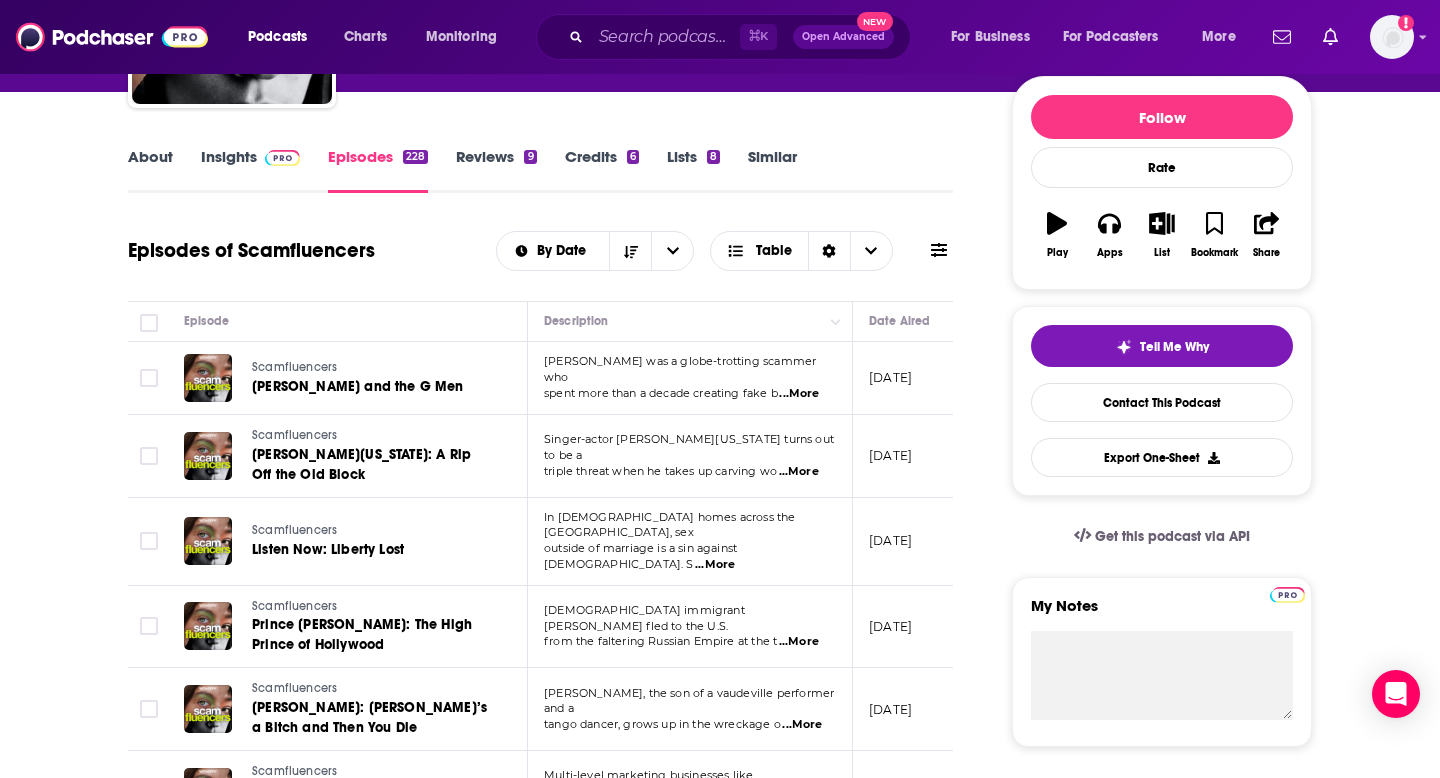 click on "About" at bounding box center [150, 170] 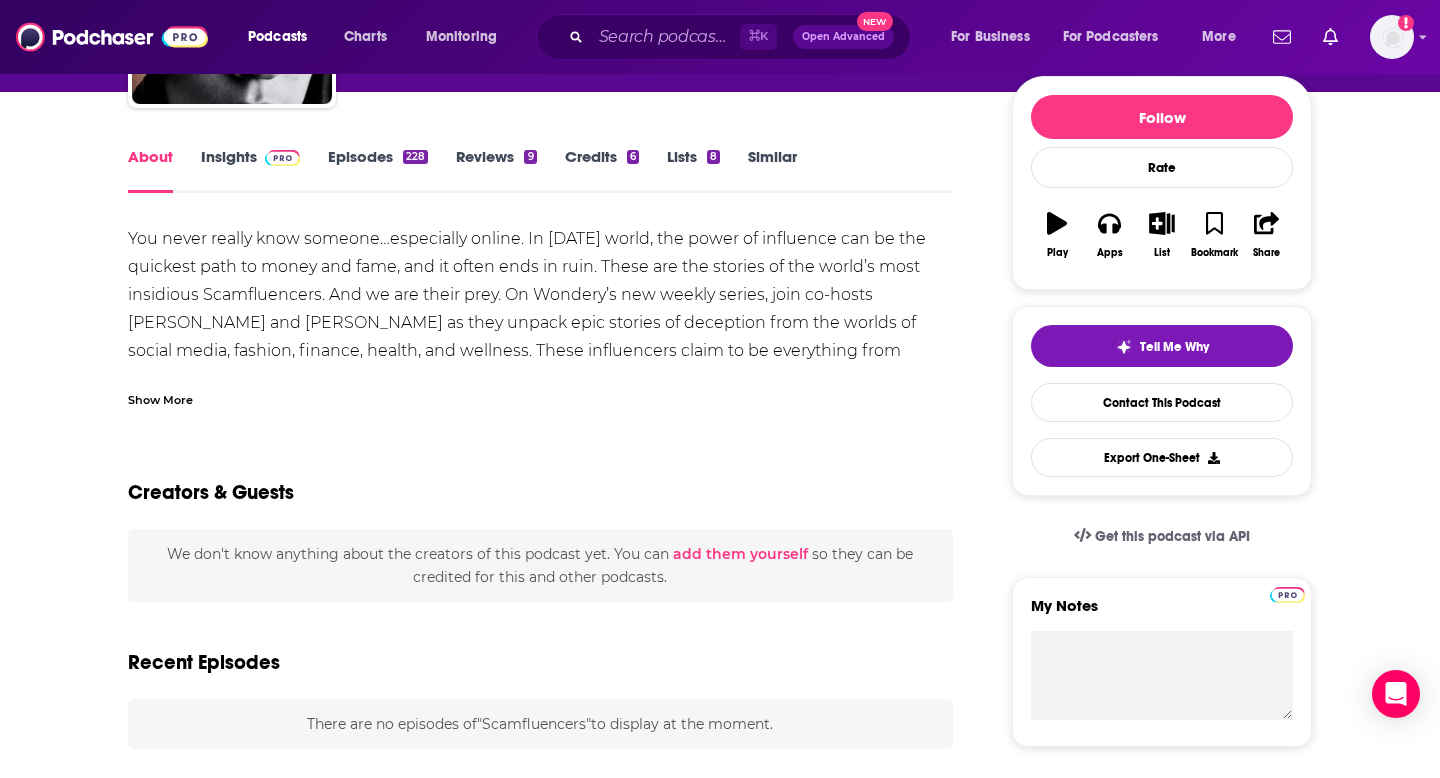 scroll, scrollTop: 0, scrollLeft: 0, axis: both 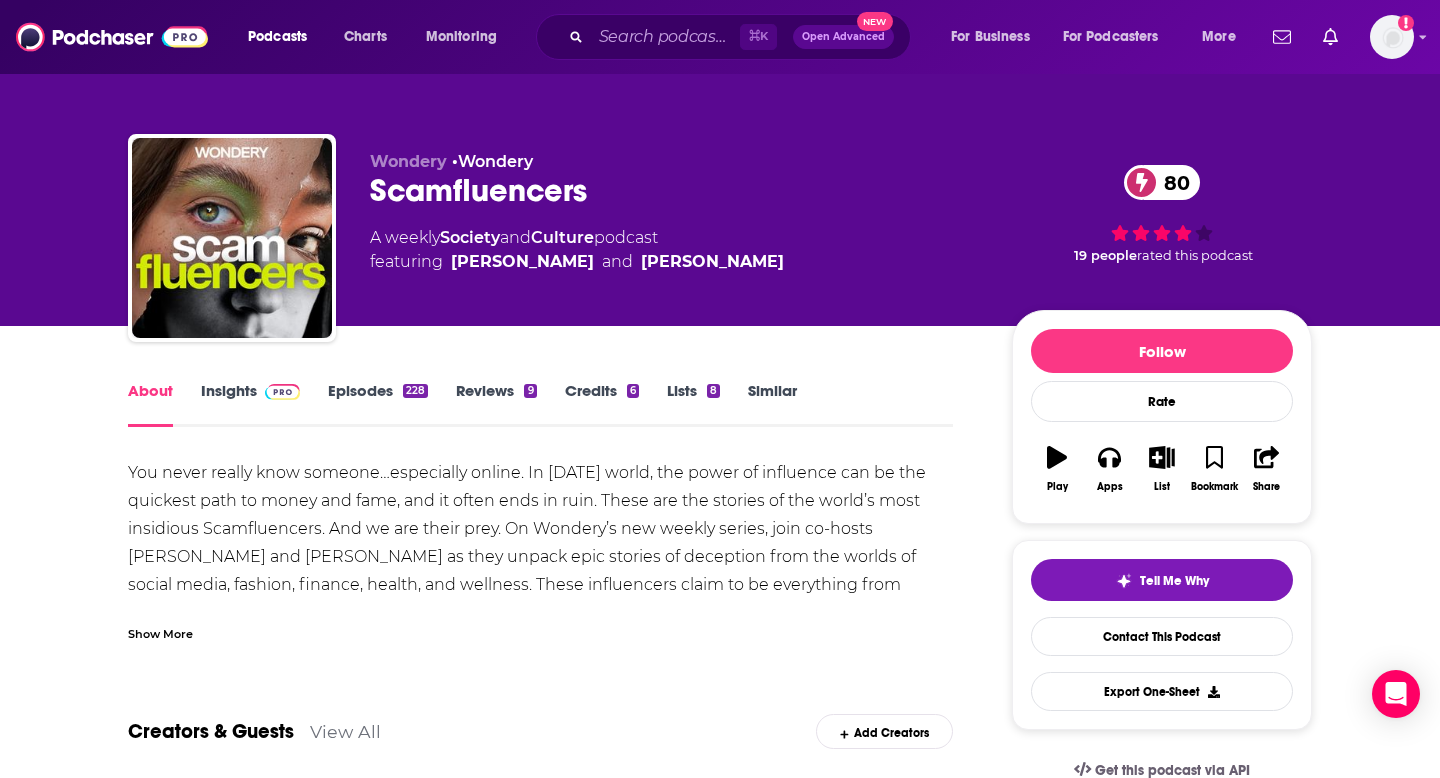 click on "Show More" at bounding box center (160, 632) 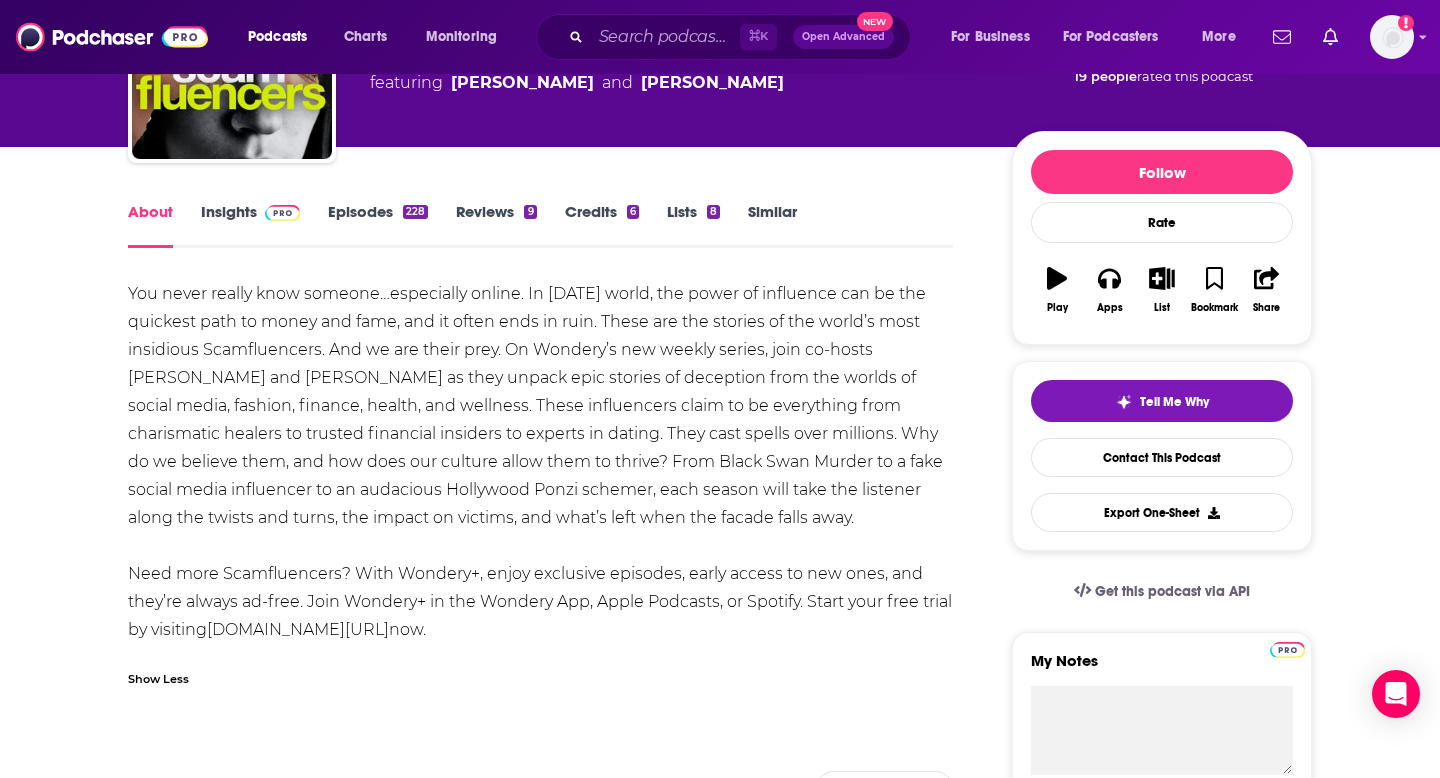 scroll, scrollTop: 182, scrollLeft: 0, axis: vertical 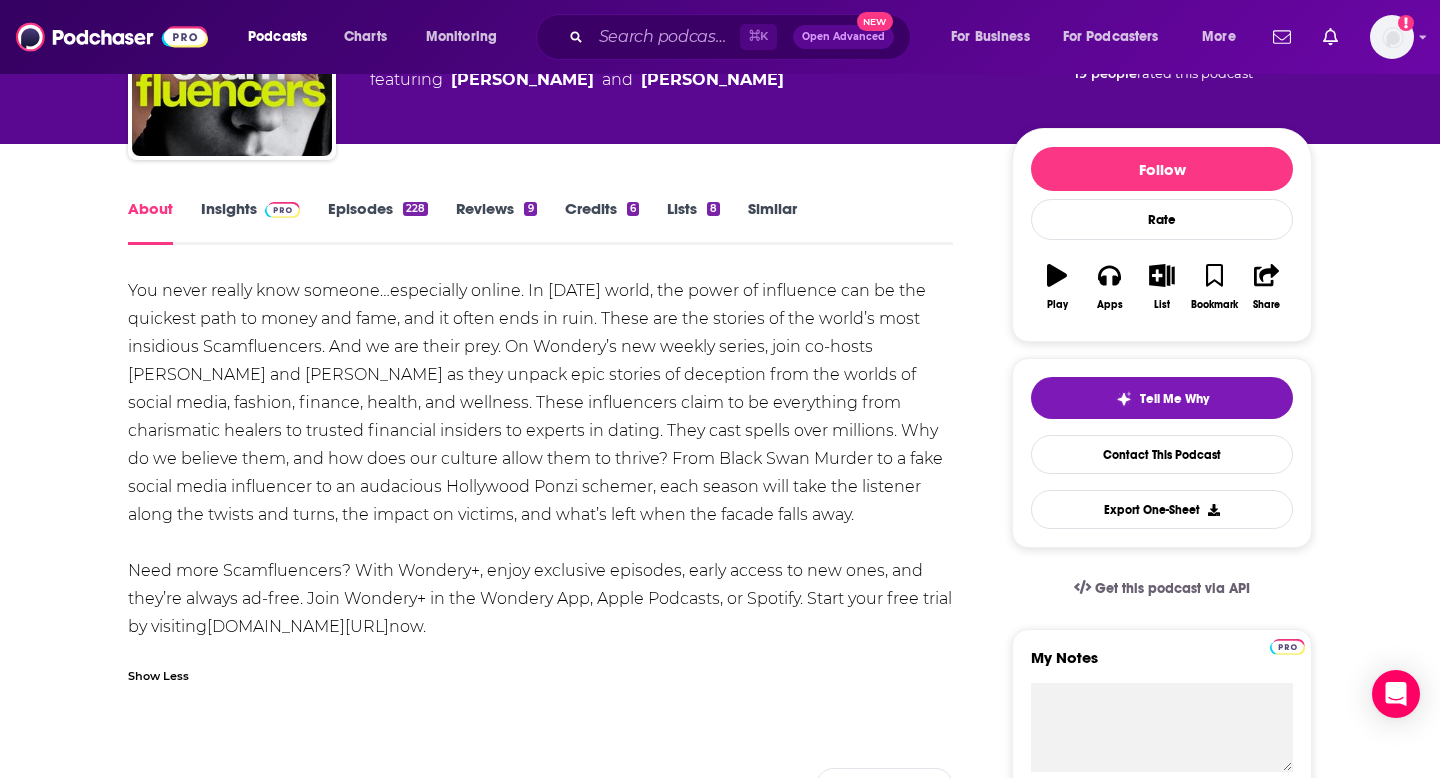click on "Insights" at bounding box center [250, 222] 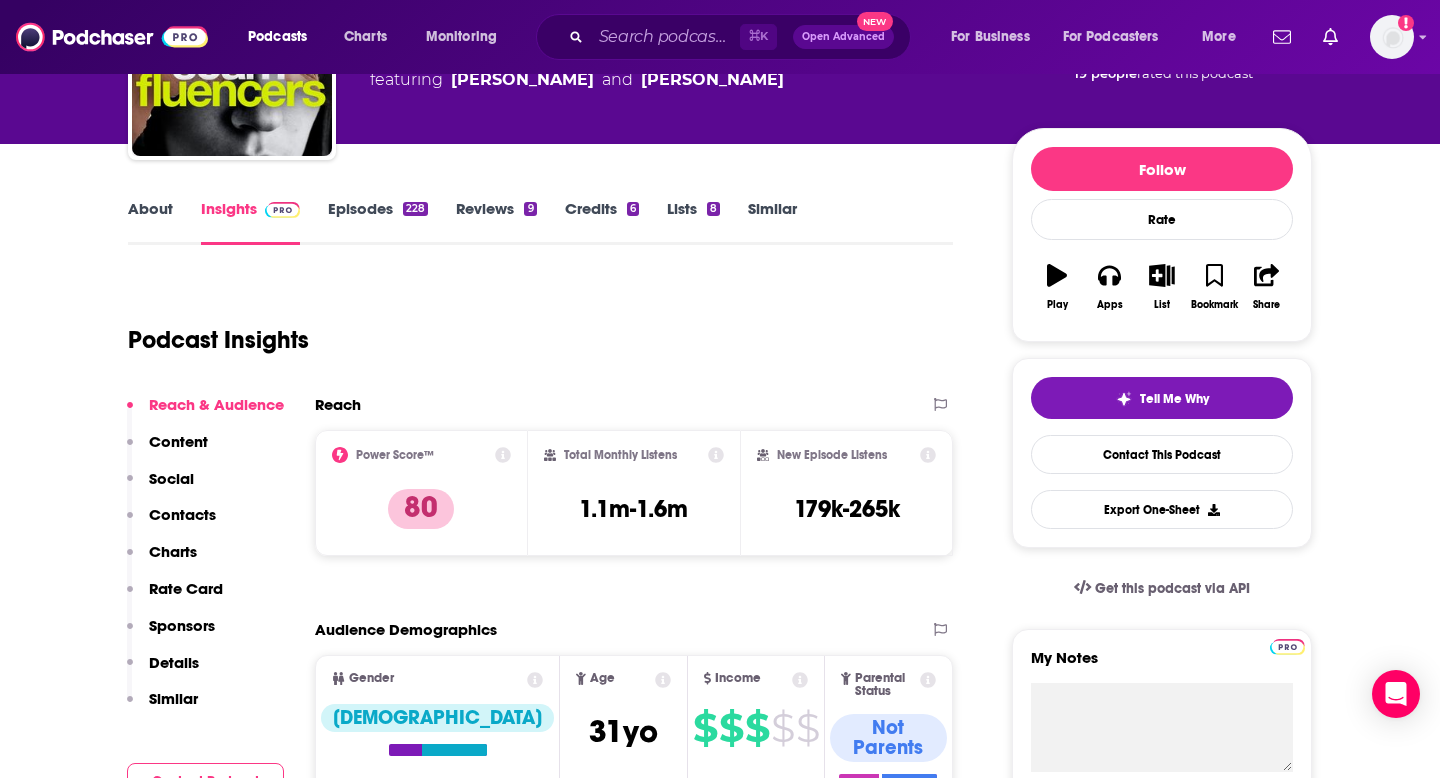 scroll, scrollTop: 0, scrollLeft: 0, axis: both 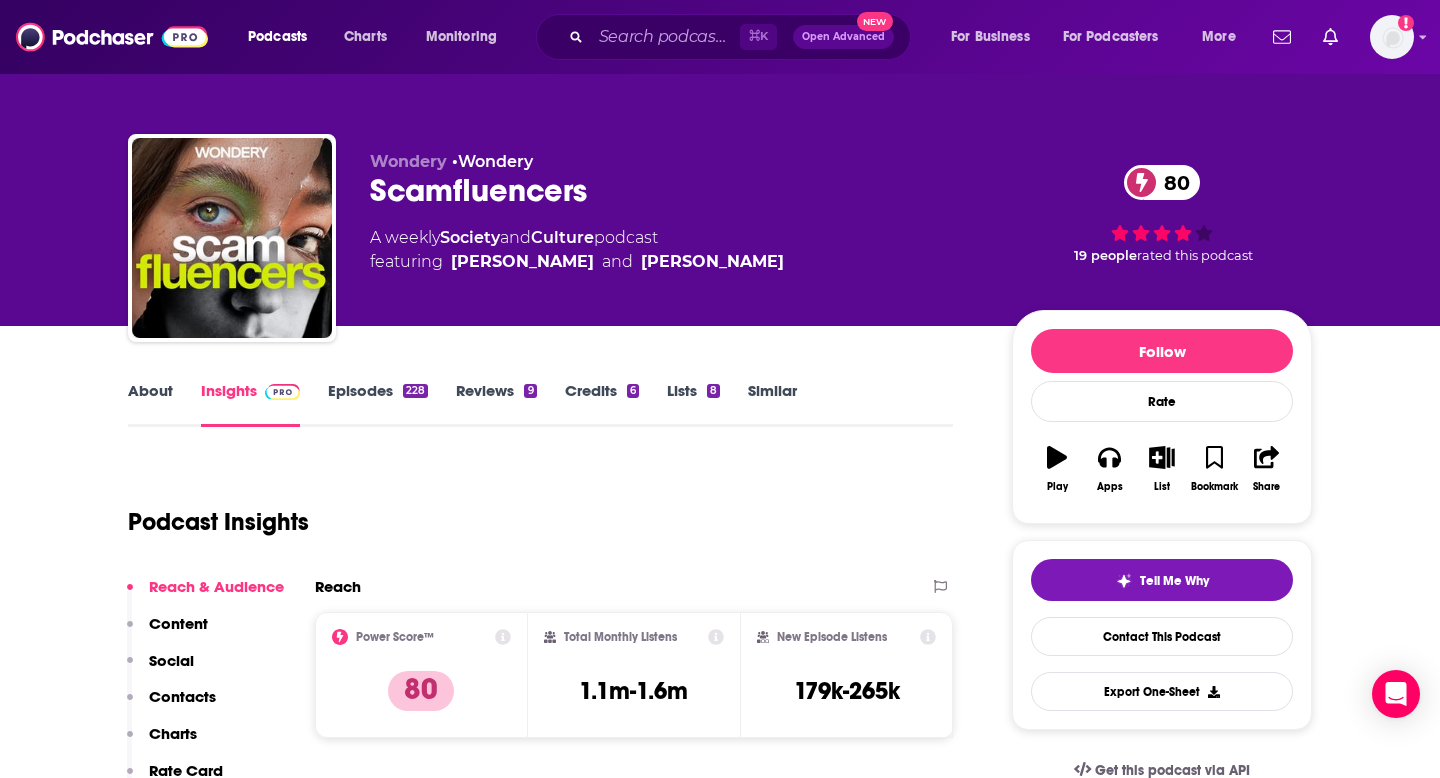 click on "Contacts" at bounding box center (182, 696) 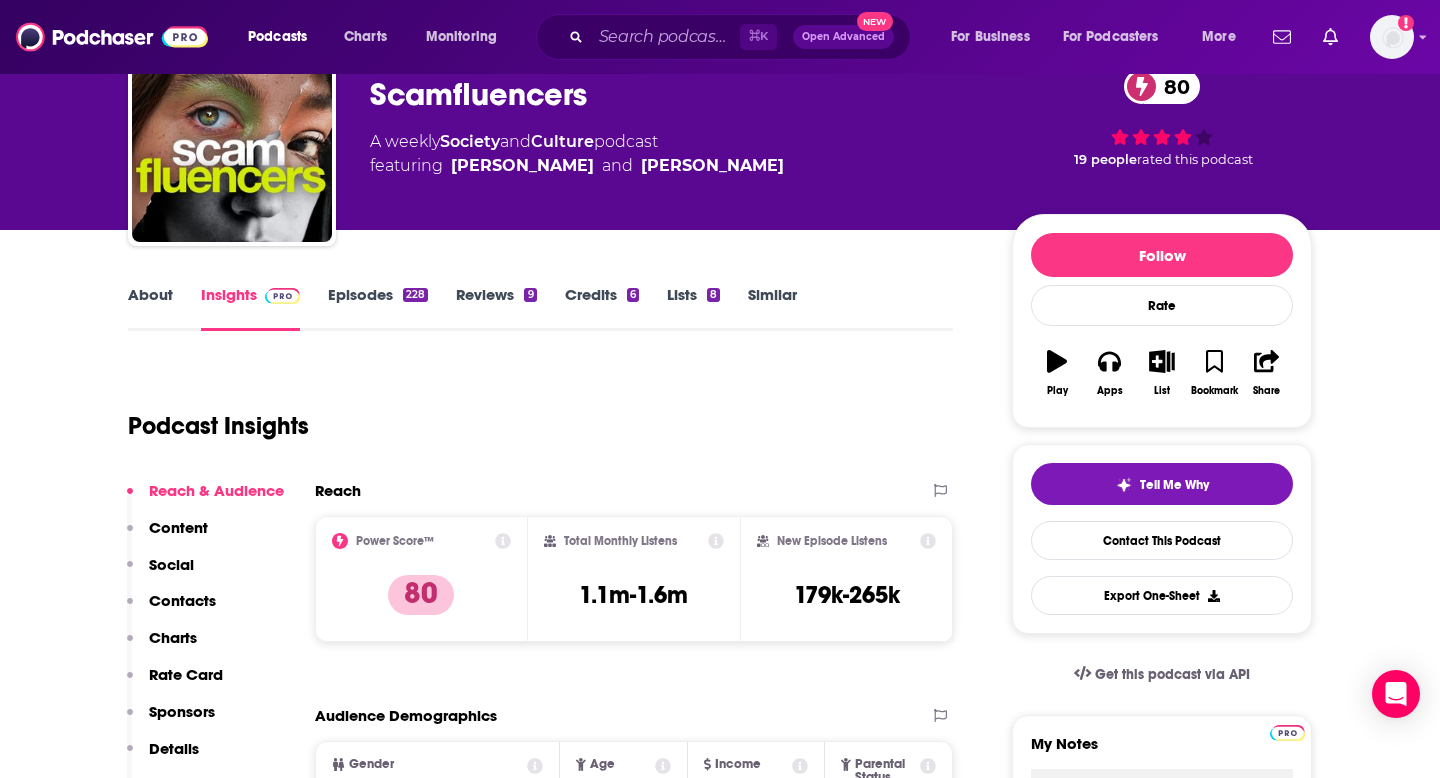 scroll, scrollTop: 99, scrollLeft: 0, axis: vertical 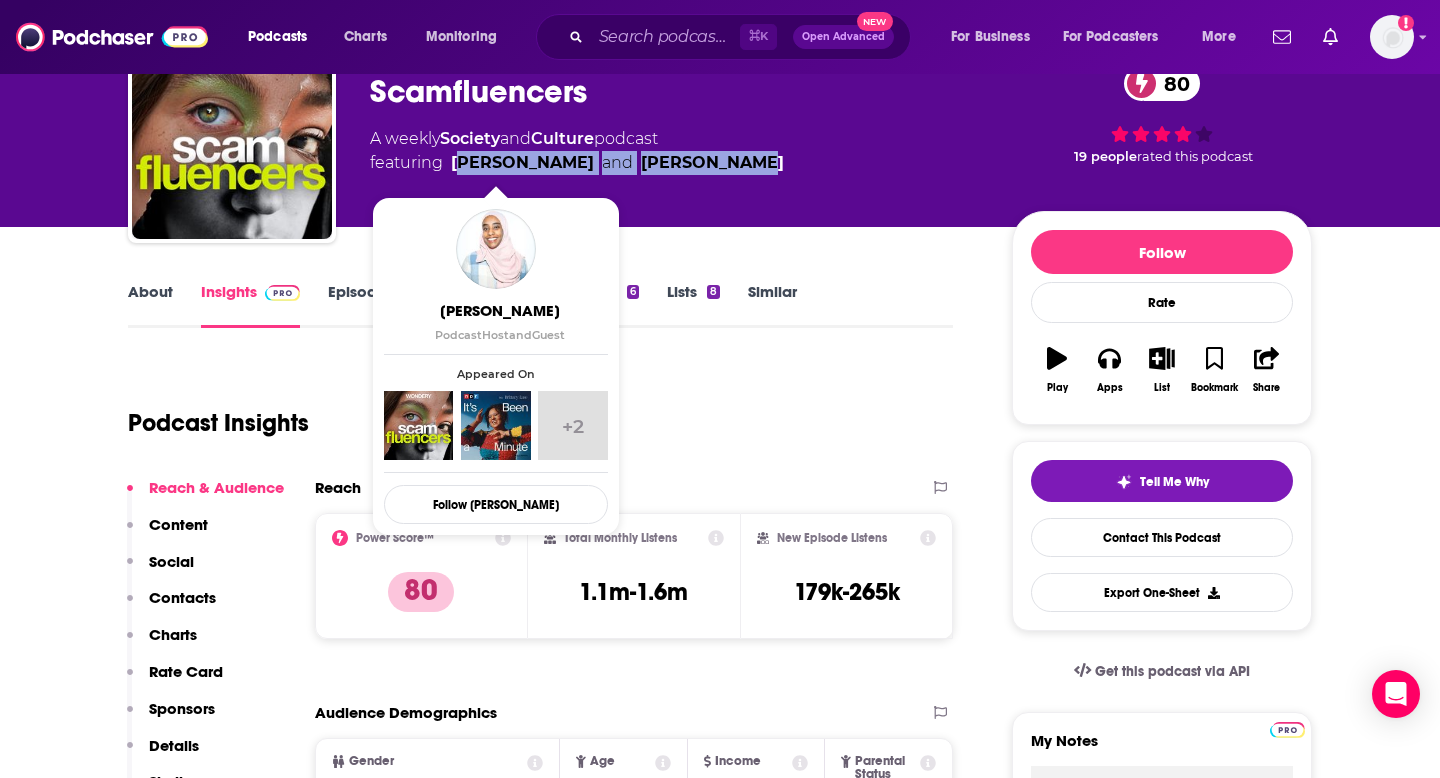 drag, startPoint x: 737, startPoint y: 178, endPoint x: 457, endPoint y: 170, distance: 280.11426 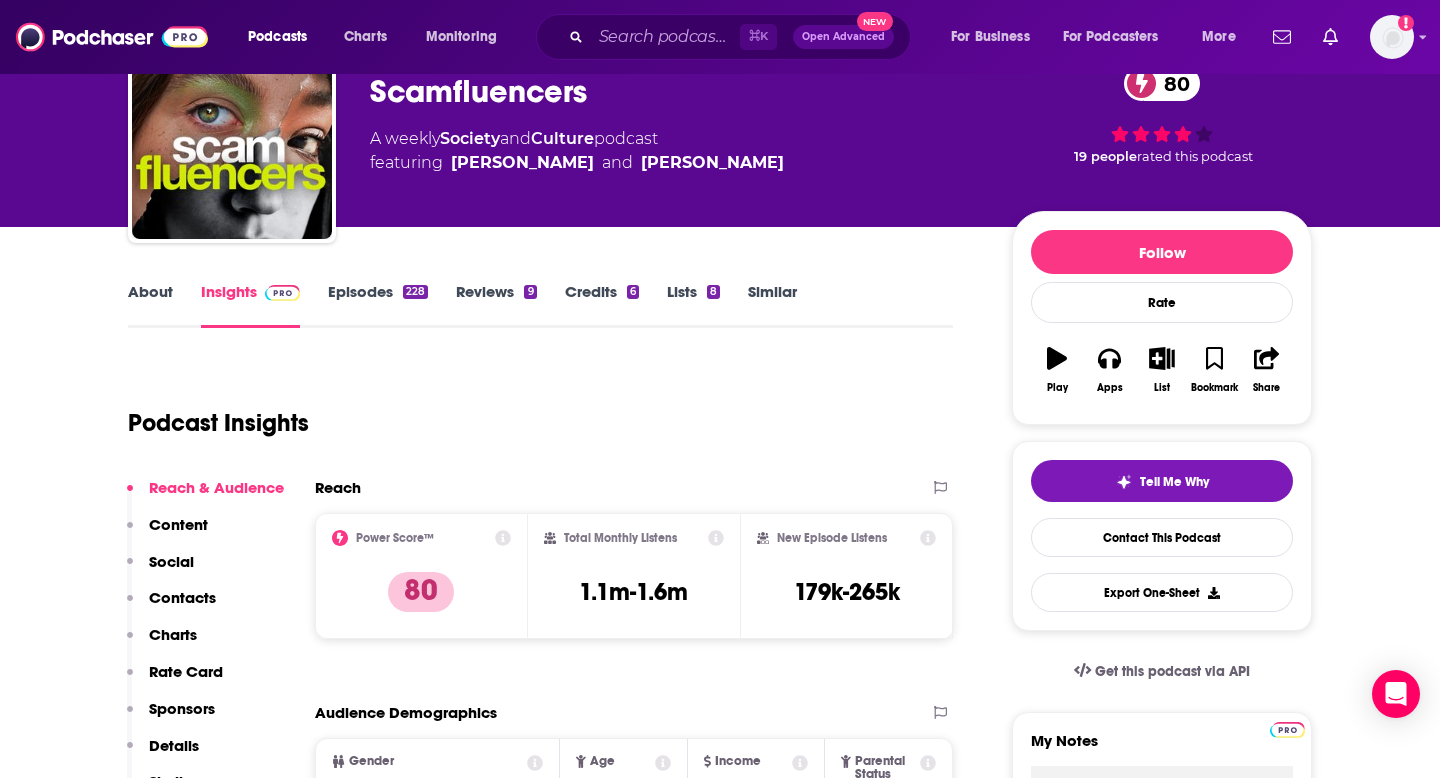 click on "Wondery    •  Wondery Scamfluencers 80 A   weekly  Society  and  Culture  podcast  featuring  [PERSON_NAME]  and  [PERSON_NAME]" at bounding box center [675, 133] 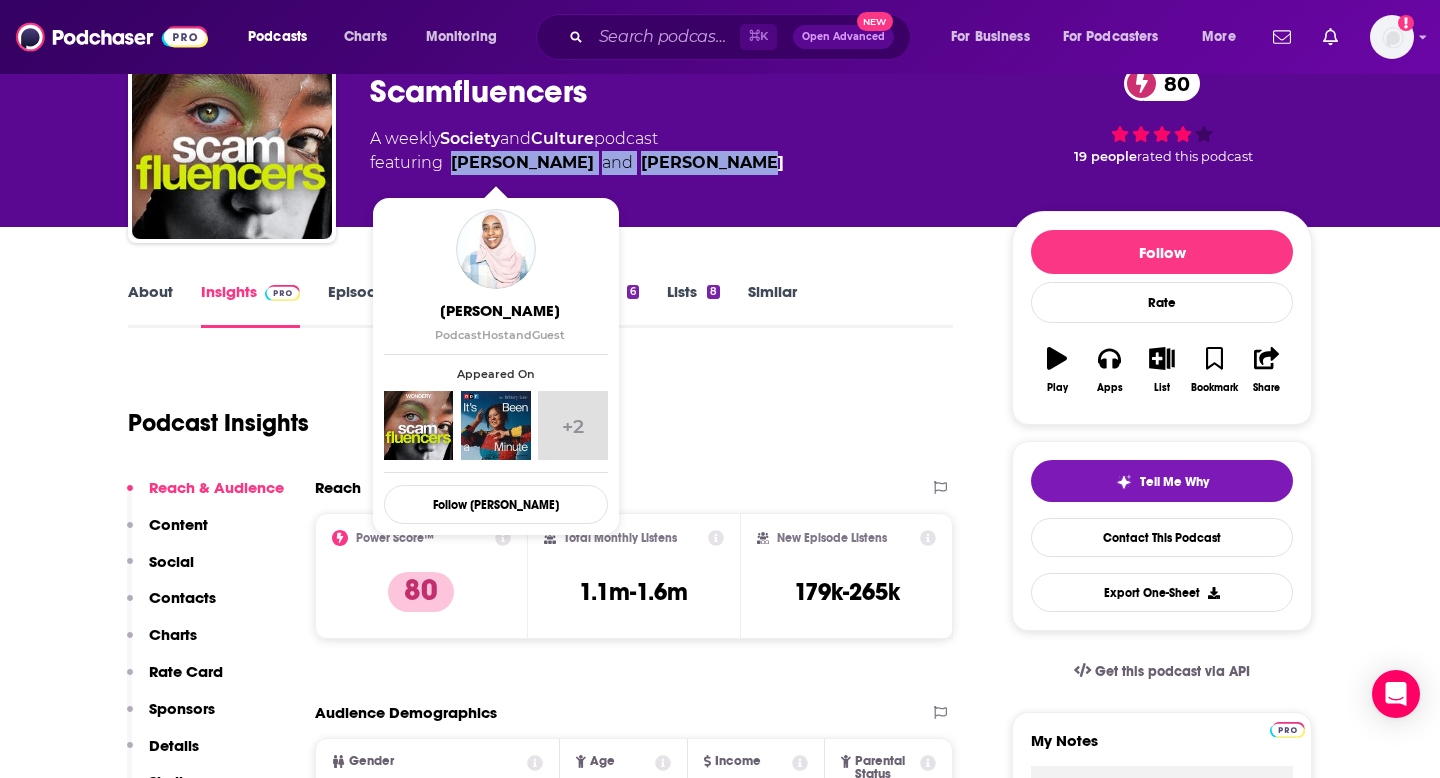 drag, startPoint x: 720, startPoint y: 171, endPoint x: 450, endPoint y: 171, distance: 270 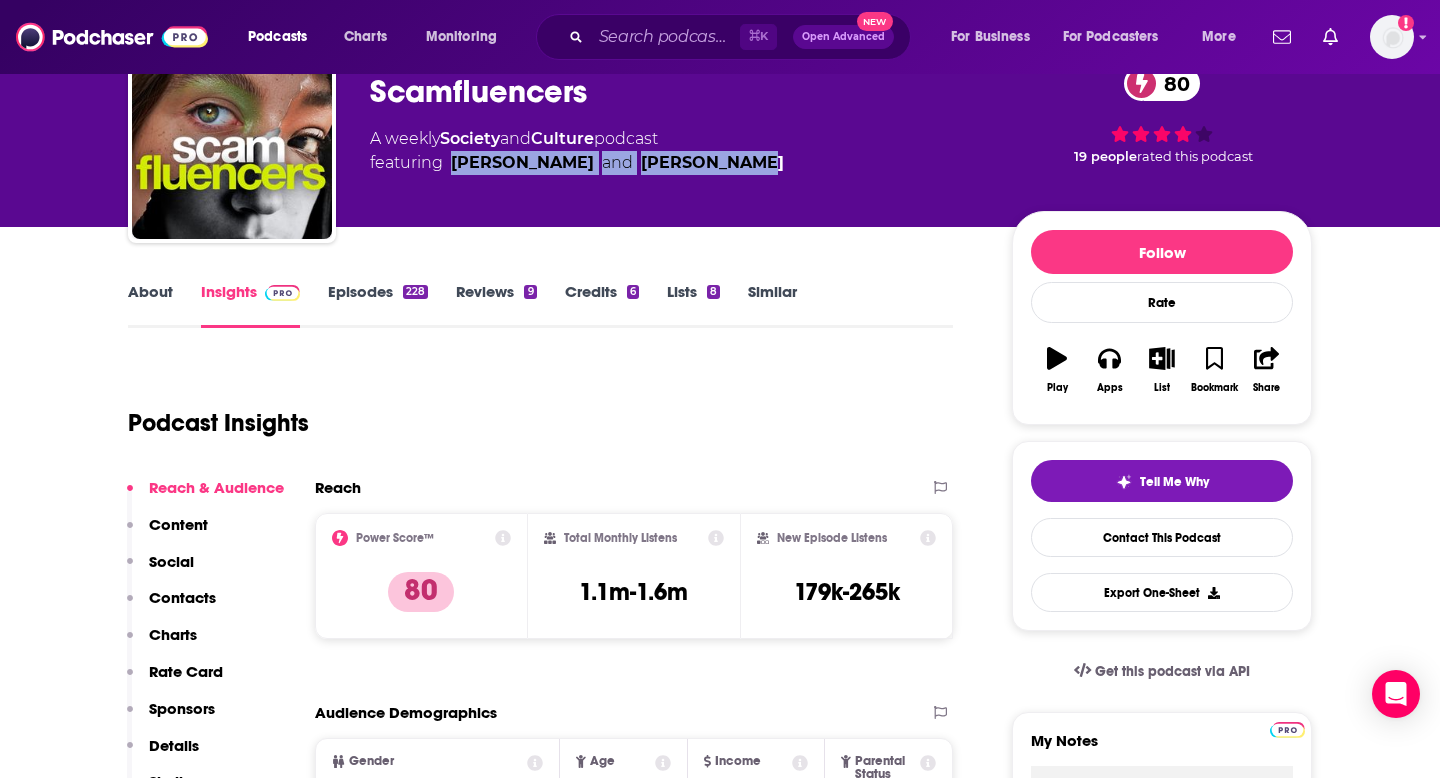 copy on "[PERSON_NAME]  and  [PERSON_NAME]" 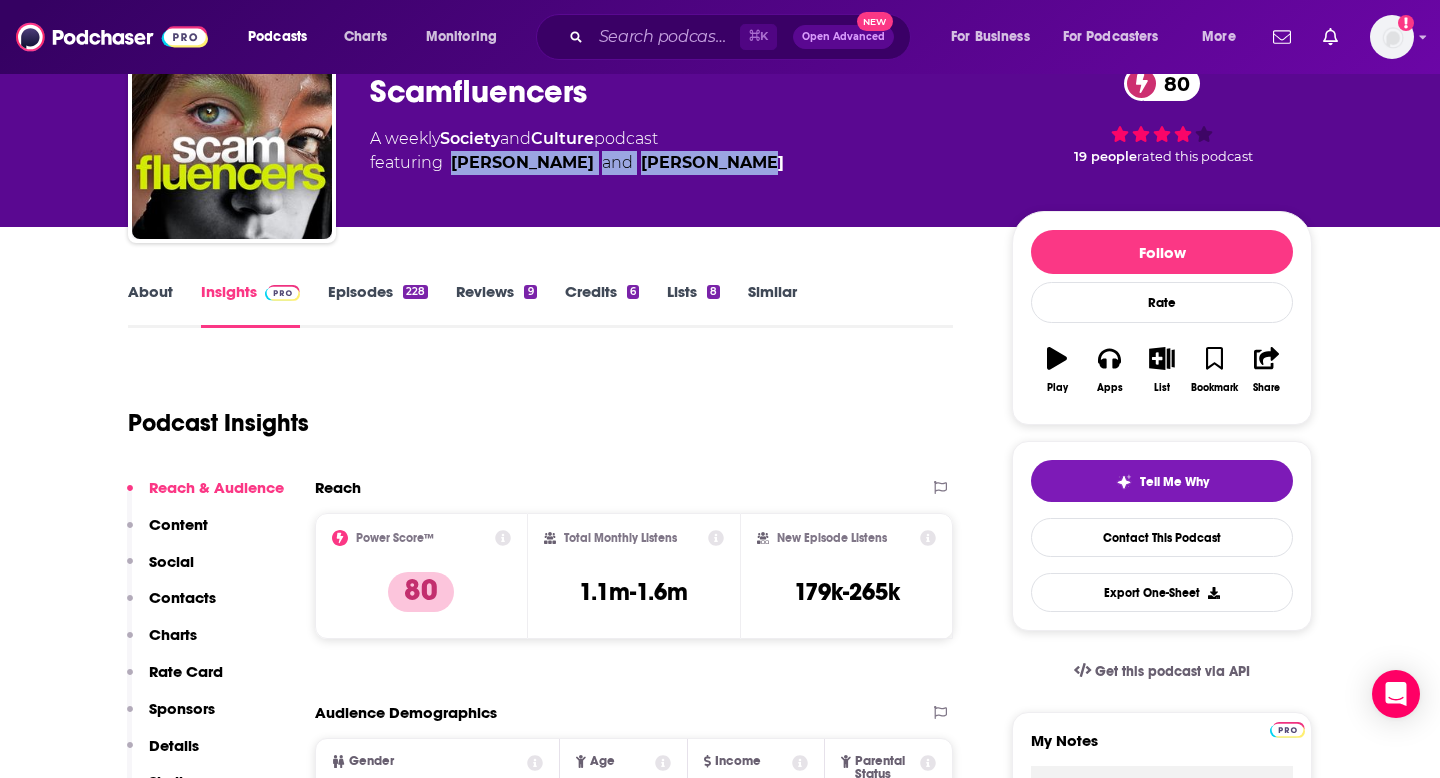 click on "Contacts" at bounding box center [182, 597] 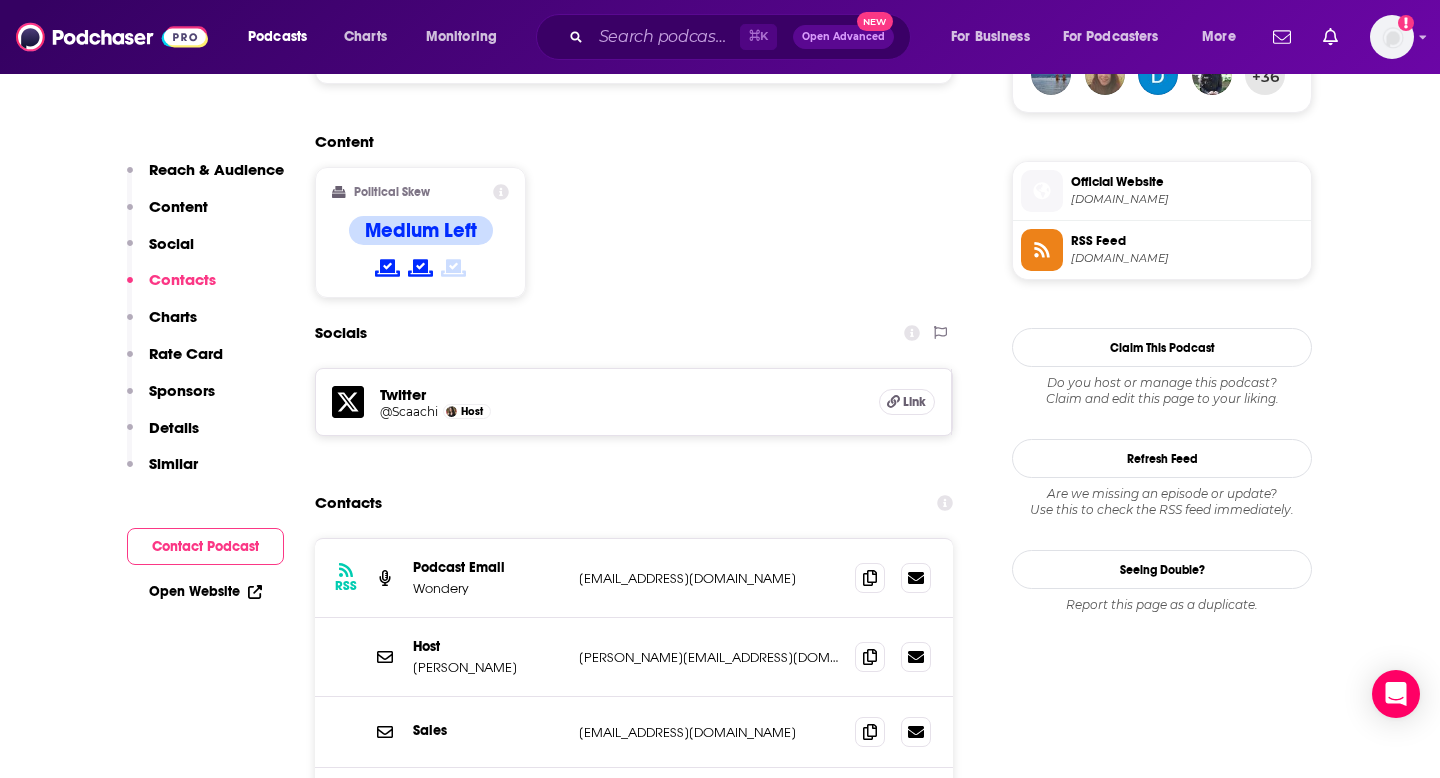 scroll, scrollTop: 1651, scrollLeft: 0, axis: vertical 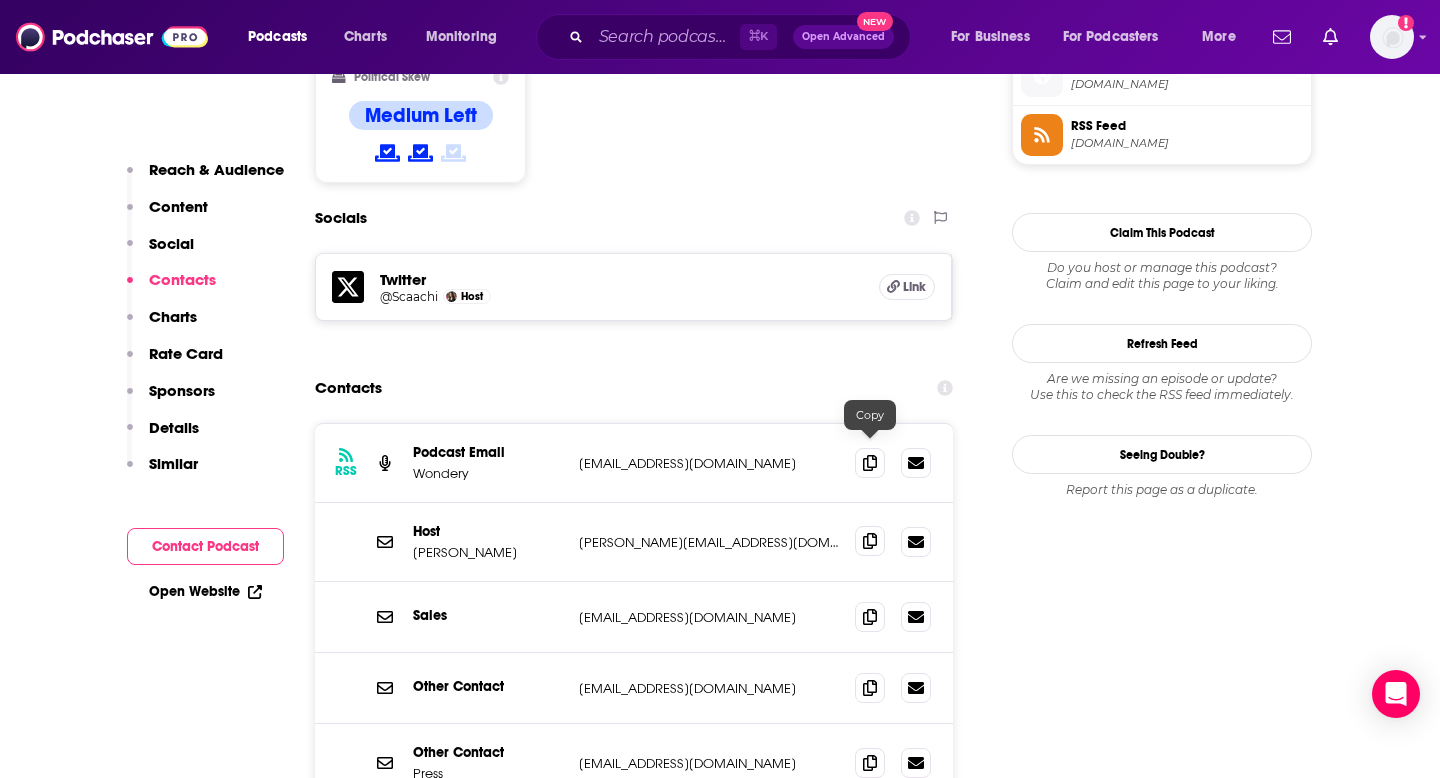 click 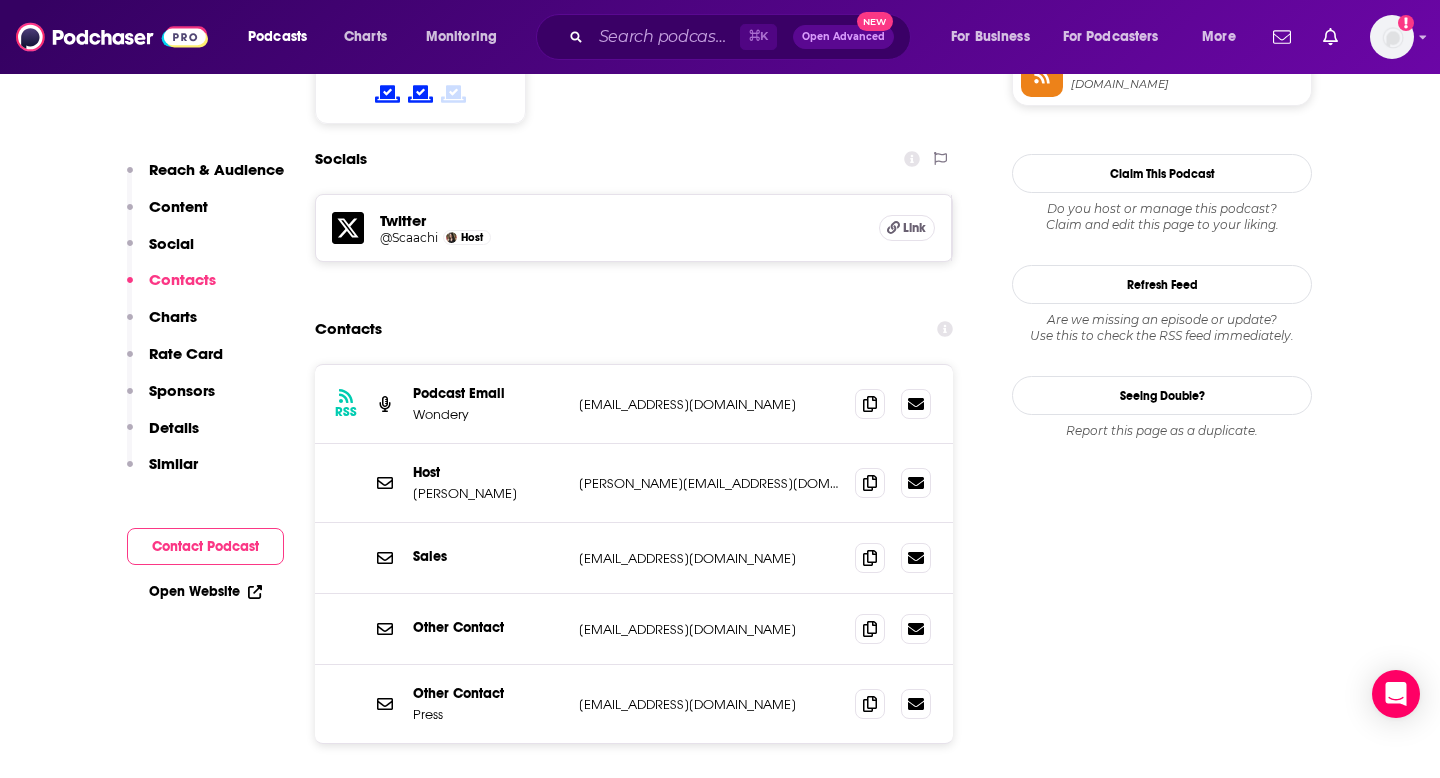scroll, scrollTop: 1731, scrollLeft: 0, axis: vertical 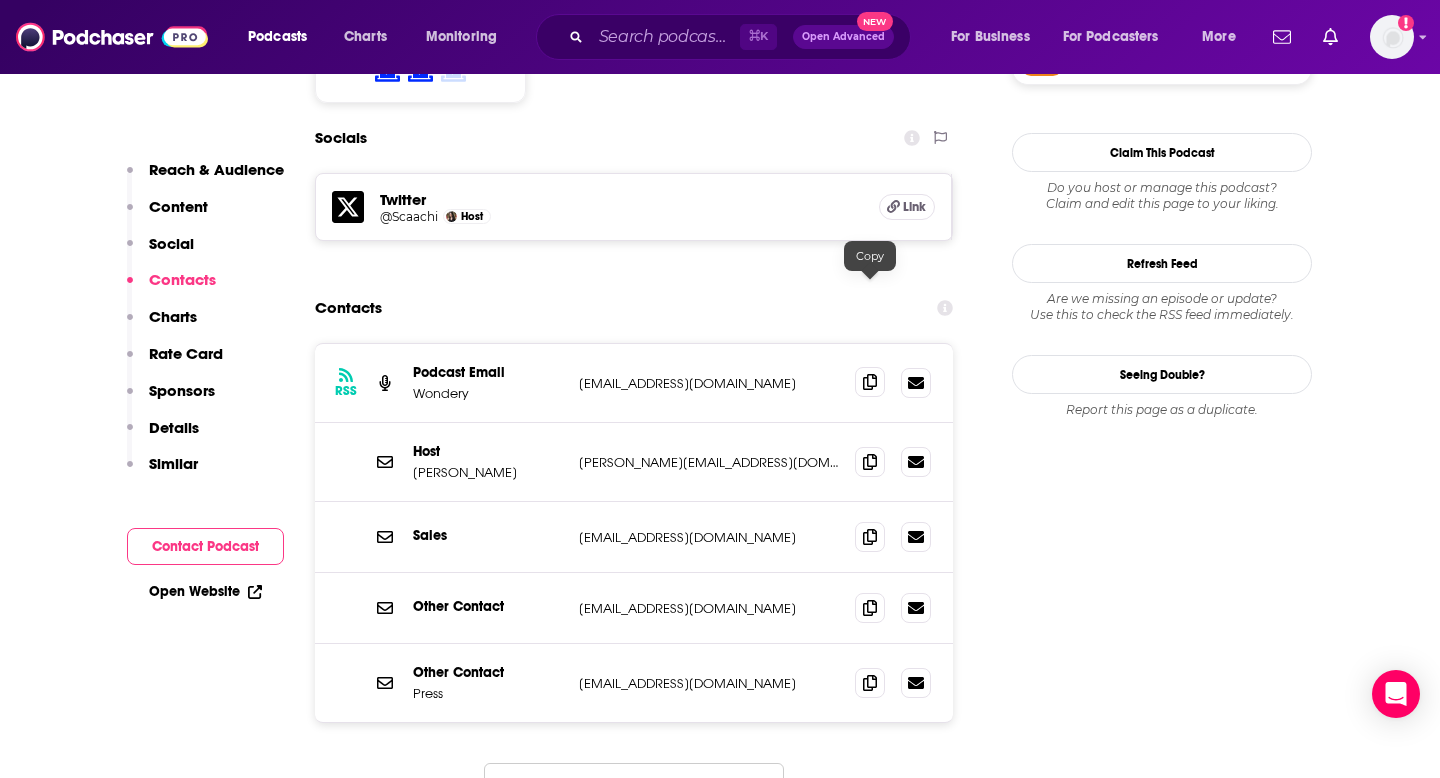 click 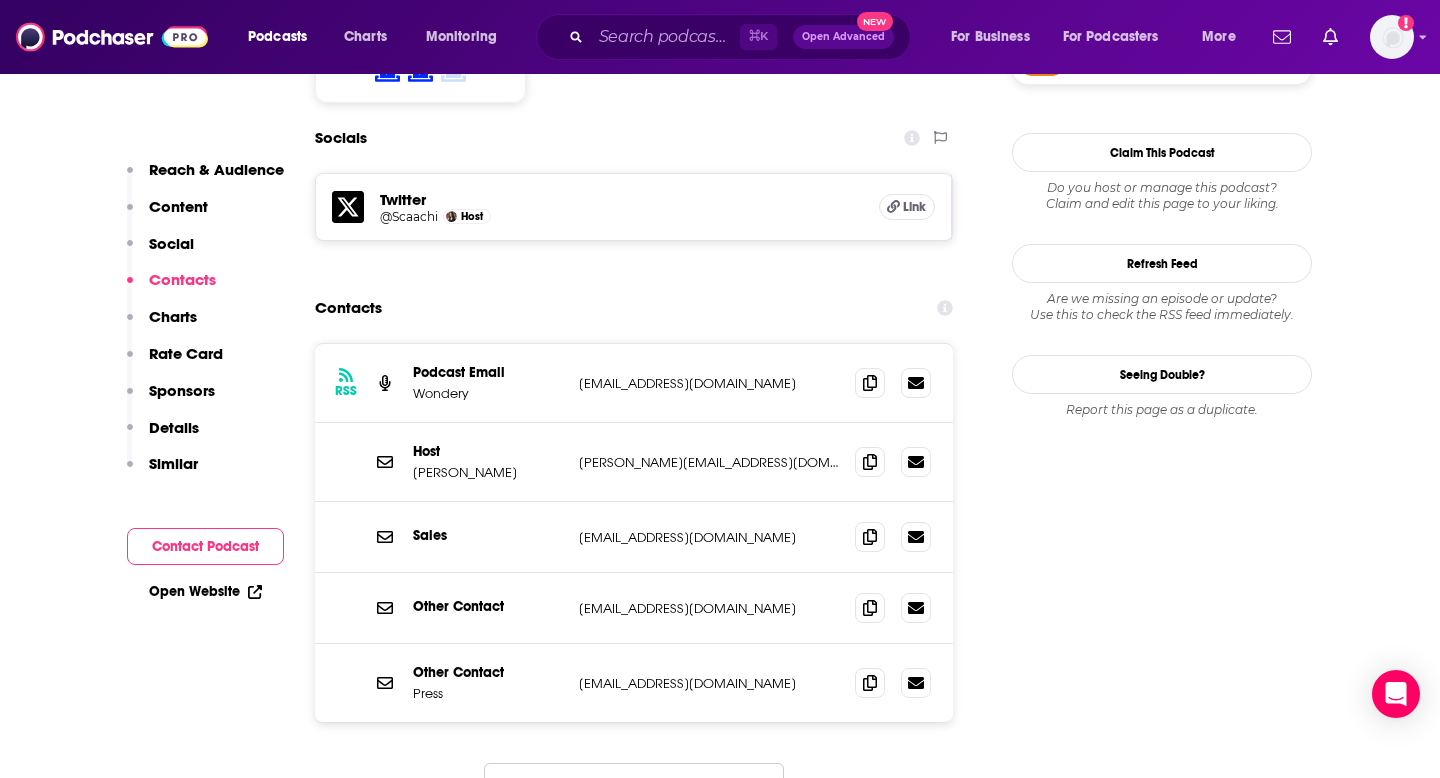 click on "Load More..." at bounding box center [634, 790] 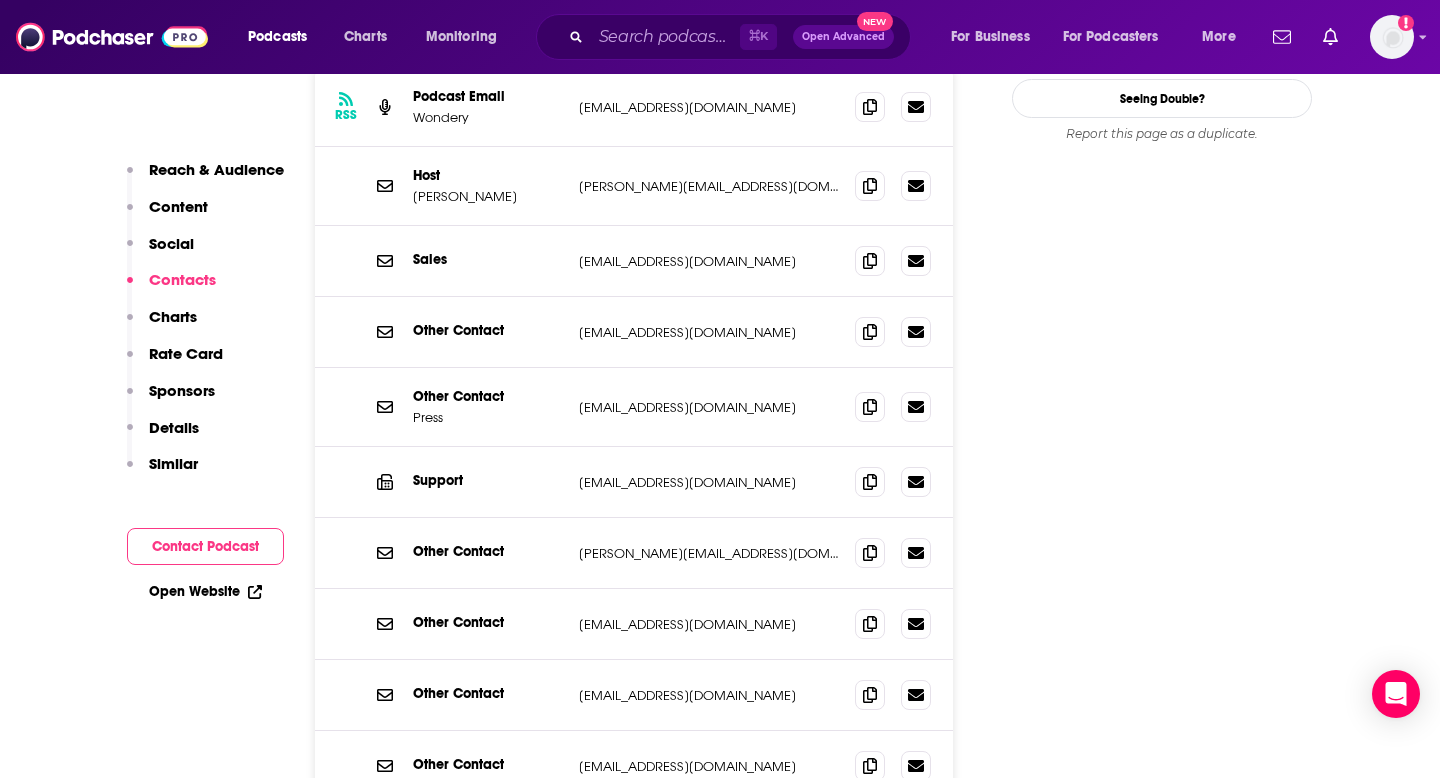scroll, scrollTop: 2048, scrollLeft: 0, axis: vertical 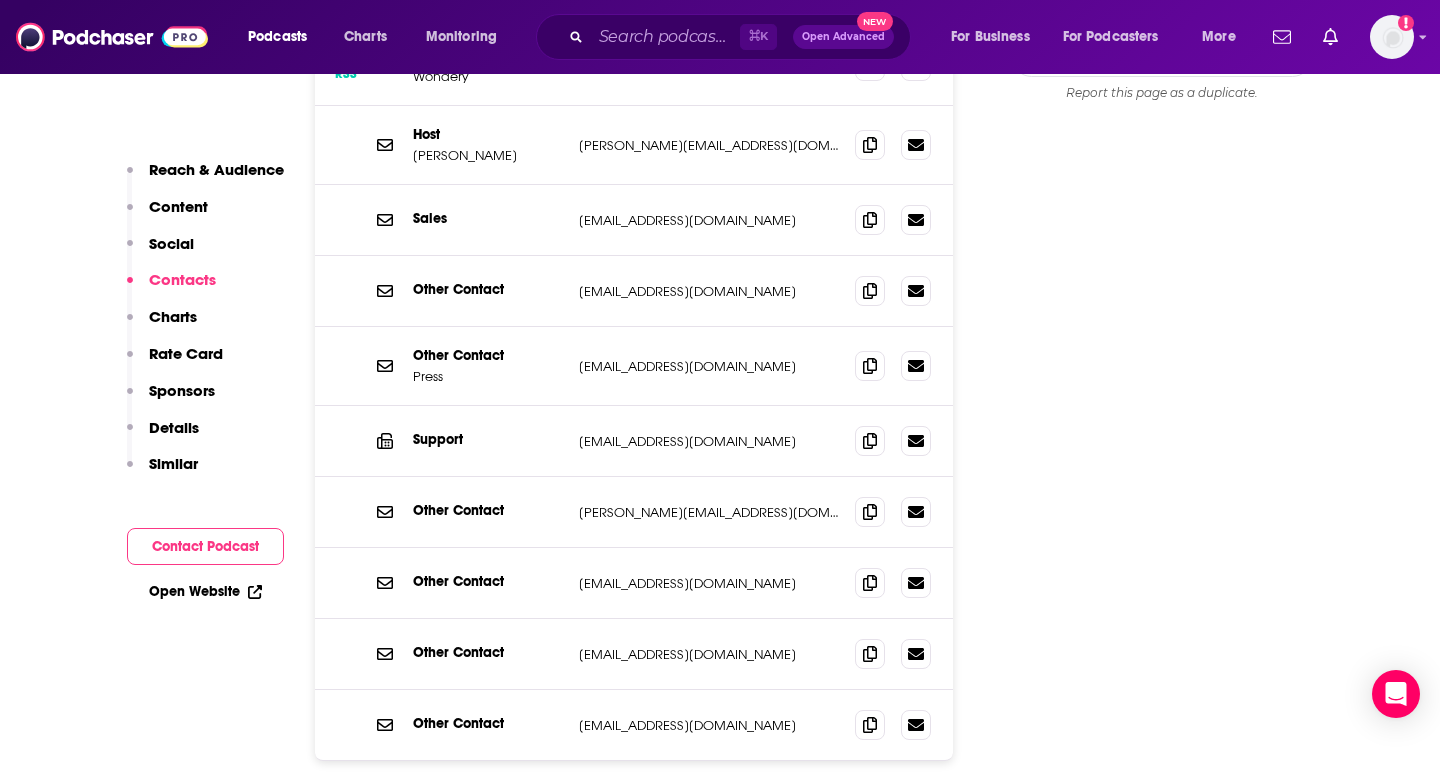 click on "Load More..." at bounding box center (634, 828) 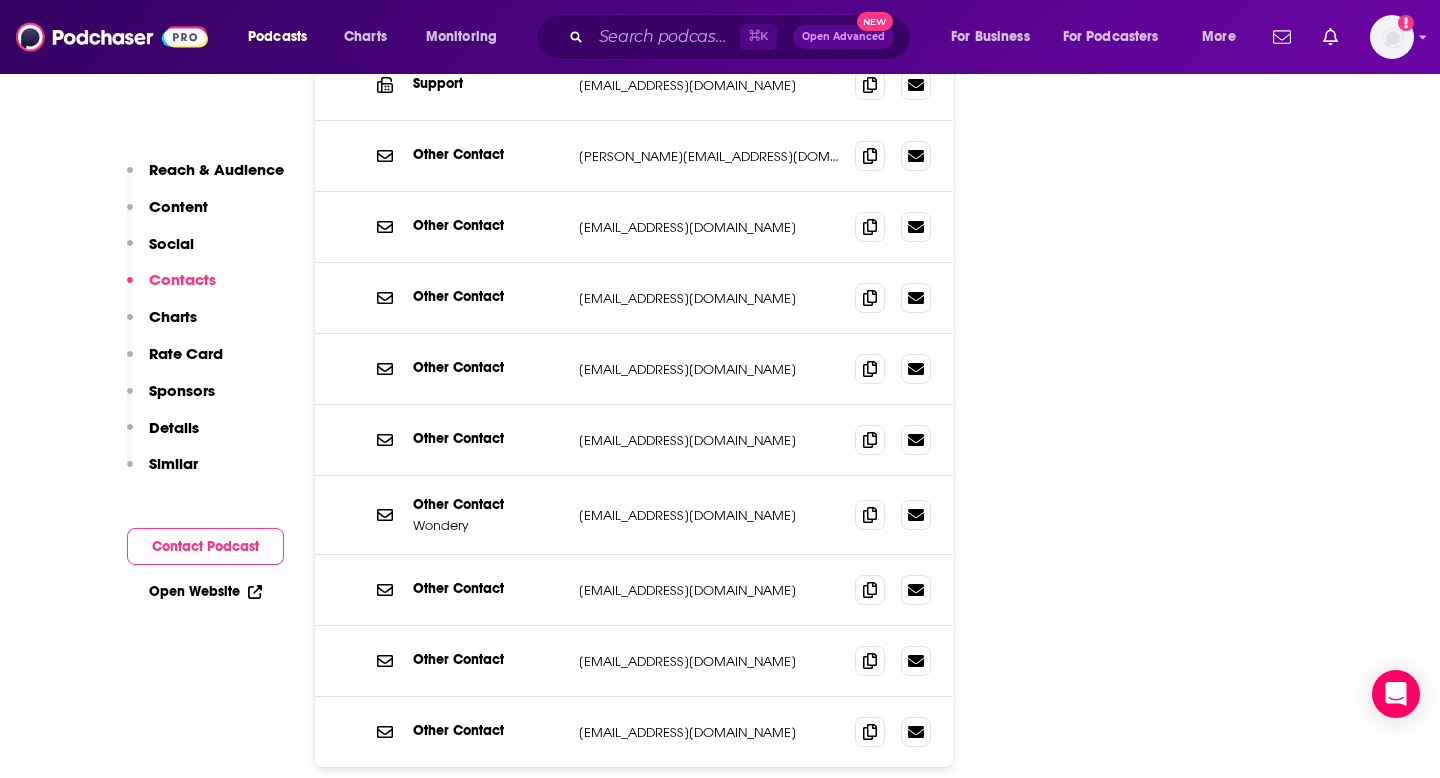 scroll, scrollTop: 2420, scrollLeft: 0, axis: vertical 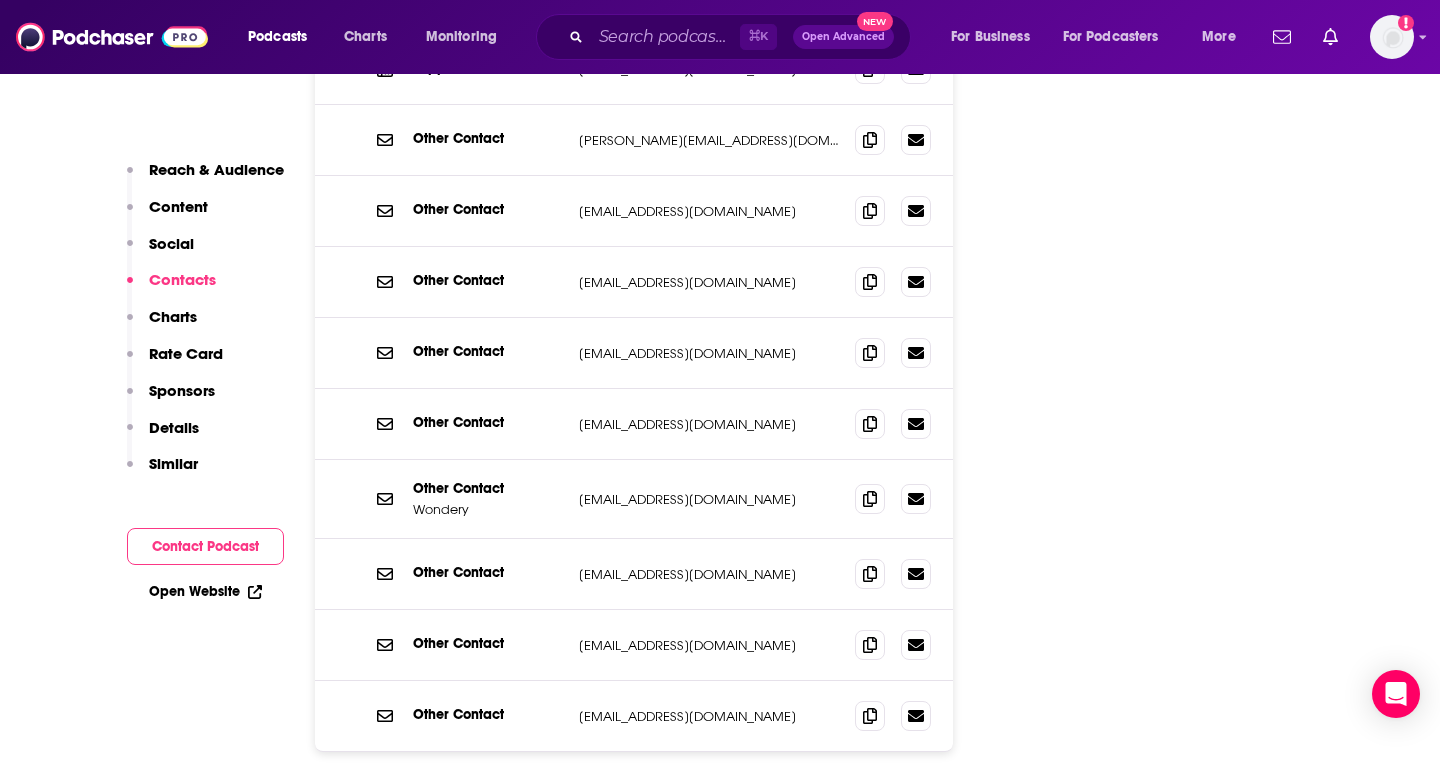 click on "Load More..." at bounding box center (634, 819) 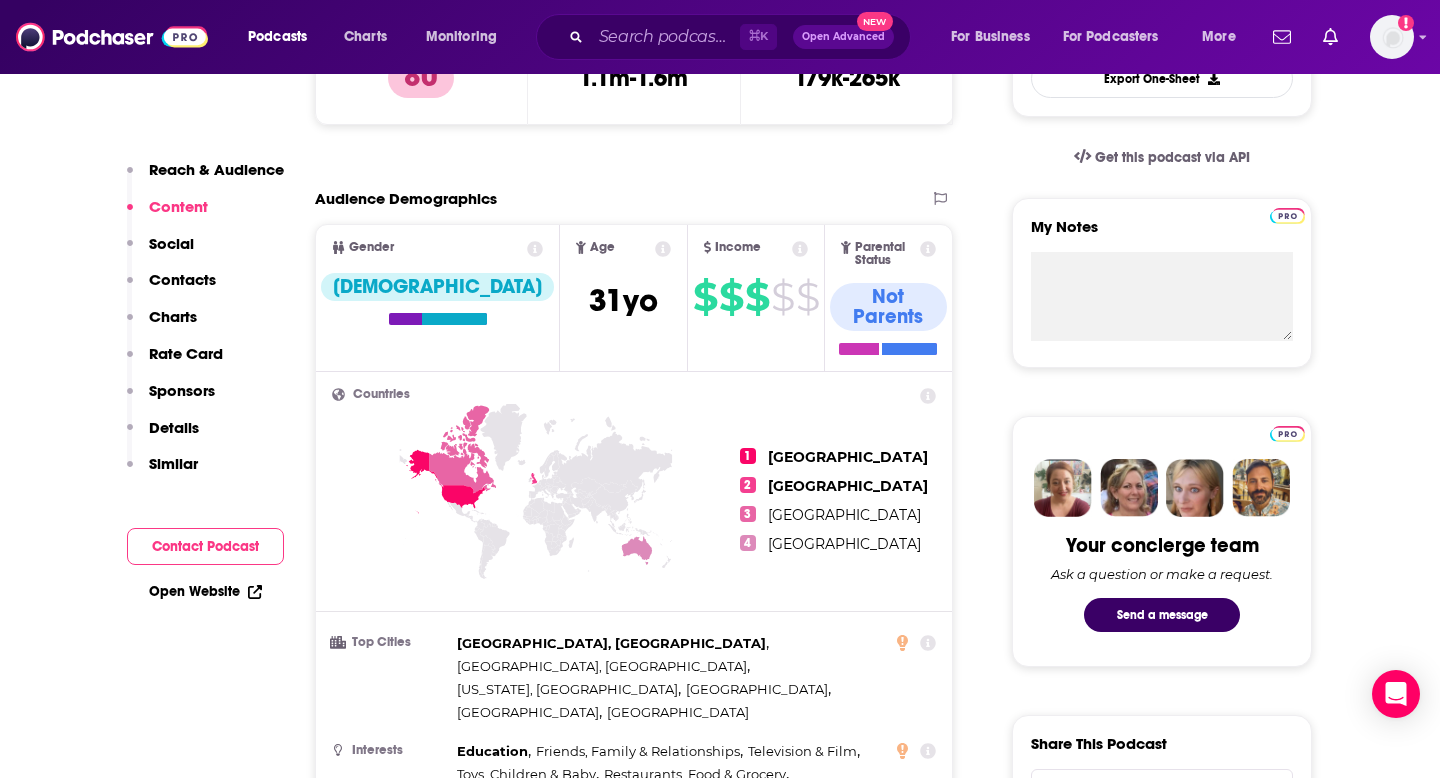 scroll, scrollTop: 601, scrollLeft: 0, axis: vertical 